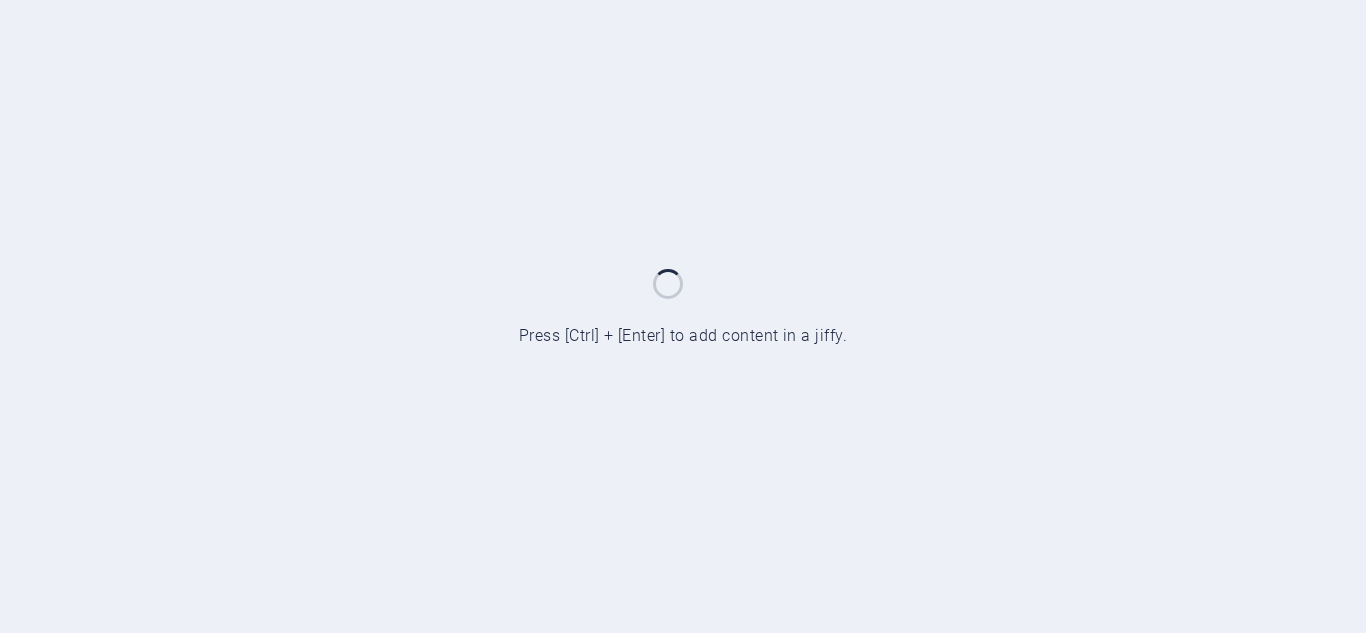 scroll, scrollTop: 0, scrollLeft: 0, axis: both 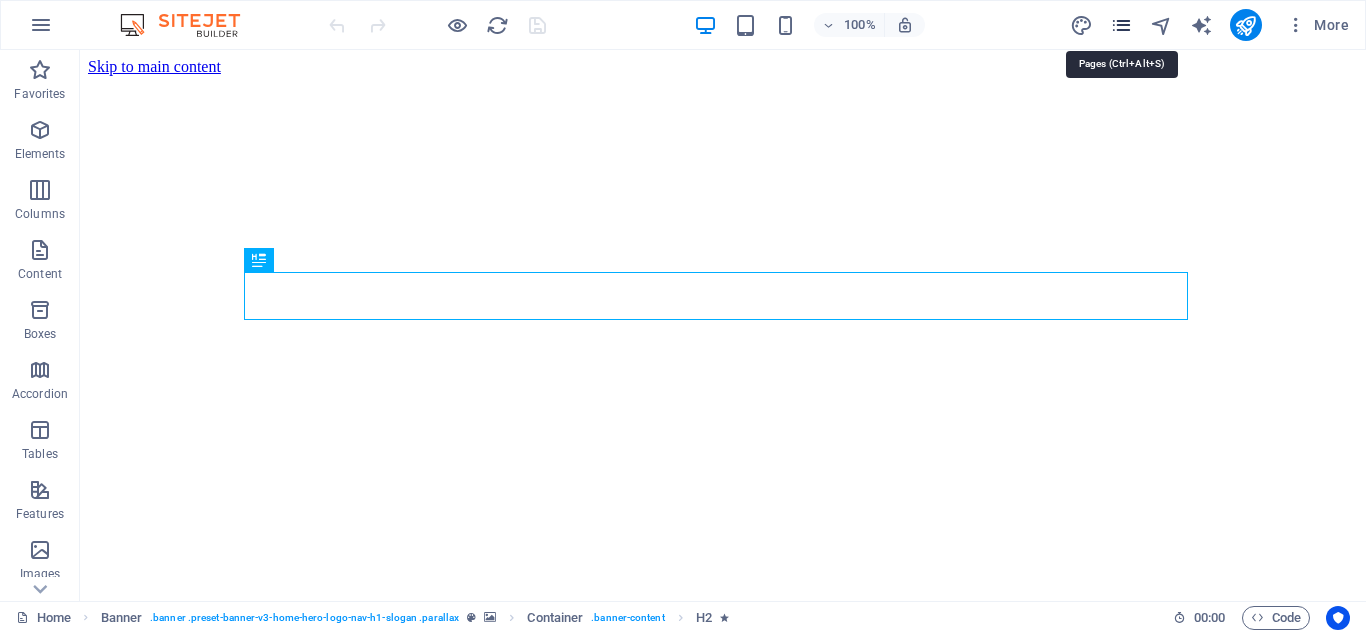 click at bounding box center (1121, 25) 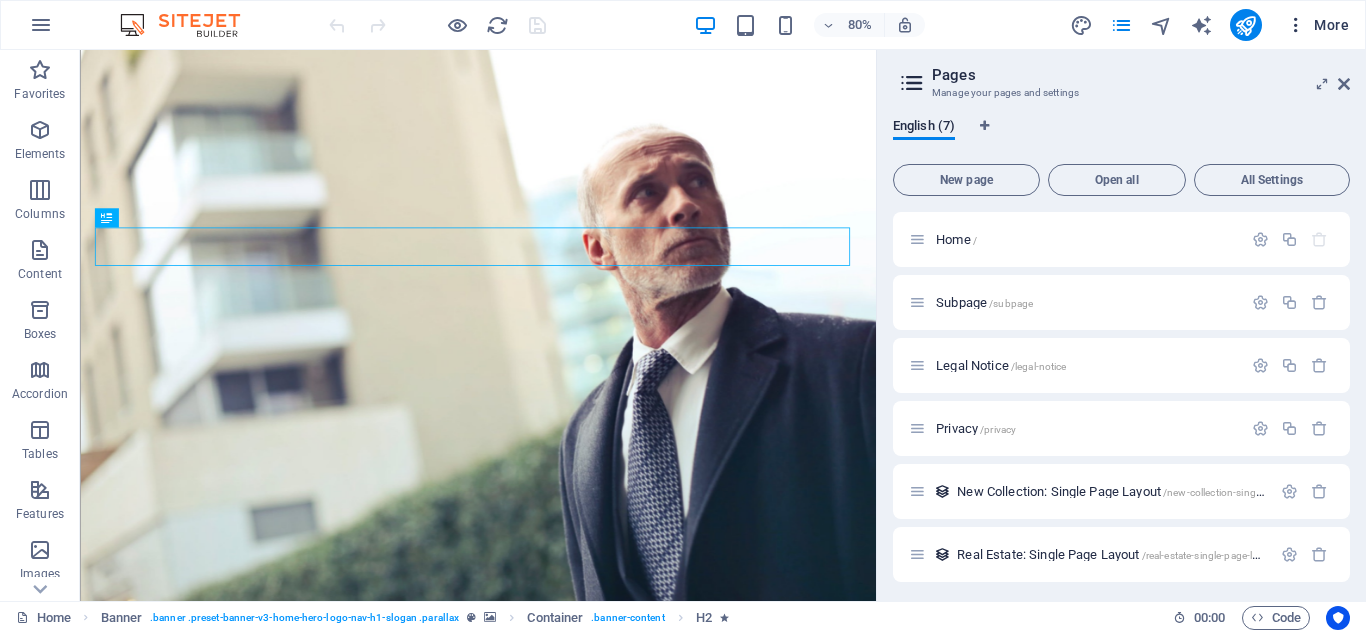 click at bounding box center (1296, 25) 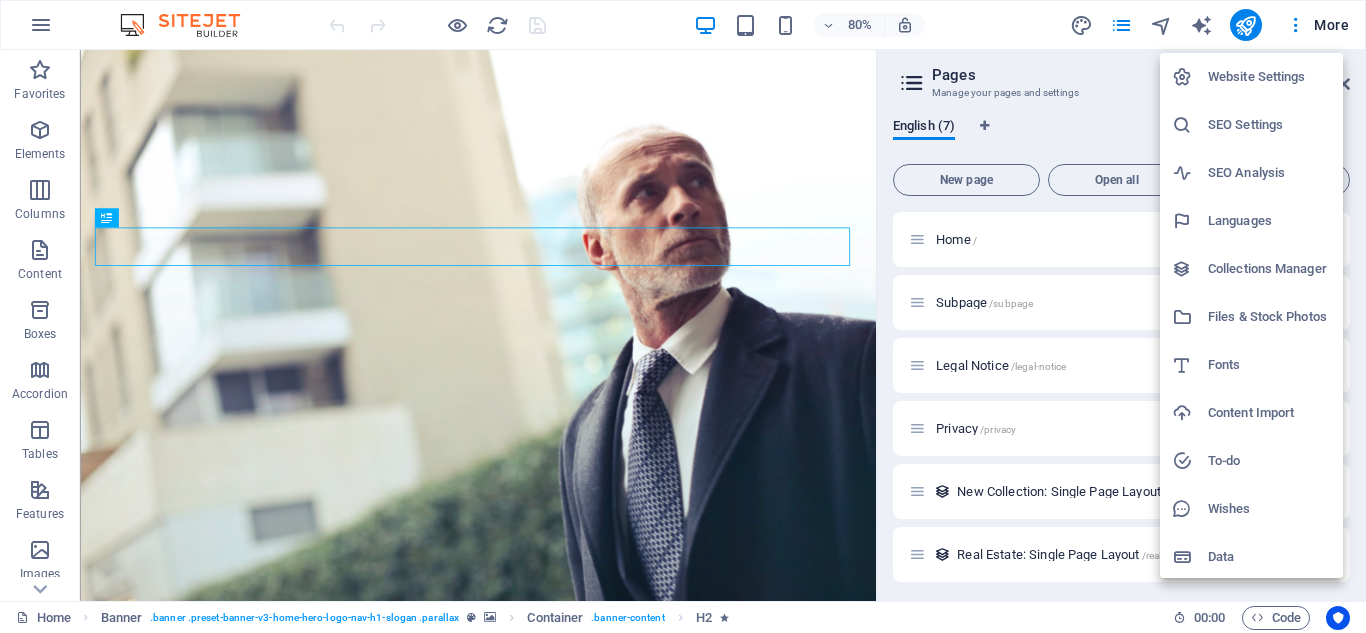 click at bounding box center (683, 316) 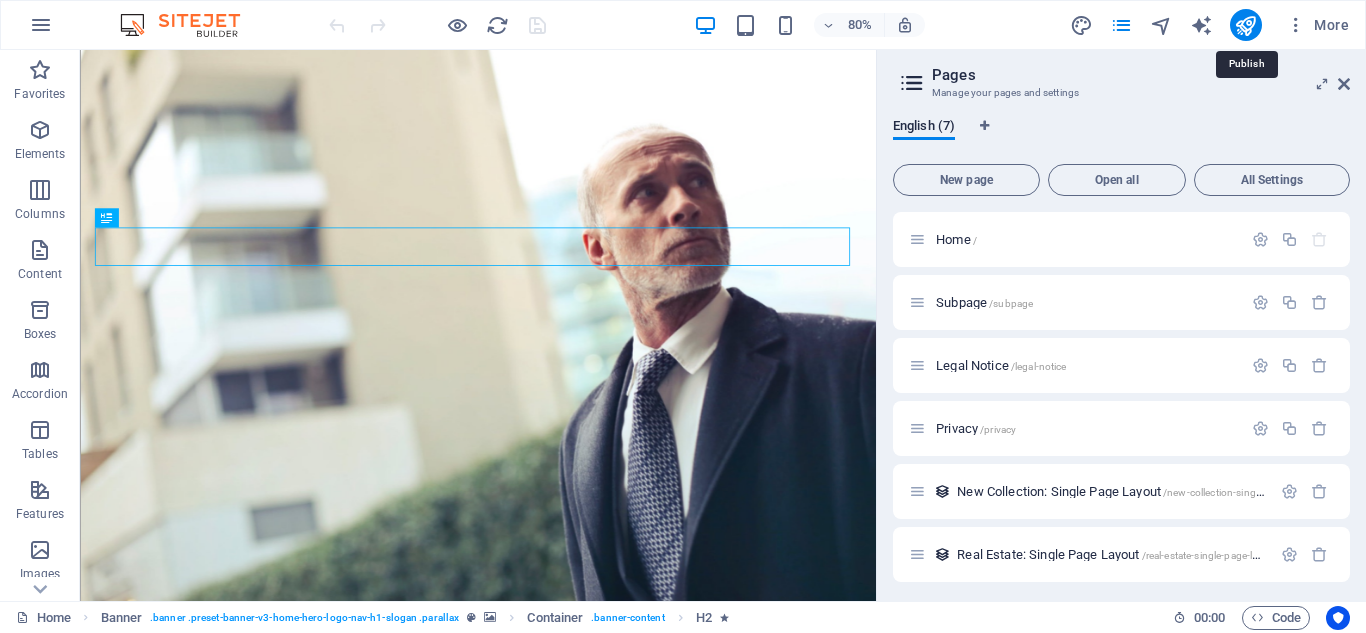 click at bounding box center (1245, 25) 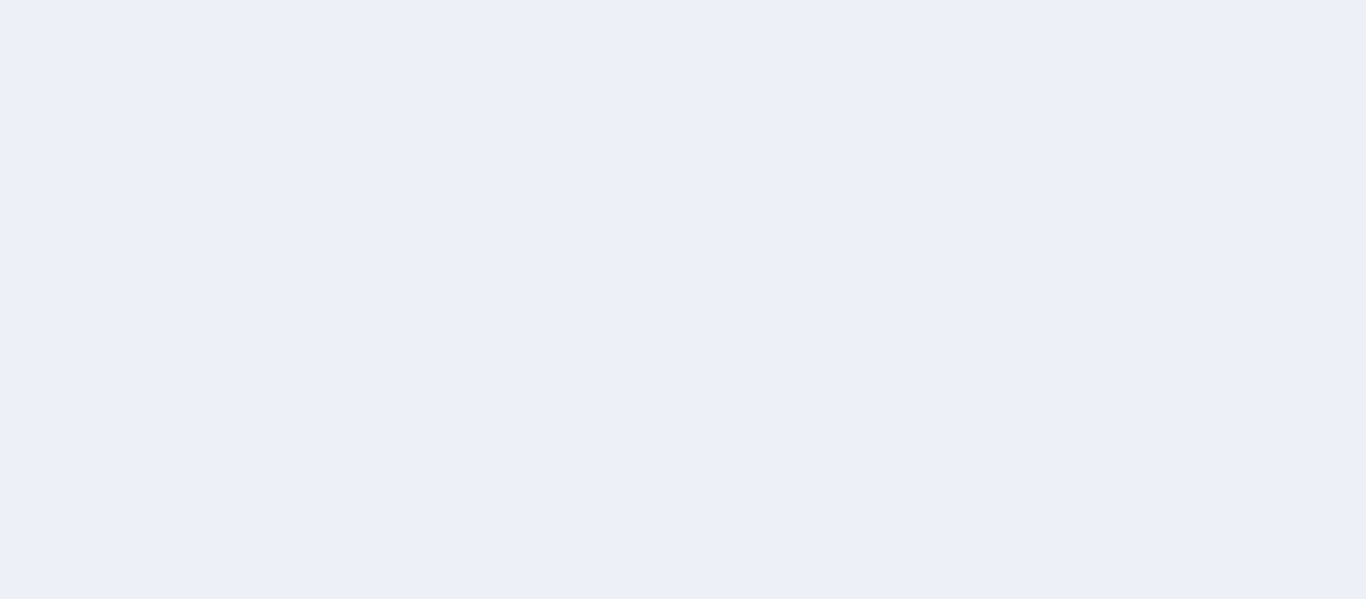 scroll, scrollTop: 0, scrollLeft: 0, axis: both 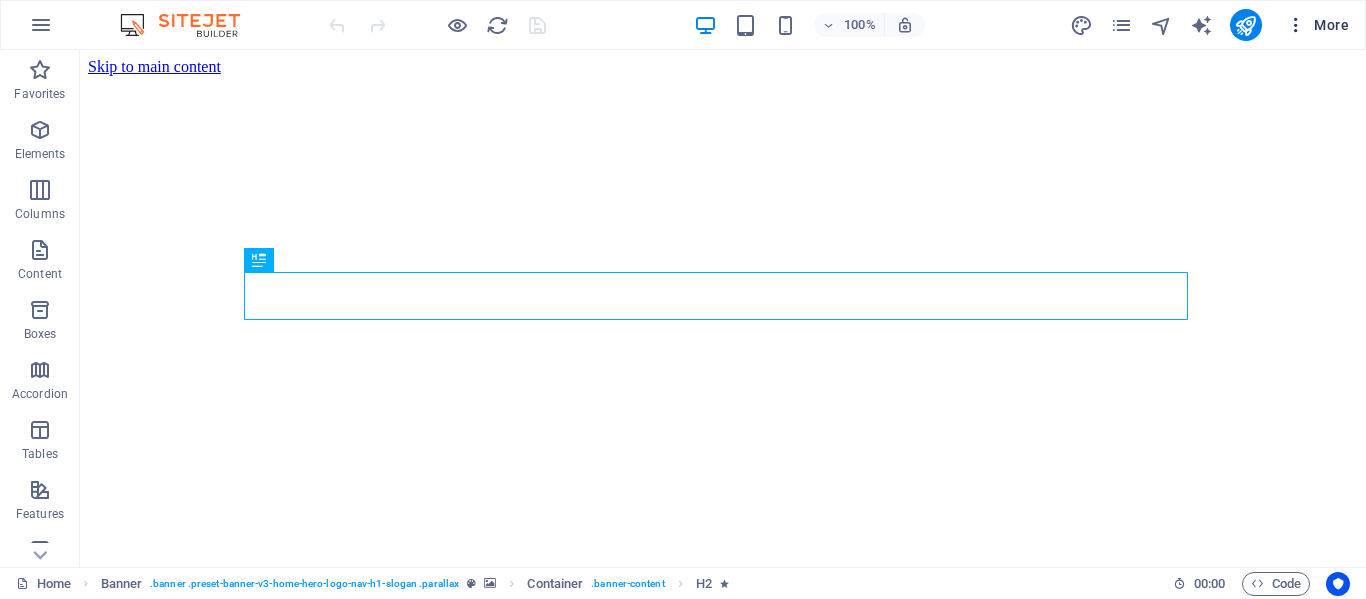 click at bounding box center (1296, 25) 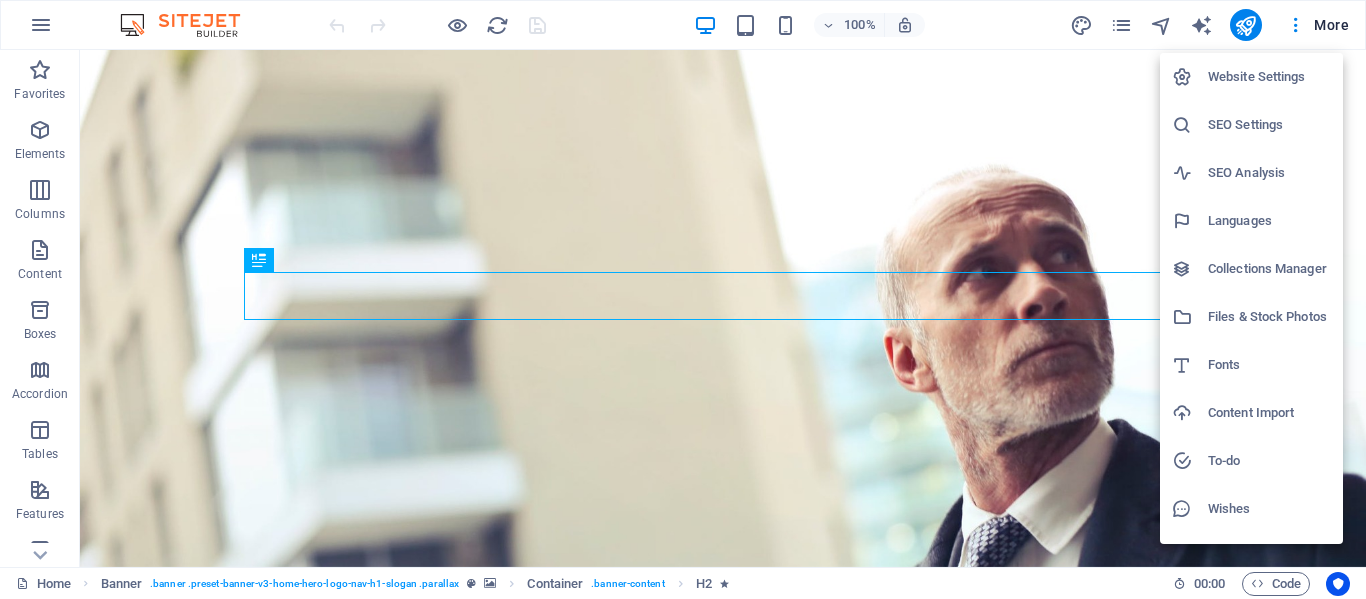 click at bounding box center [683, 299] 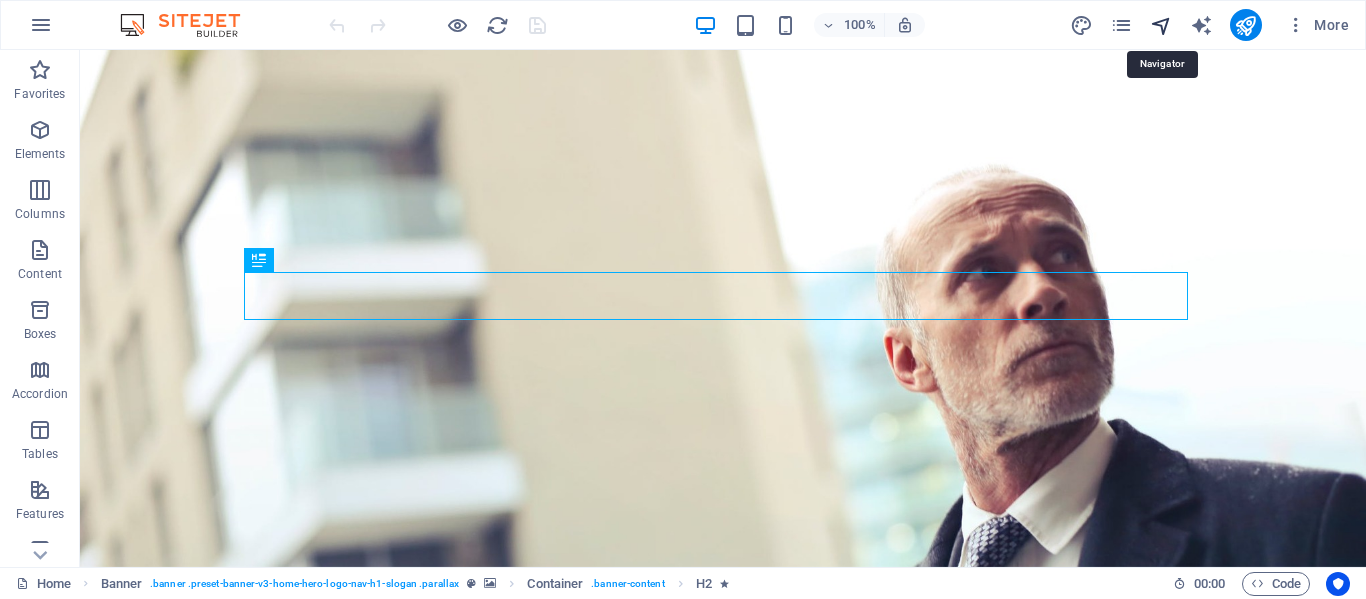 click at bounding box center (1161, 25) 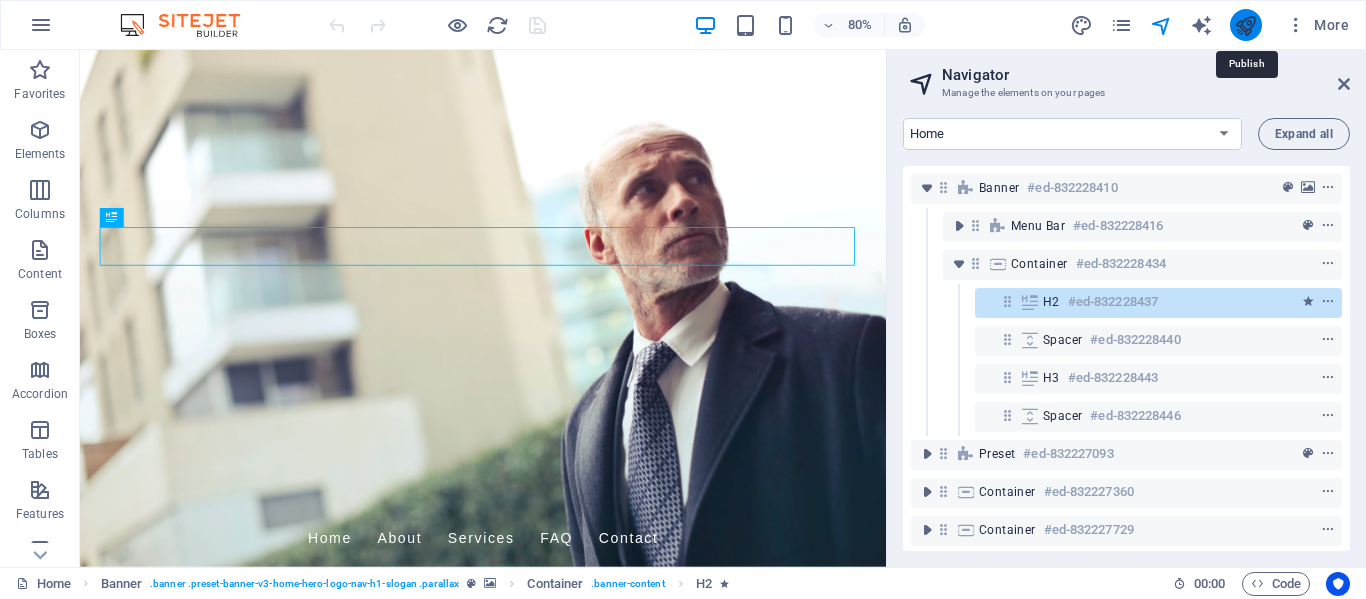 click at bounding box center [1245, 25] 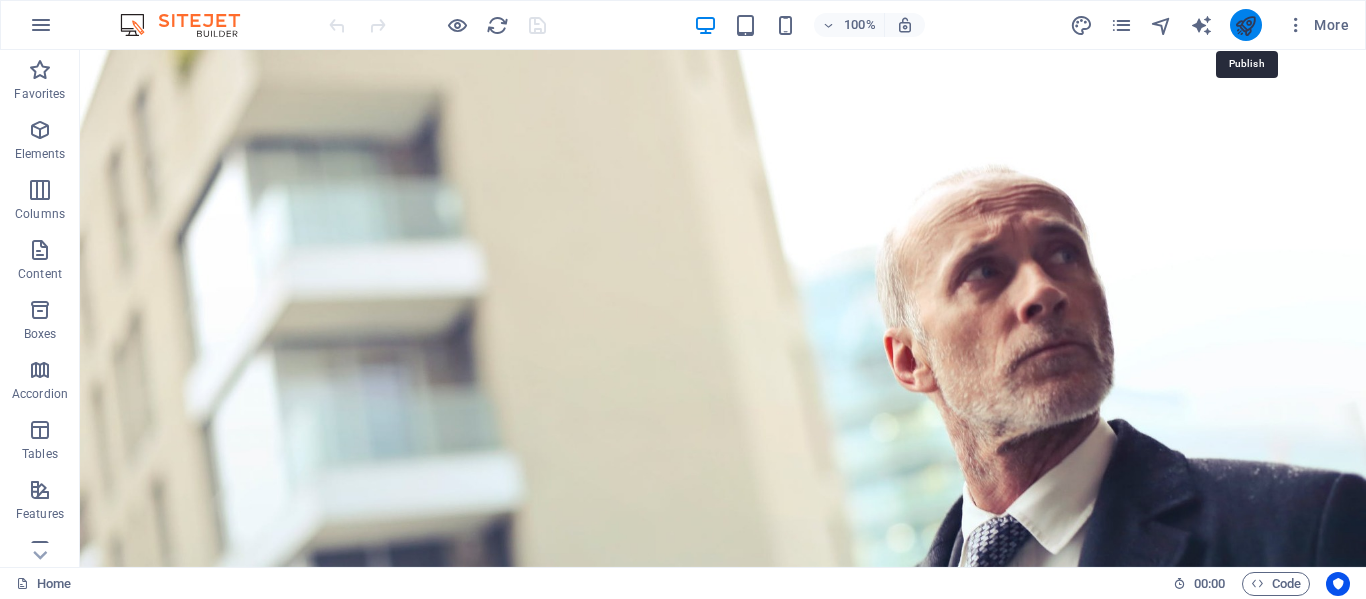 click at bounding box center (1245, 25) 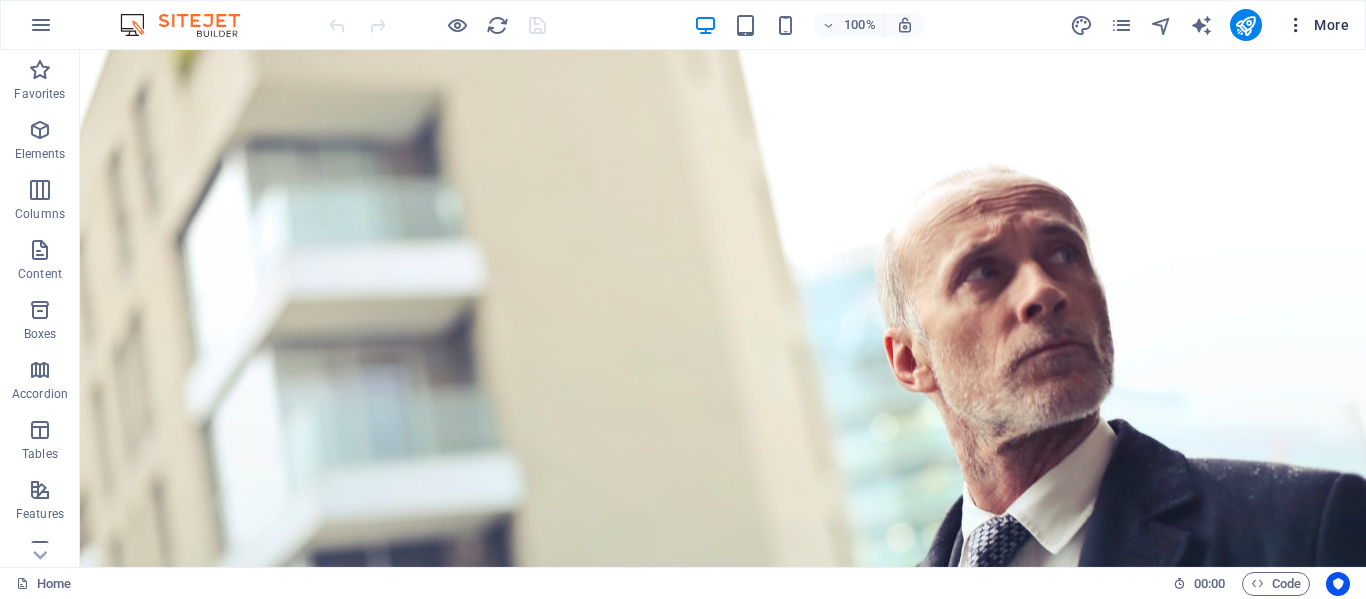 click on "More" at bounding box center (1317, 25) 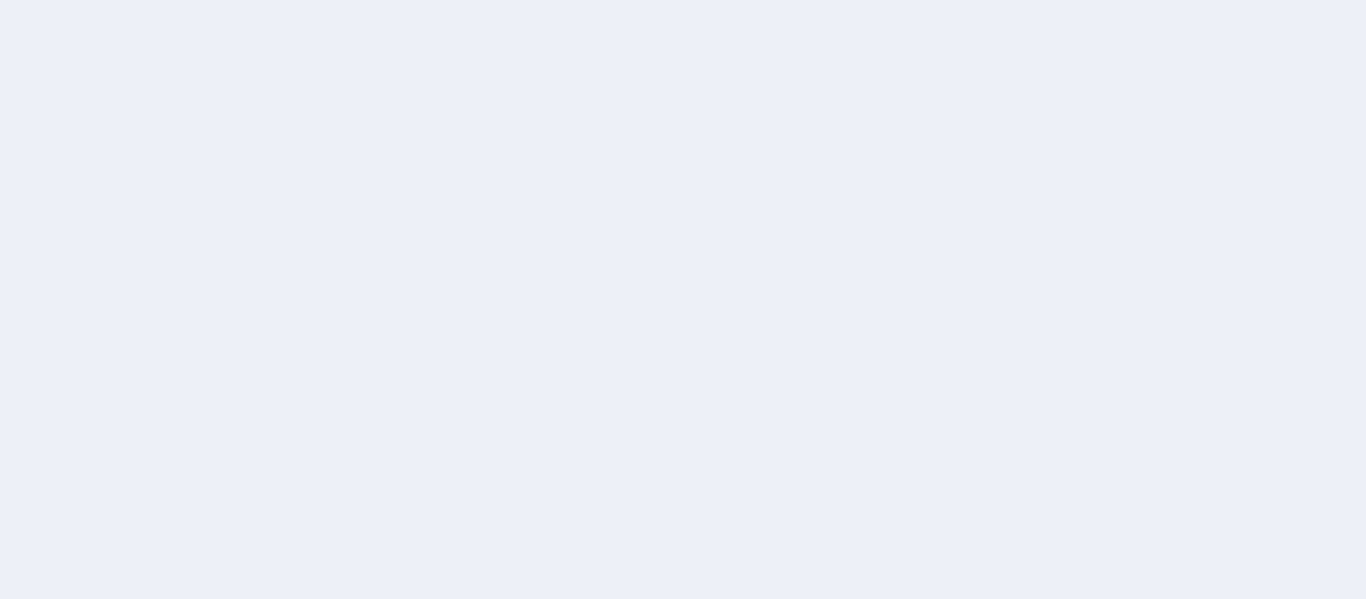 scroll, scrollTop: 0, scrollLeft: 0, axis: both 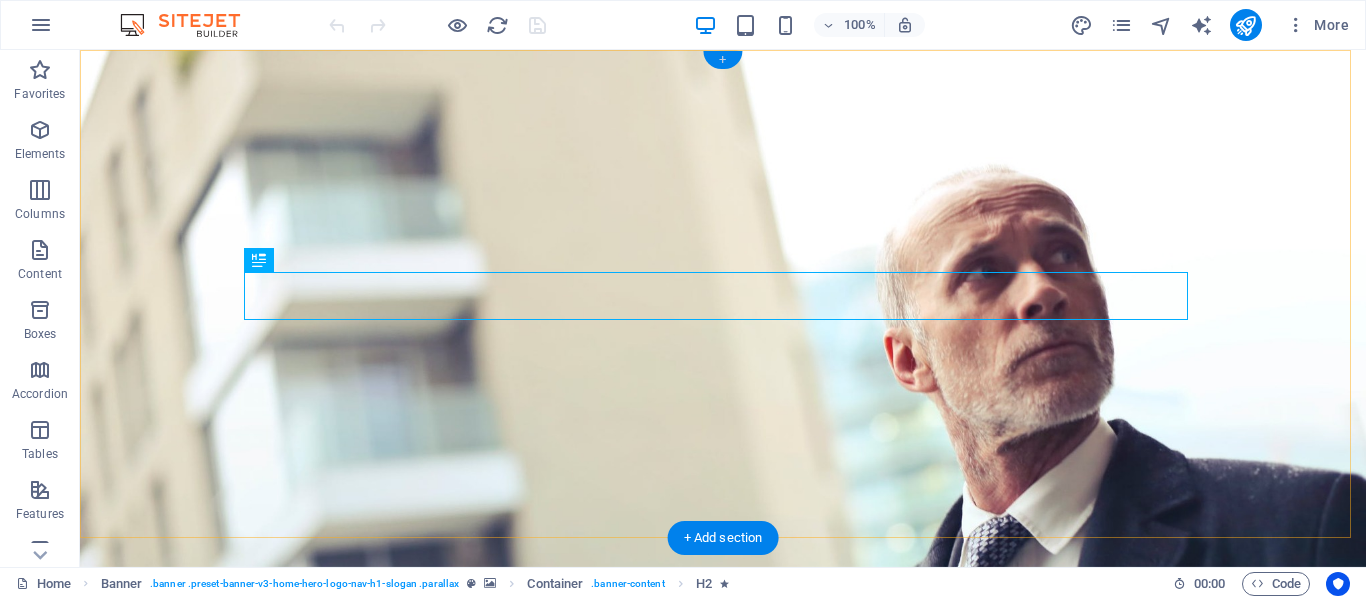click on "+" at bounding box center (722, 60) 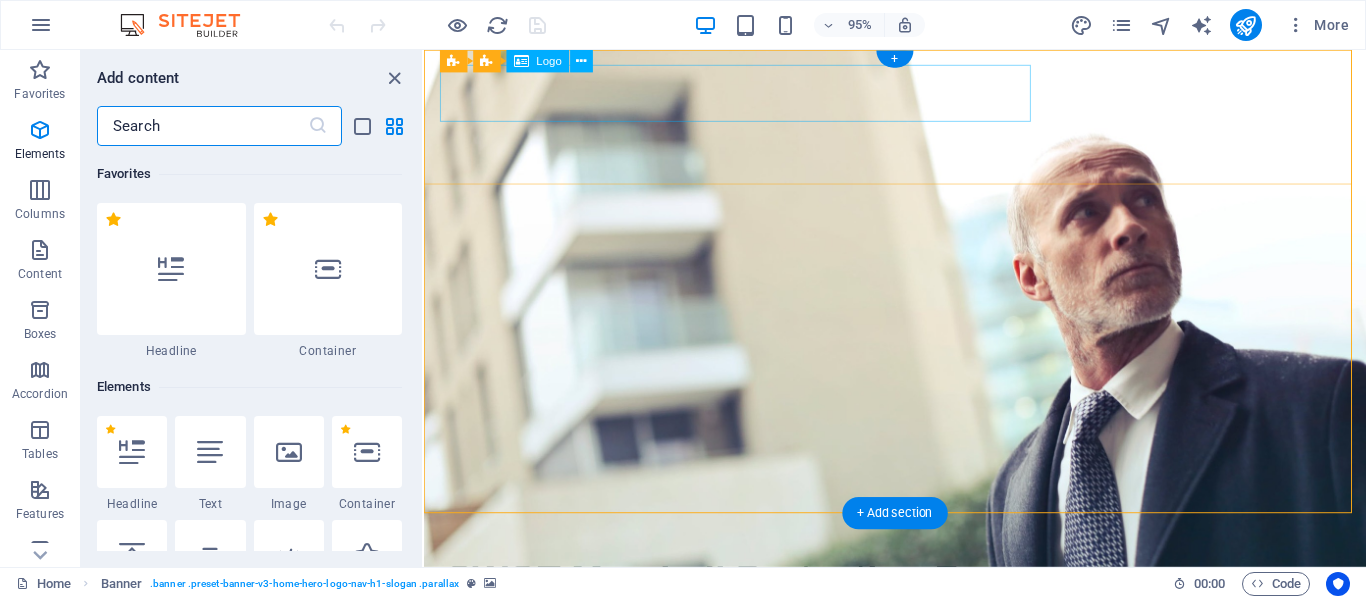 scroll, scrollTop: 3499, scrollLeft: 0, axis: vertical 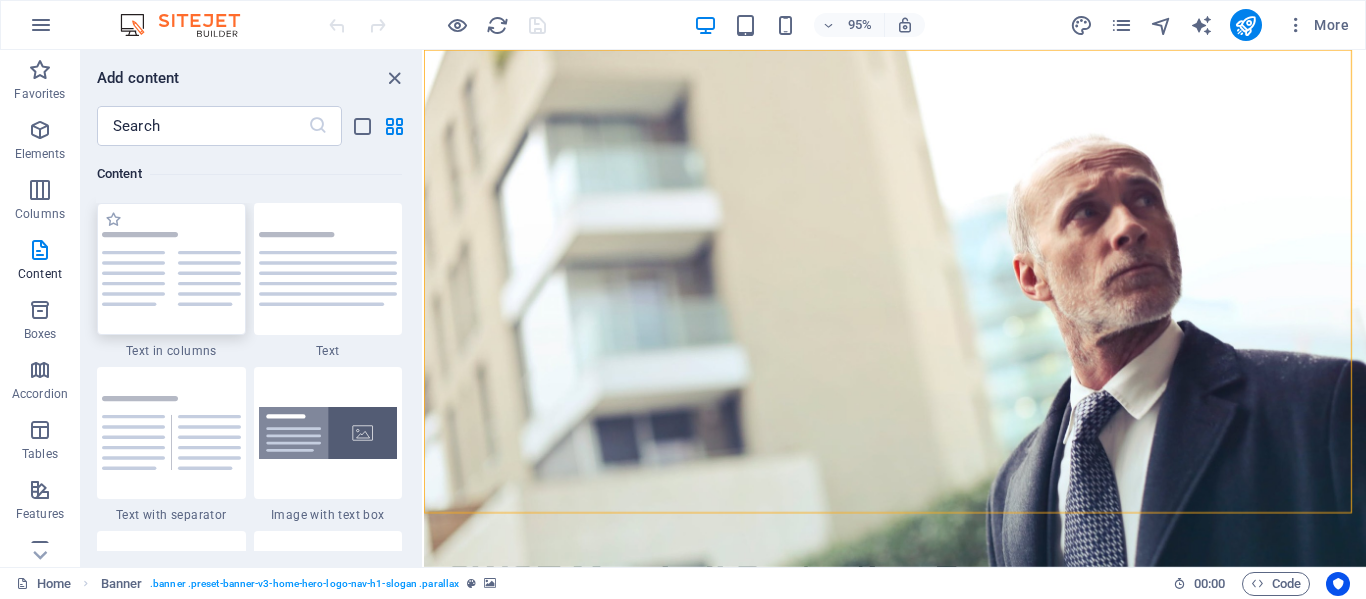 click at bounding box center (171, 269) 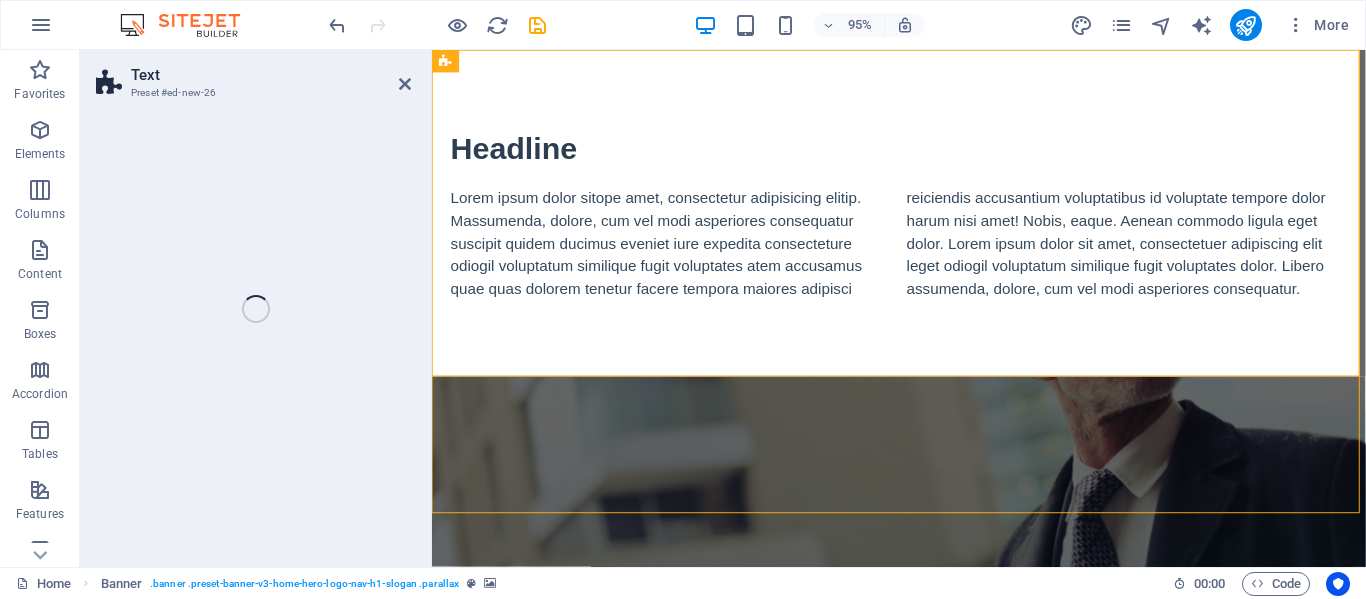 click on "Text Preset #ed-new-26
Drag here to replace the existing content. Press “Ctrl” if you want to create a new element.
H2   Banner   Container   Banner   Menu Bar   Menu   Menu Bar   Banner   Logo   Text" at bounding box center (723, 308) 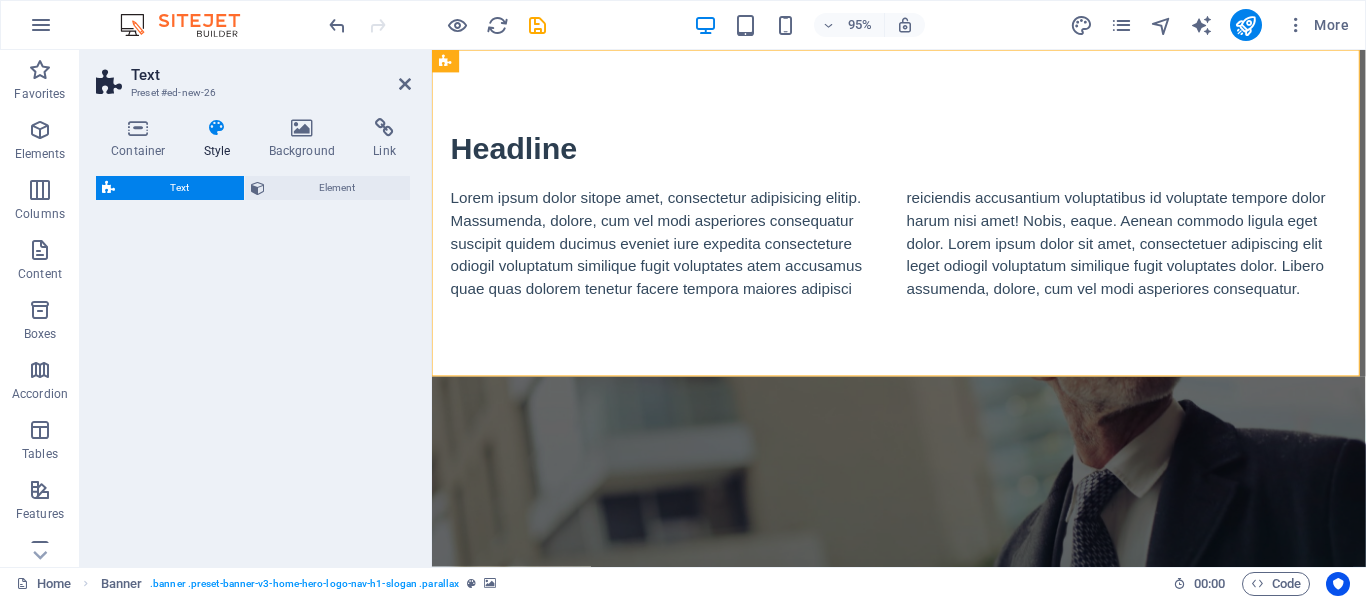 select on "rem" 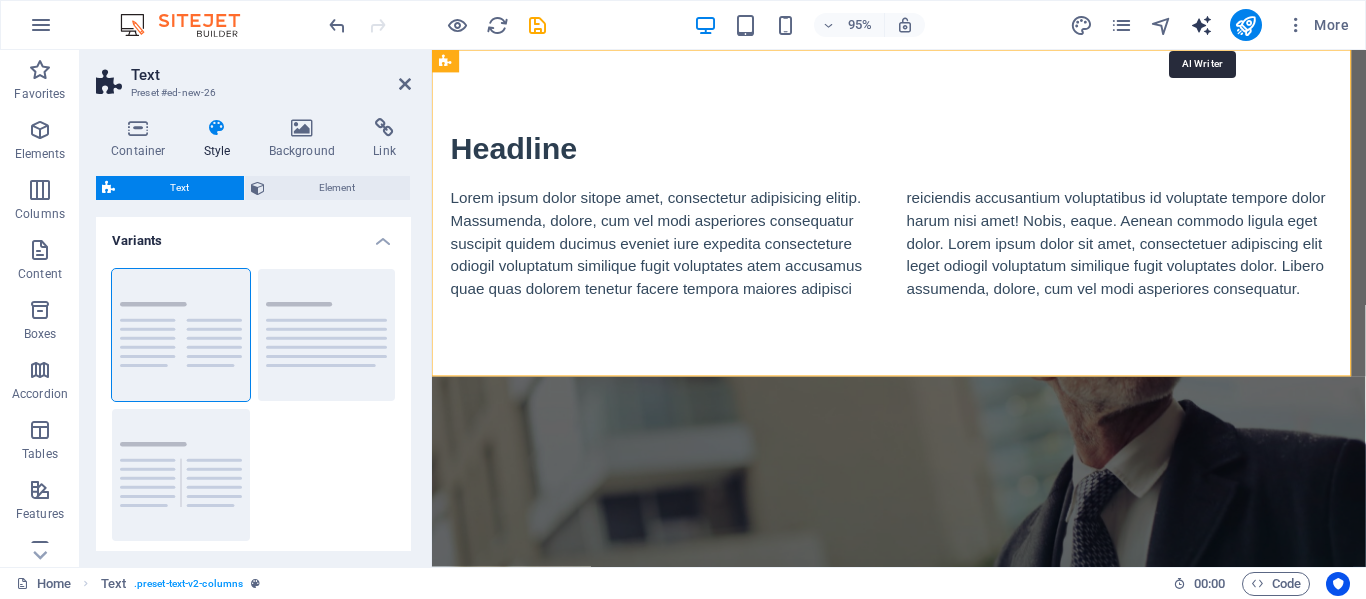 click at bounding box center [1201, 25] 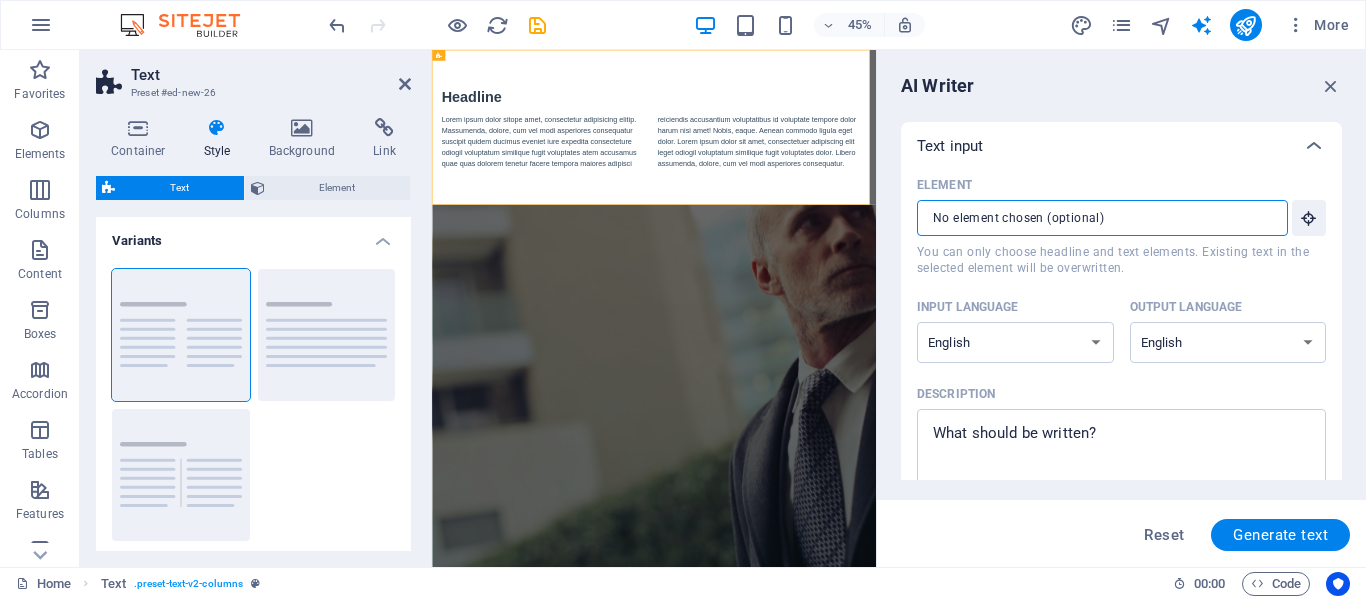 click on "Element ​ You can only choose headline and text elements. Existing text in the selected element will be overwritten." at bounding box center [1095, 218] 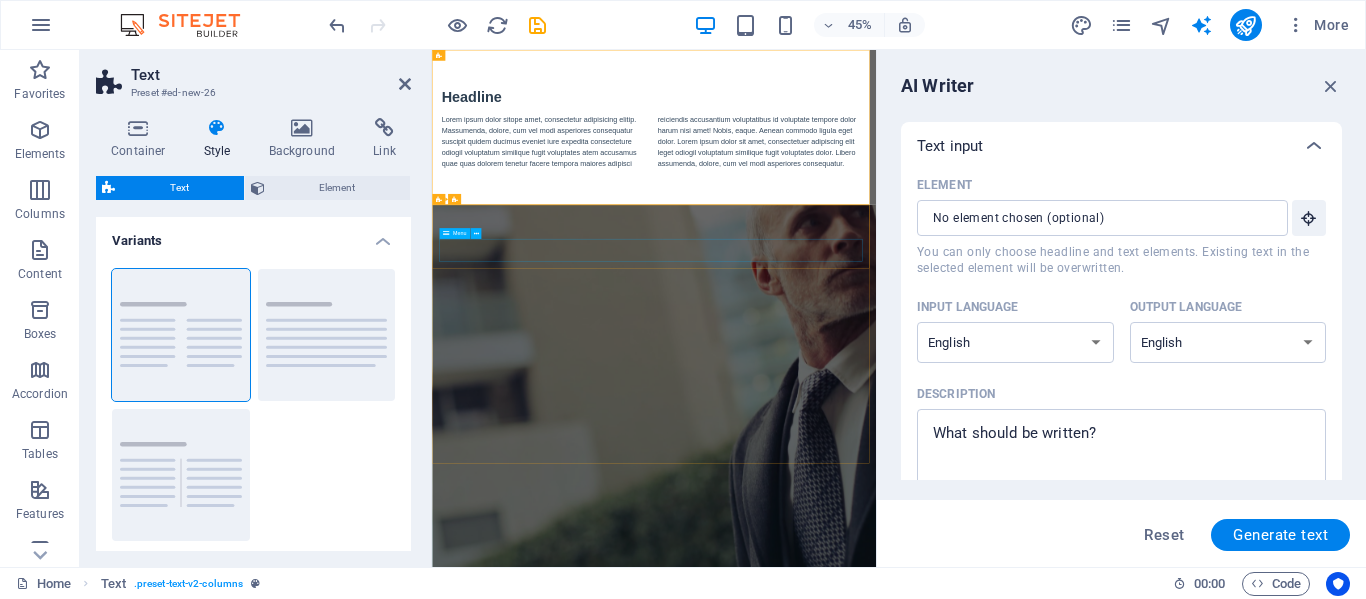 click on "Home About Services FAQ Contact" at bounding box center (926, 1264) 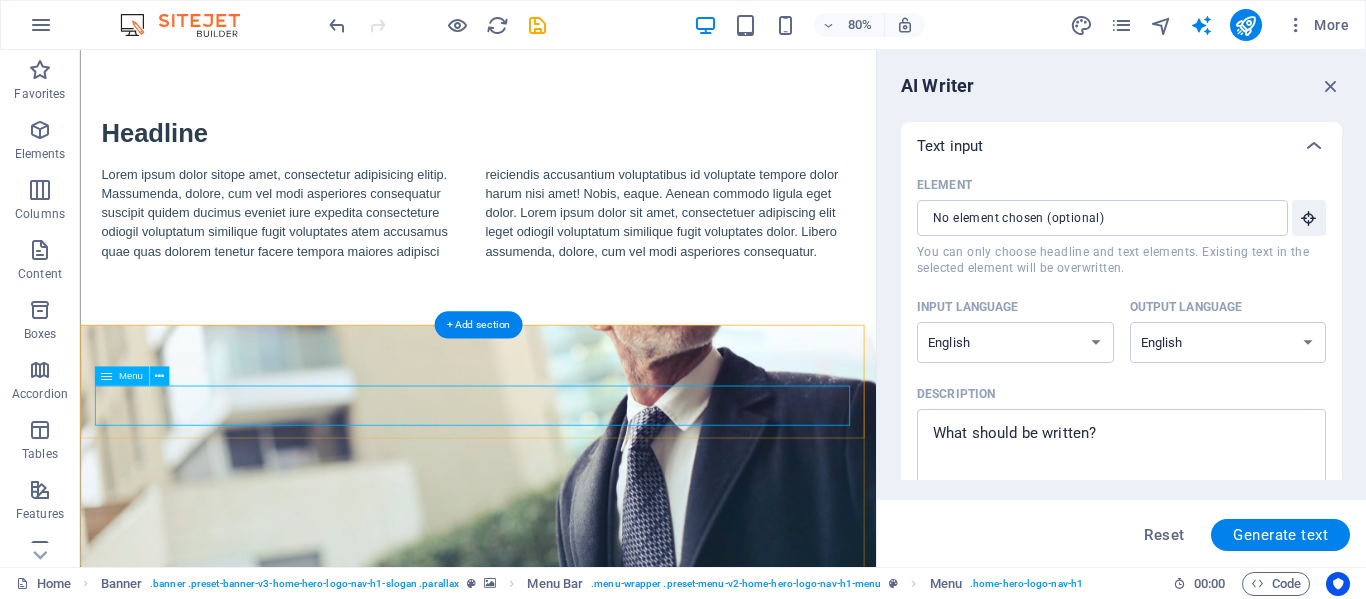 click on "Home About Services FAQ Contact" at bounding box center (578, 1264) 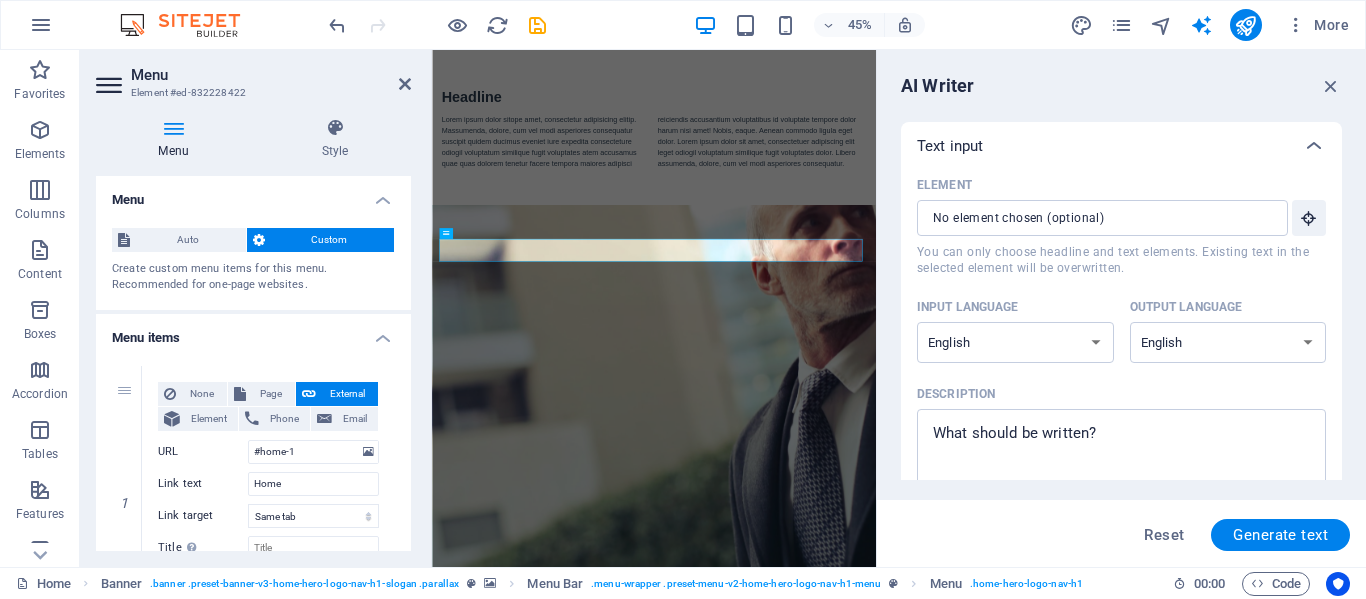 click on "Menu Style Menu Auto Custom Create custom menu items for this menu. Recommended for one-page websites. Manage pages Menu items 1 None Page External Element Phone Email Page Home Subpage Legal Notice Privacy Element
URL #home-1 Phone Email Link text Home Link target New tab Same tab Overlay Title Additional link description, should not be the same as the link text. The title is most often shown as a tooltip text when the mouse moves over the element. Leave empty if uncertain. Relationship Sets the  relationship of this link to the link target . For example, the value "nofollow" instructs search engines not to follow the link. Can be left empty. alternate author bookmark external help license next nofollow noreferrer noopener prev search tag Button Design None Default Primary Secondary 2 None Page External Element Phone Email Page Home Subpage Legal Notice Privacy Element
URL #about-1 Phone Email Link text About Link target New tab Same tab Overlay Title Sets the" at bounding box center [253, 334] 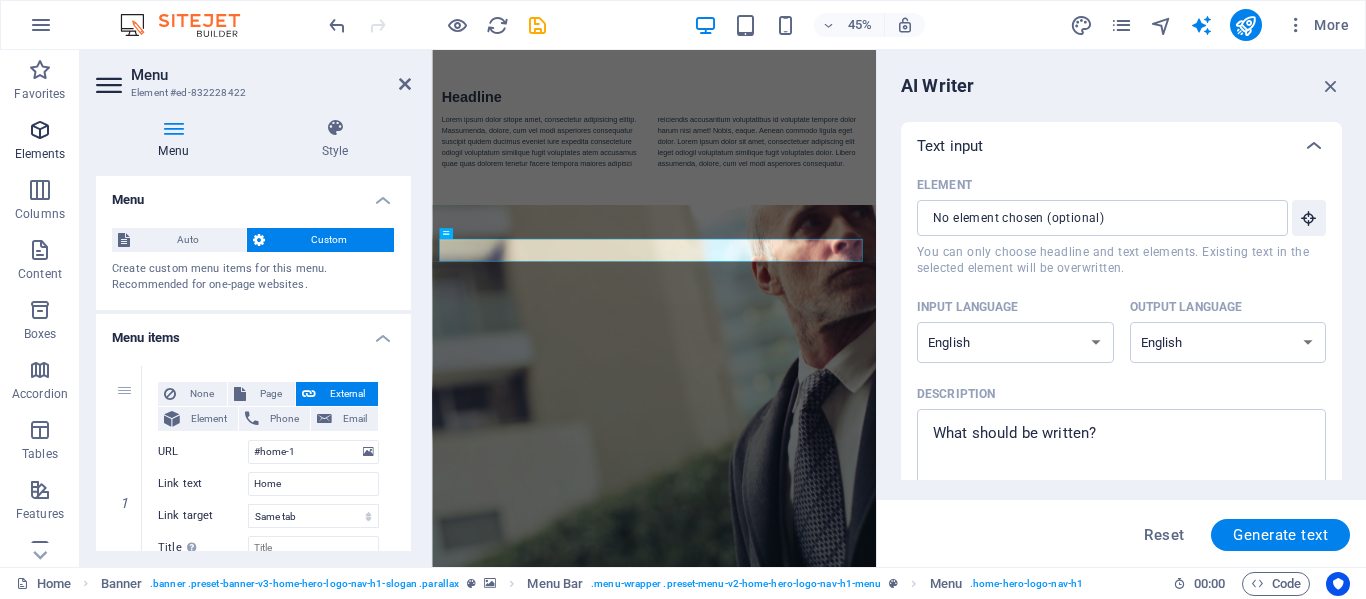click on "Elements" at bounding box center [40, 154] 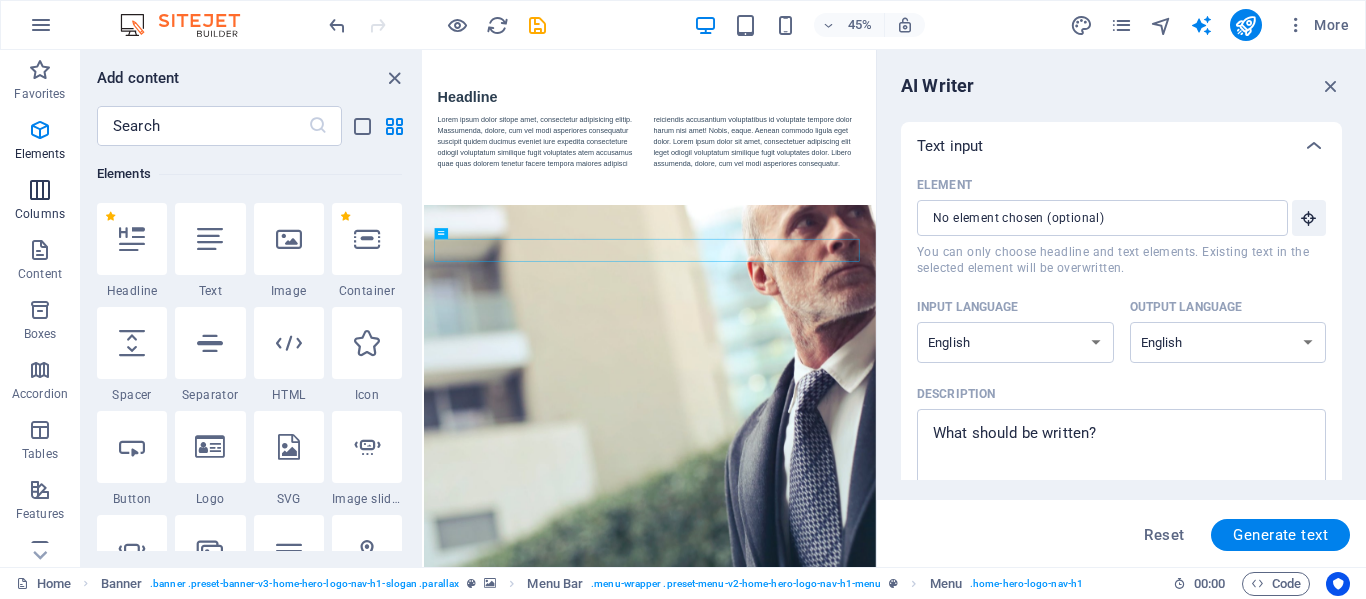 click at bounding box center [40, 190] 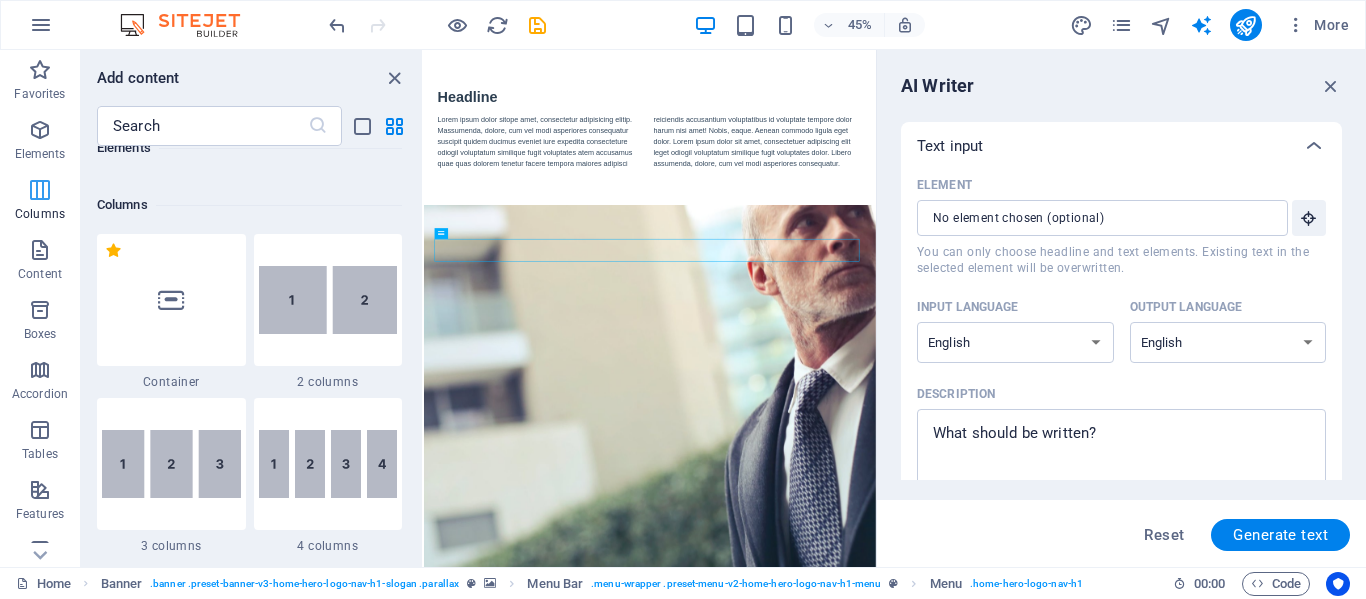 scroll, scrollTop: 990, scrollLeft: 0, axis: vertical 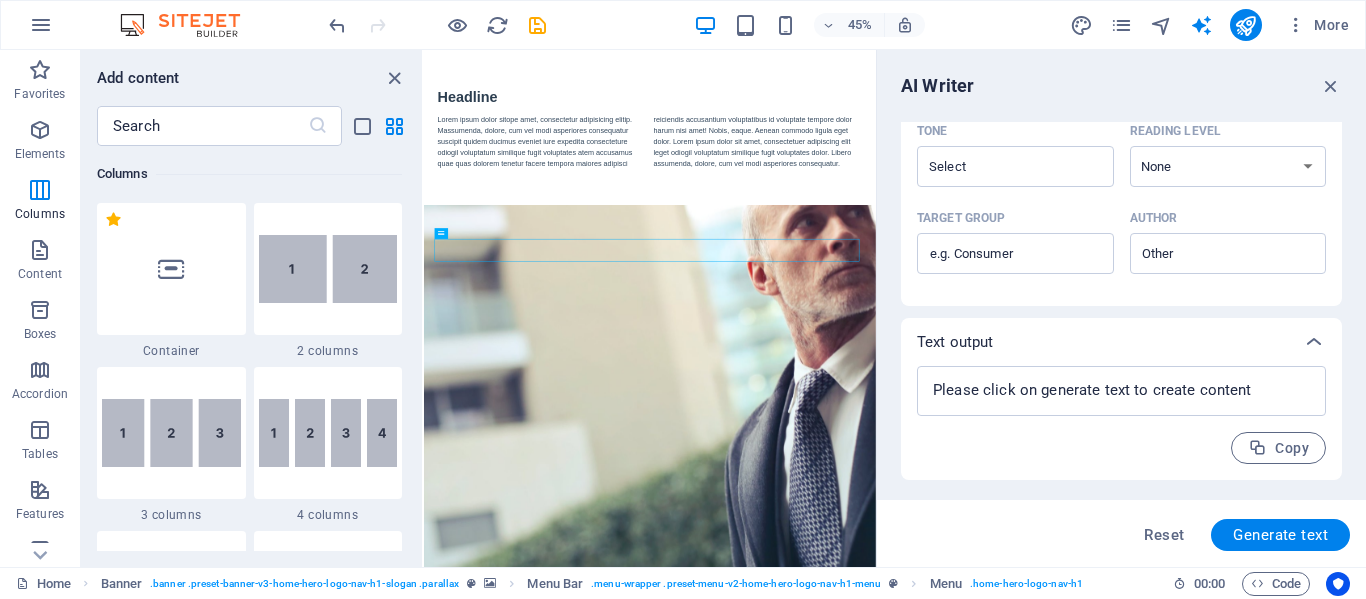 click at bounding box center [190, 25] 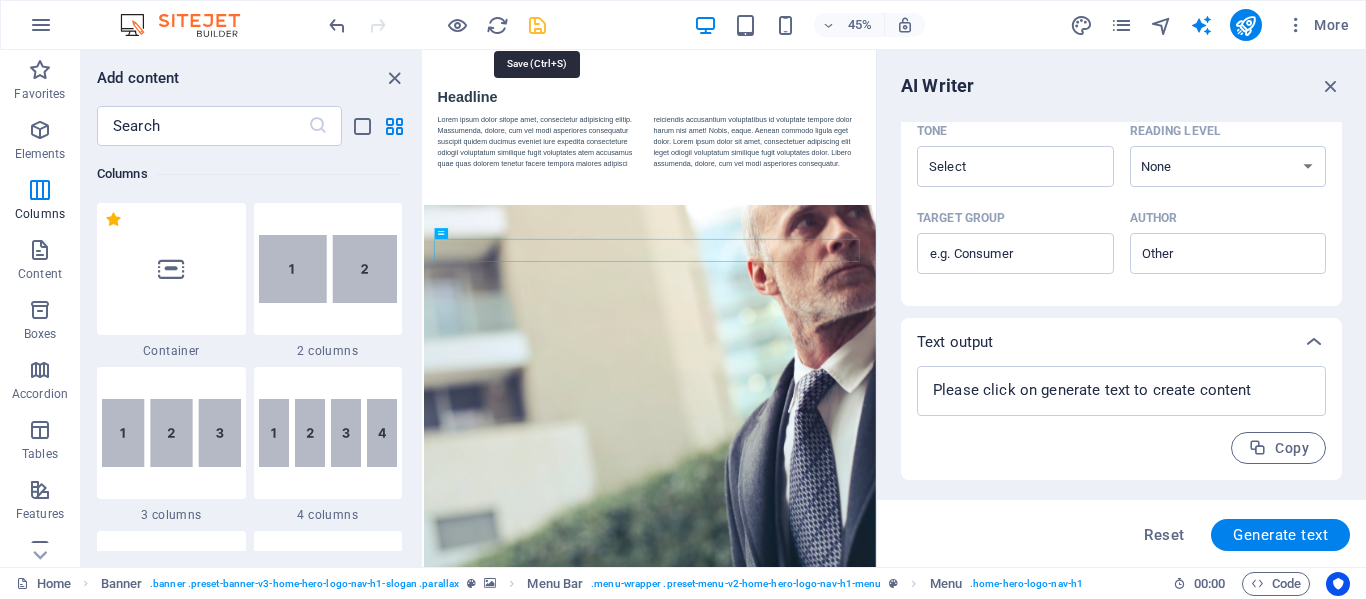 click at bounding box center (537, 25) 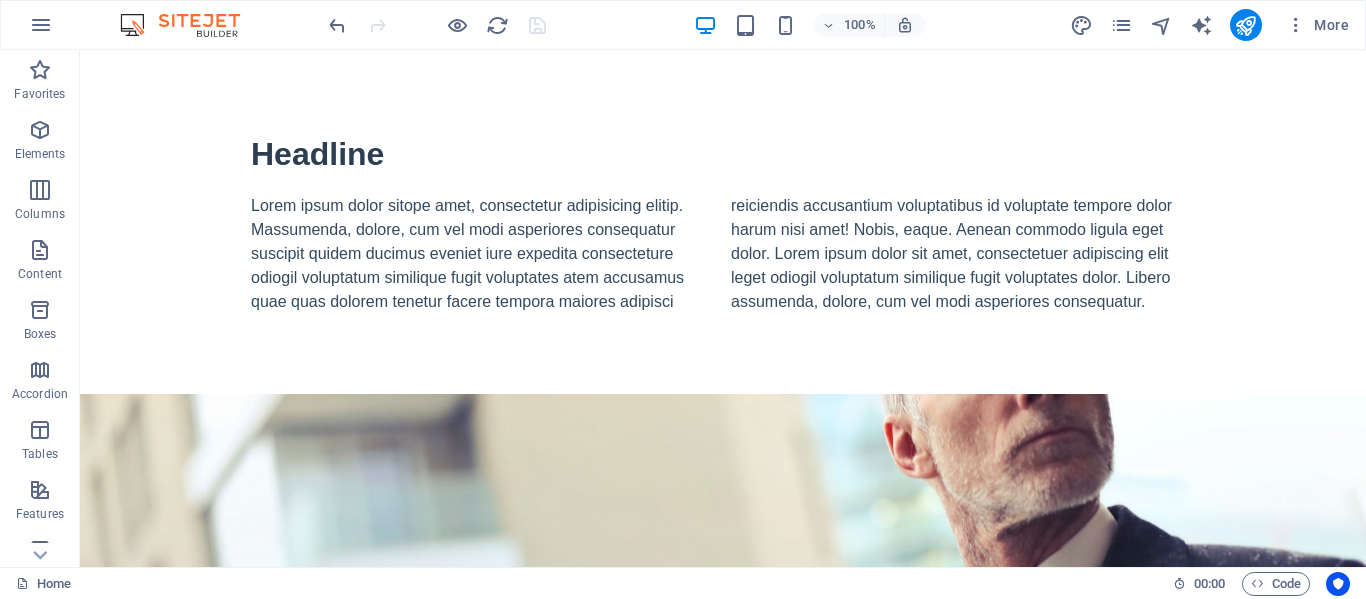 click at bounding box center (190, 25) 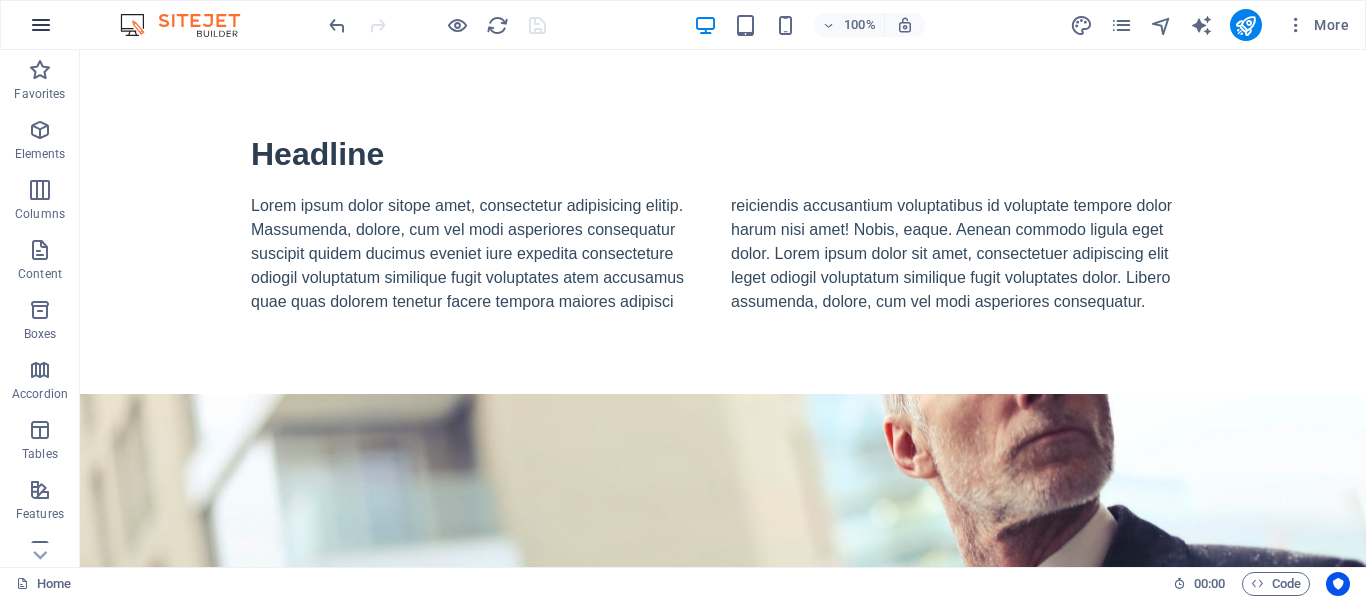 click at bounding box center [41, 25] 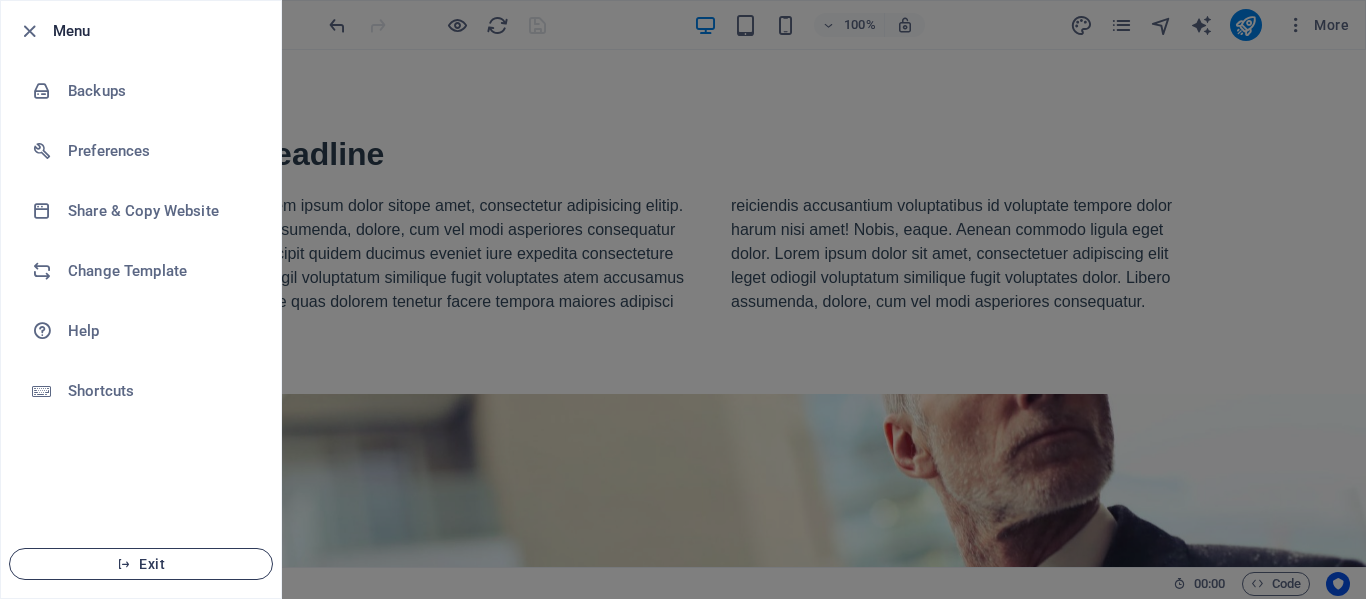 click on "Exit" at bounding box center (141, 564) 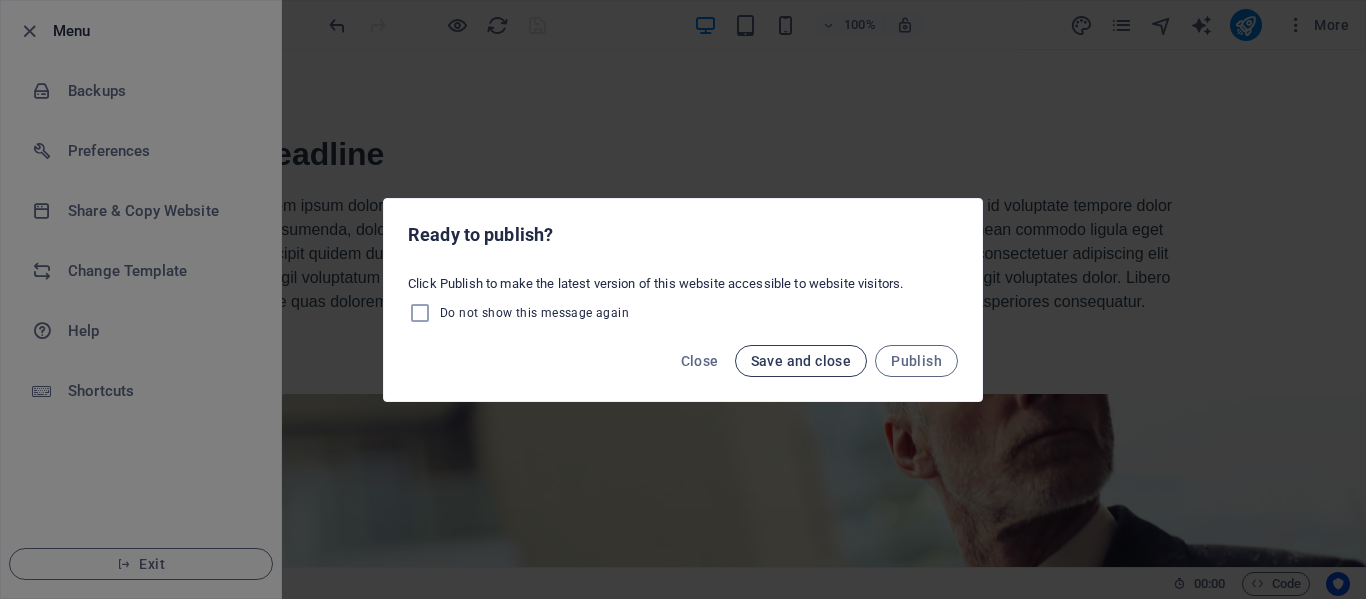 click on "Save and close" at bounding box center [801, 361] 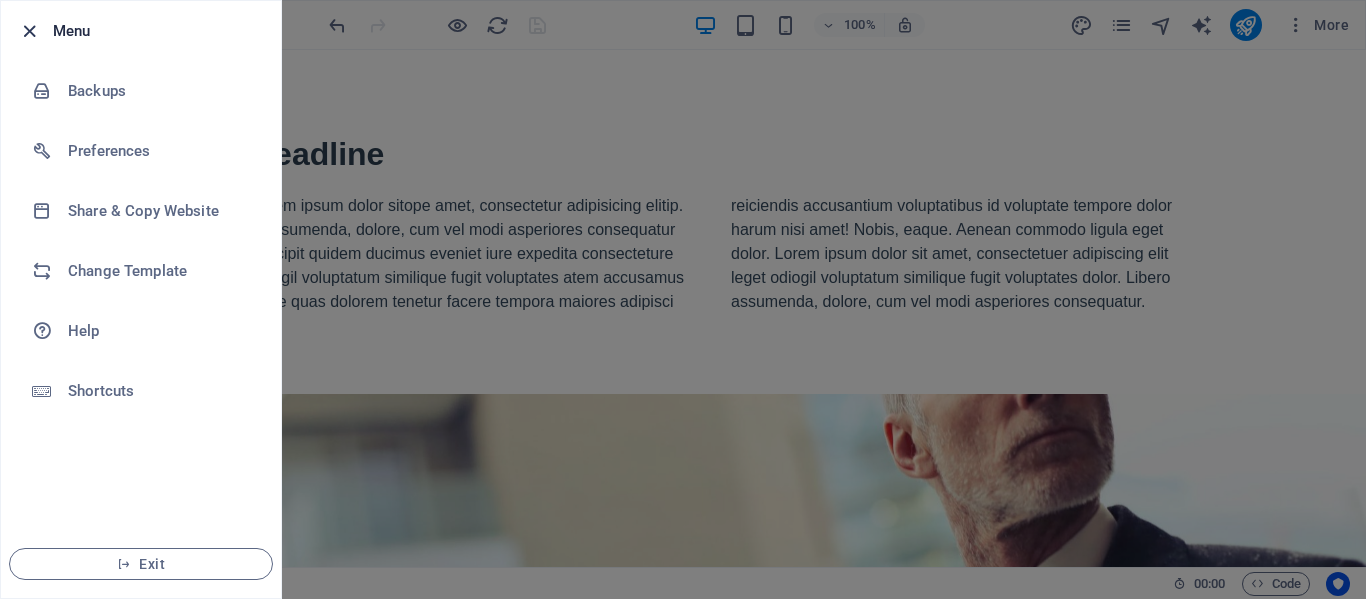 click at bounding box center (29, 31) 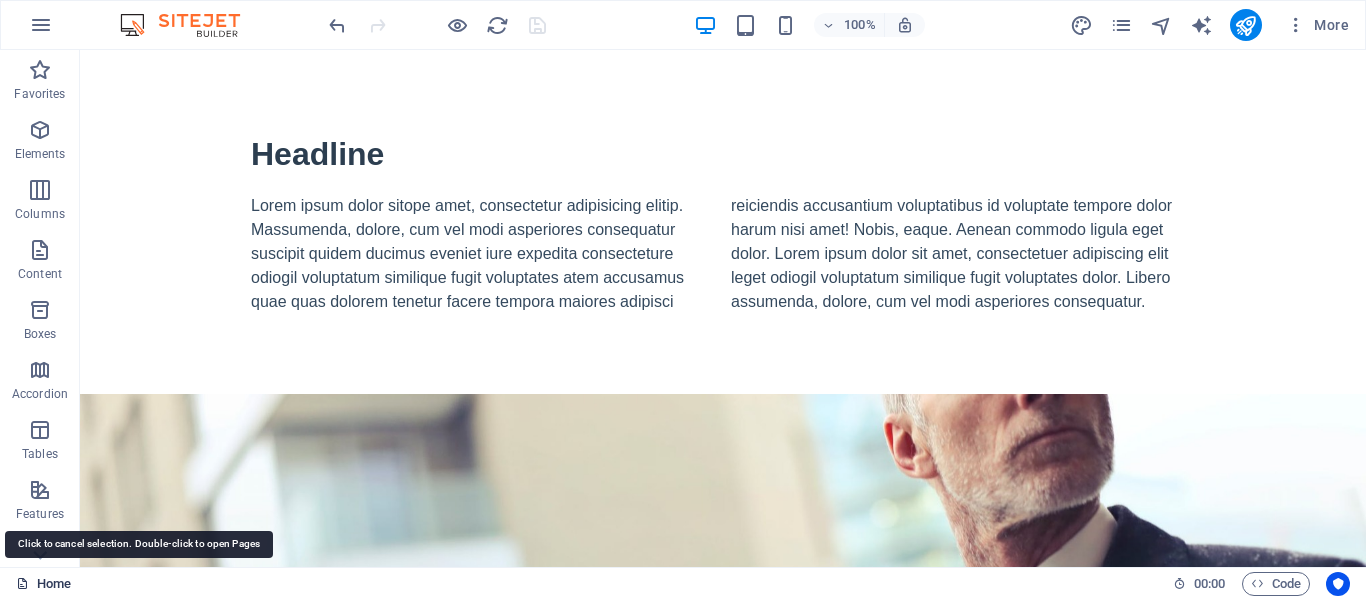click on "Home" at bounding box center (43, 584) 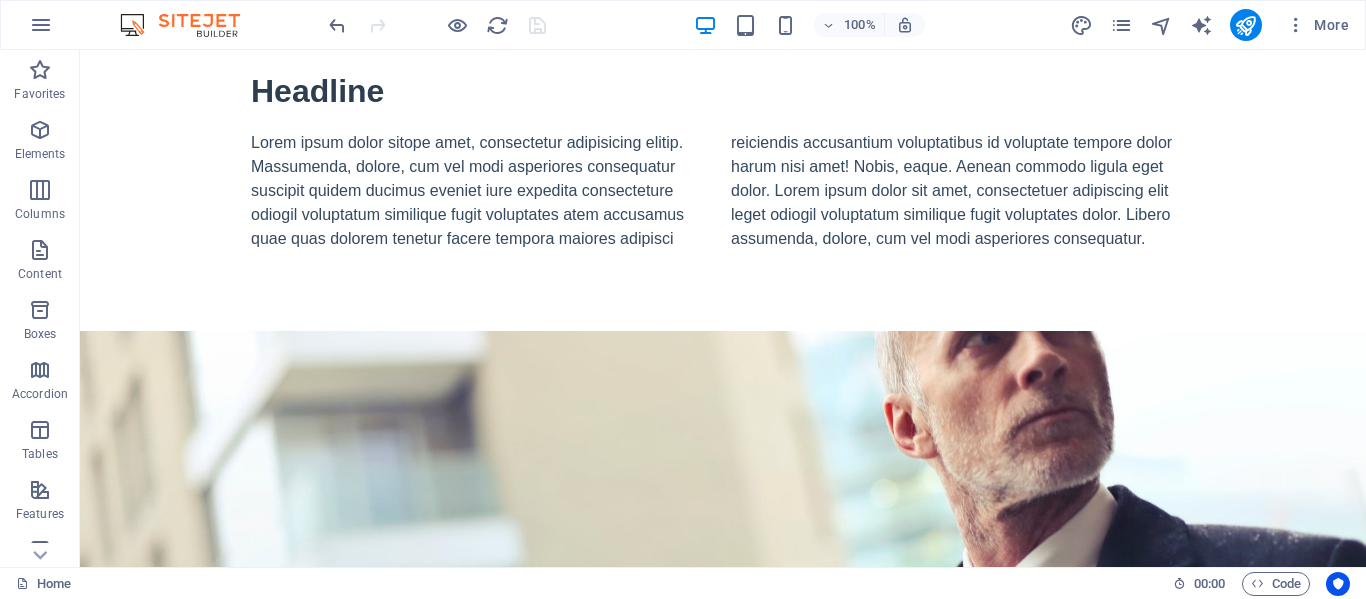 scroll, scrollTop: 80, scrollLeft: 0, axis: vertical 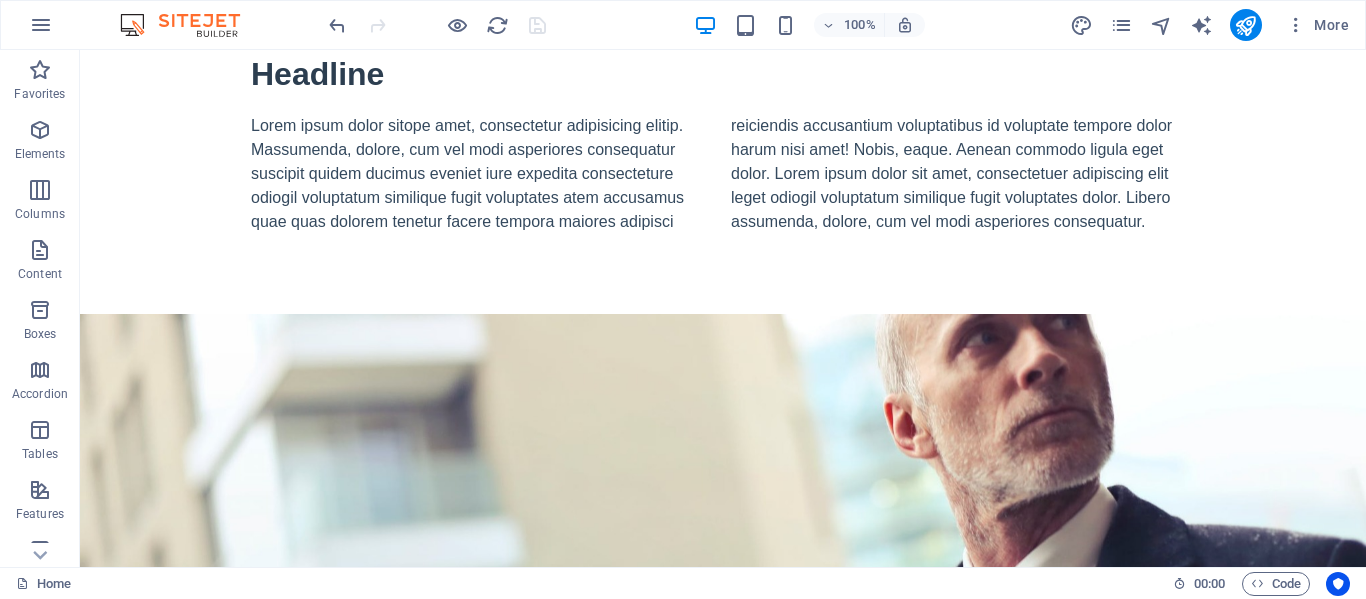 drag, startPoint x: 1362, startPoint y: 554, endPoint x: 1416, endPoint y: 631, distance: 94.04786 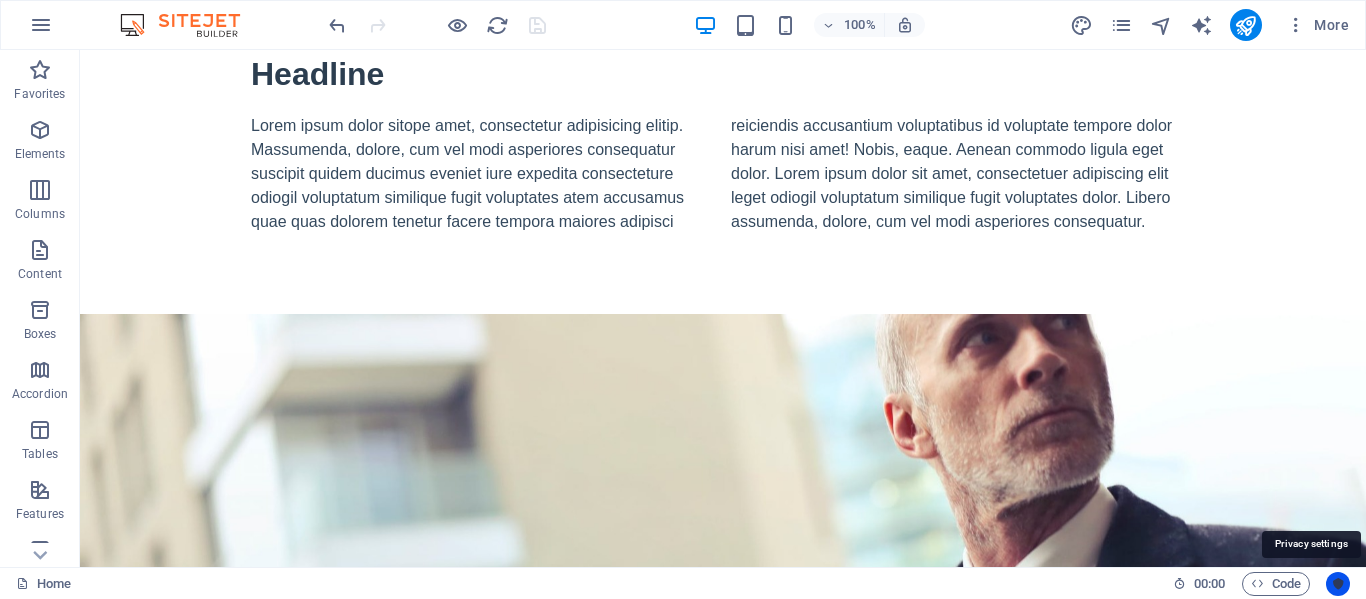 click at bounding box center [1338, 584] 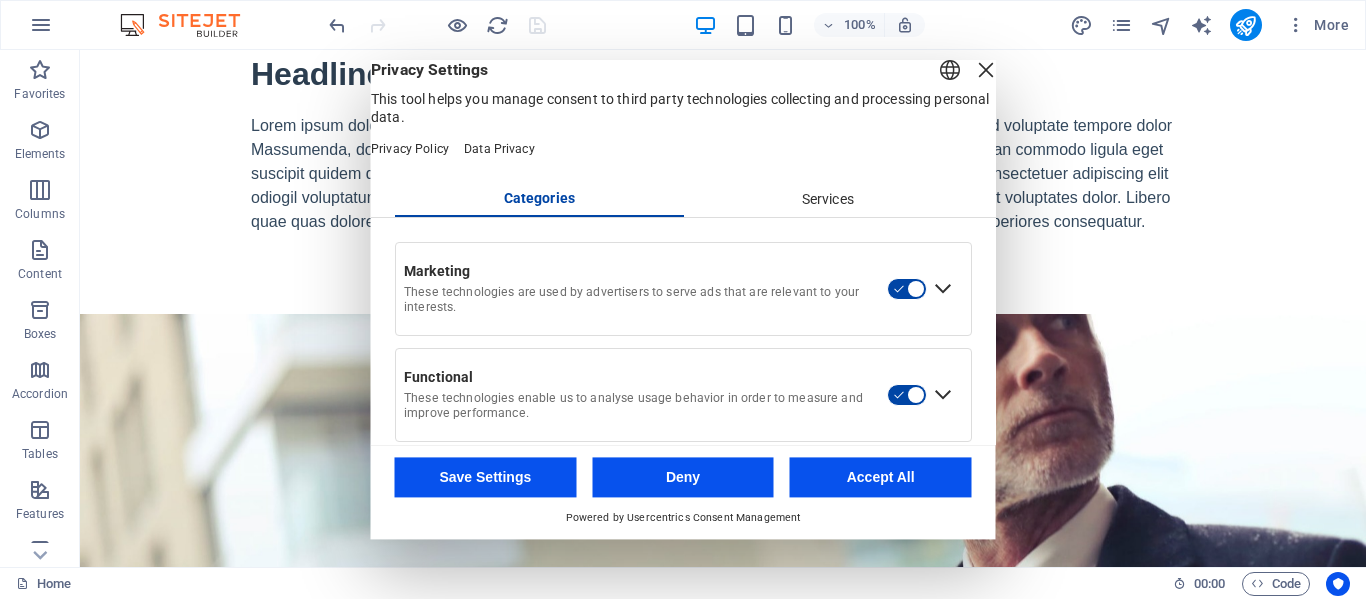 click at bounding box center (986, 70) 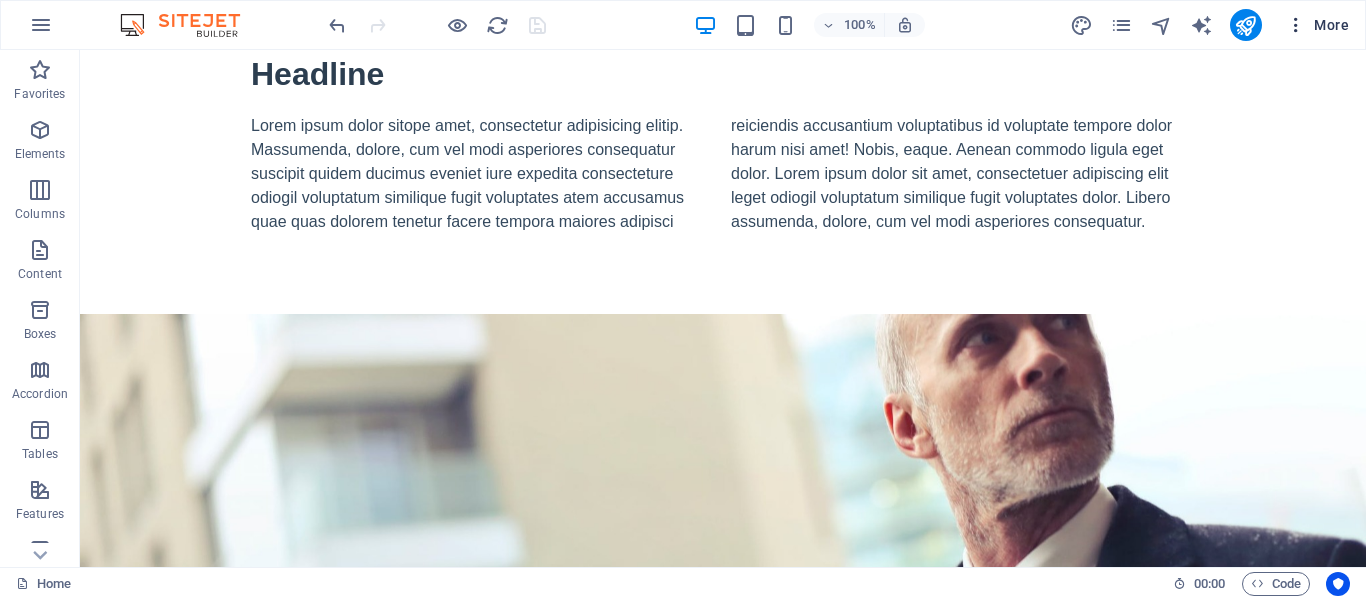 click on "More" at bounding box center [1317, 25] 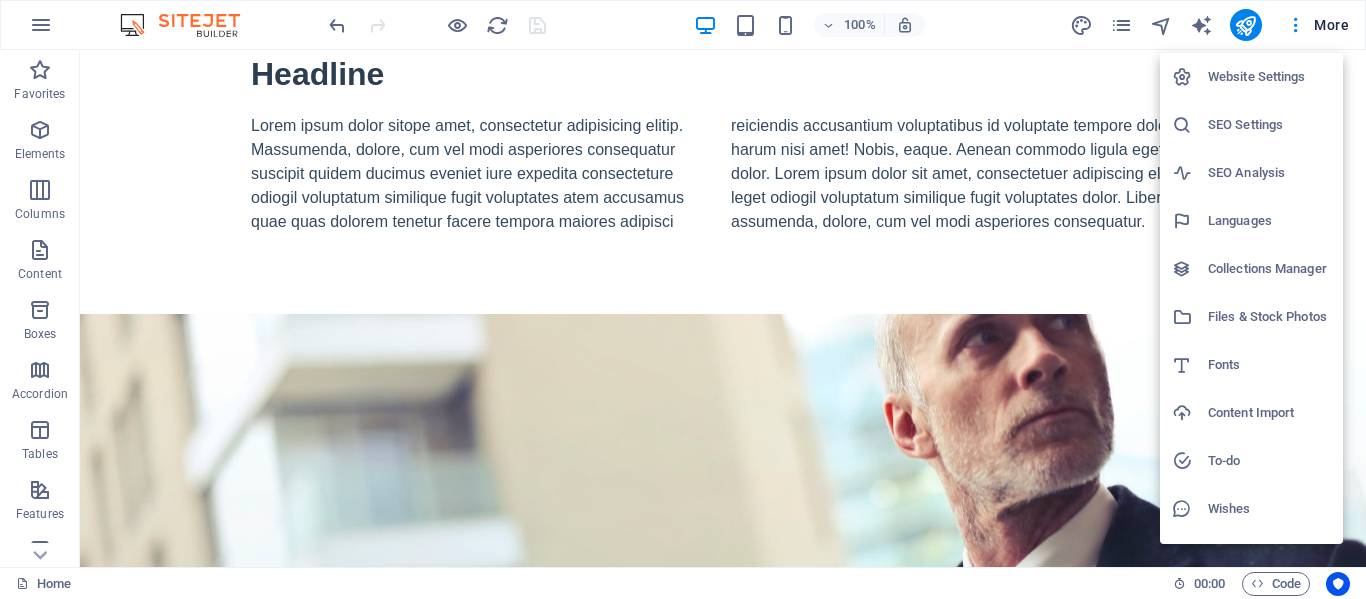 click on "Website Settings" at bounding box center [1269, 77] 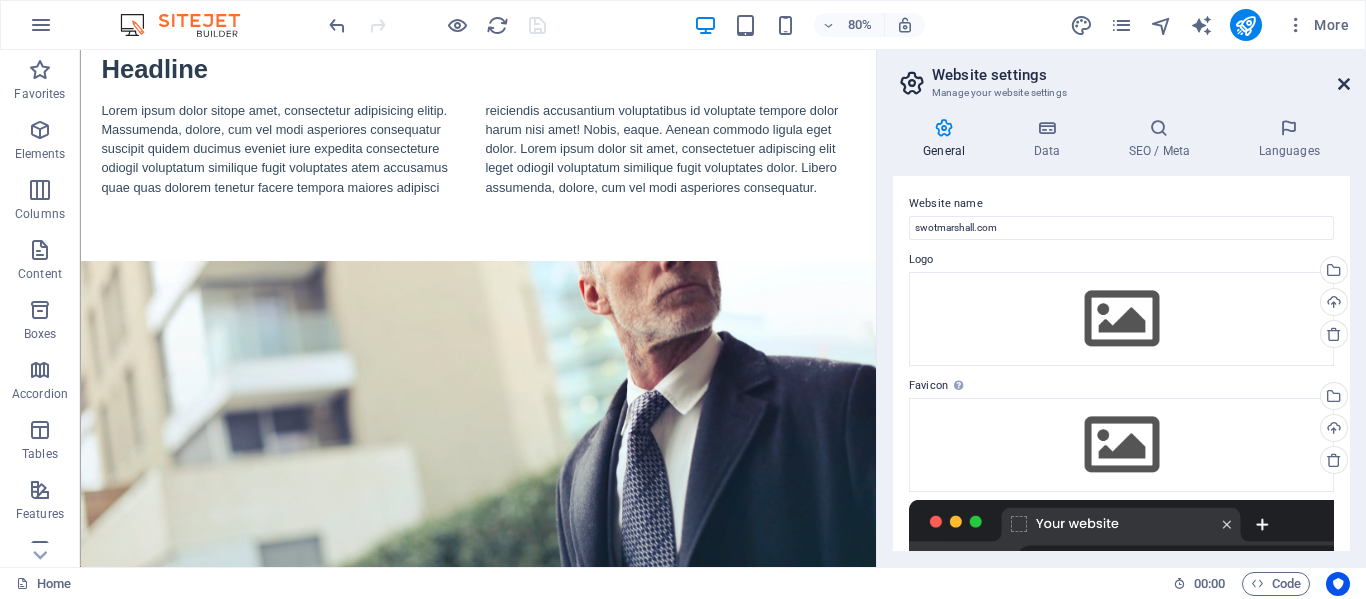 click at bounding box center (1344, 84) 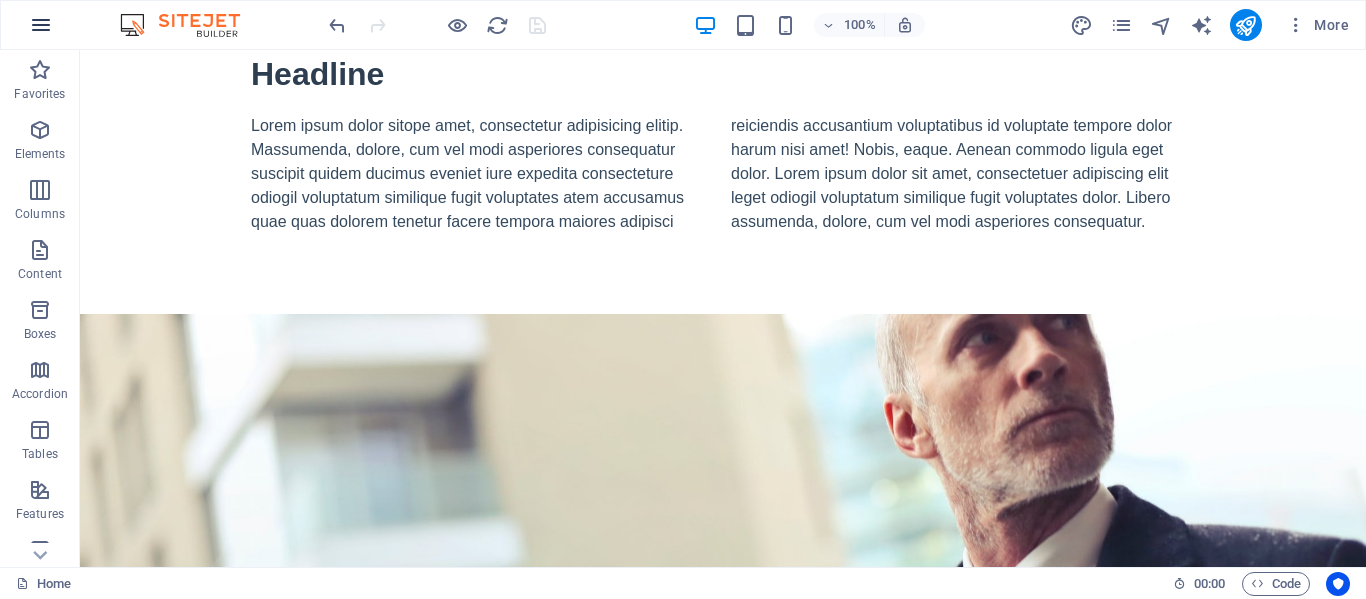 click at bounding box center (41, 25) 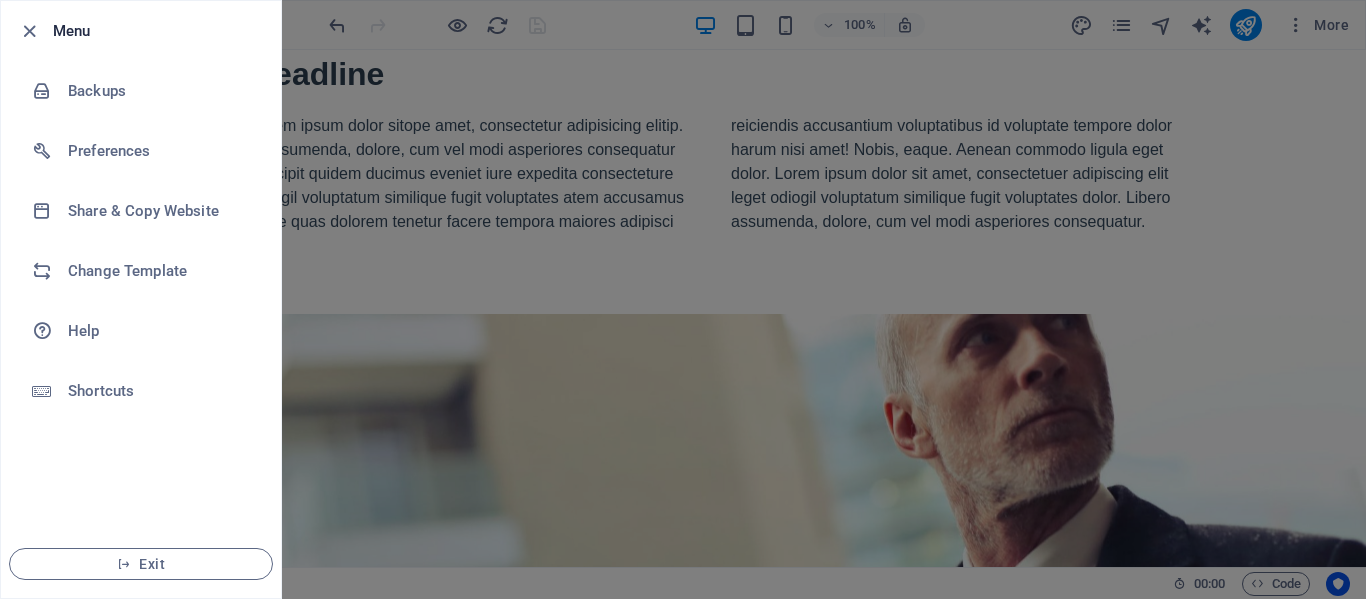 click at bounding box center (683, 299) 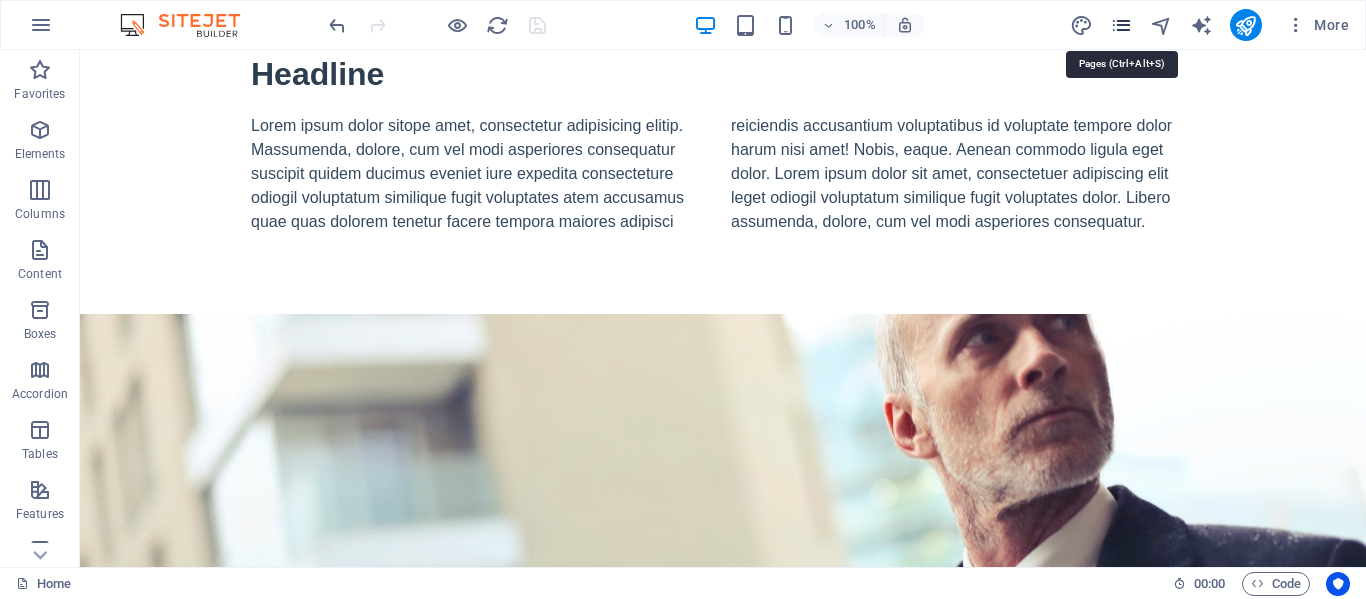 click at bounding box center [1121, 25] 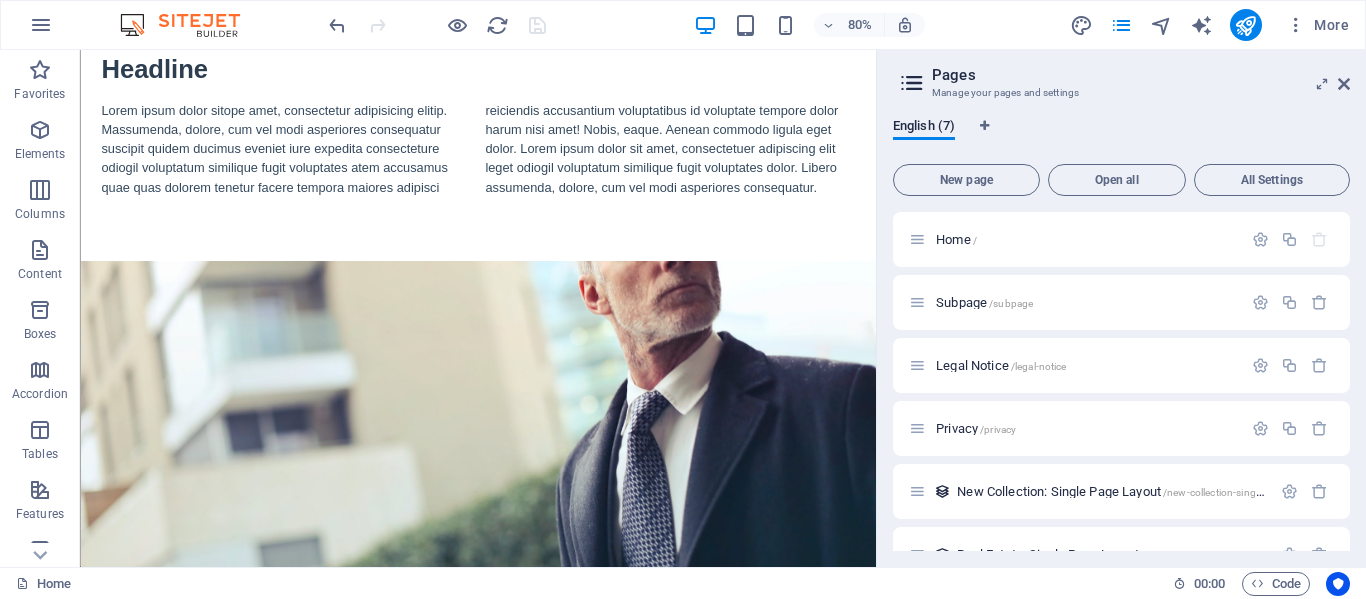 click on "English (7) New page Open all All Settings Home / Subpage /subpage Legal Notice /legal-notice Privacy /privacy New Collection: Single Page Layout /new-collection-single-page-layout Real Estate: Single Page Layout /real-estate-single-page-layout Blog: Single Page Layout /blog-single-page-layout" at bounding box center [1121, 334] 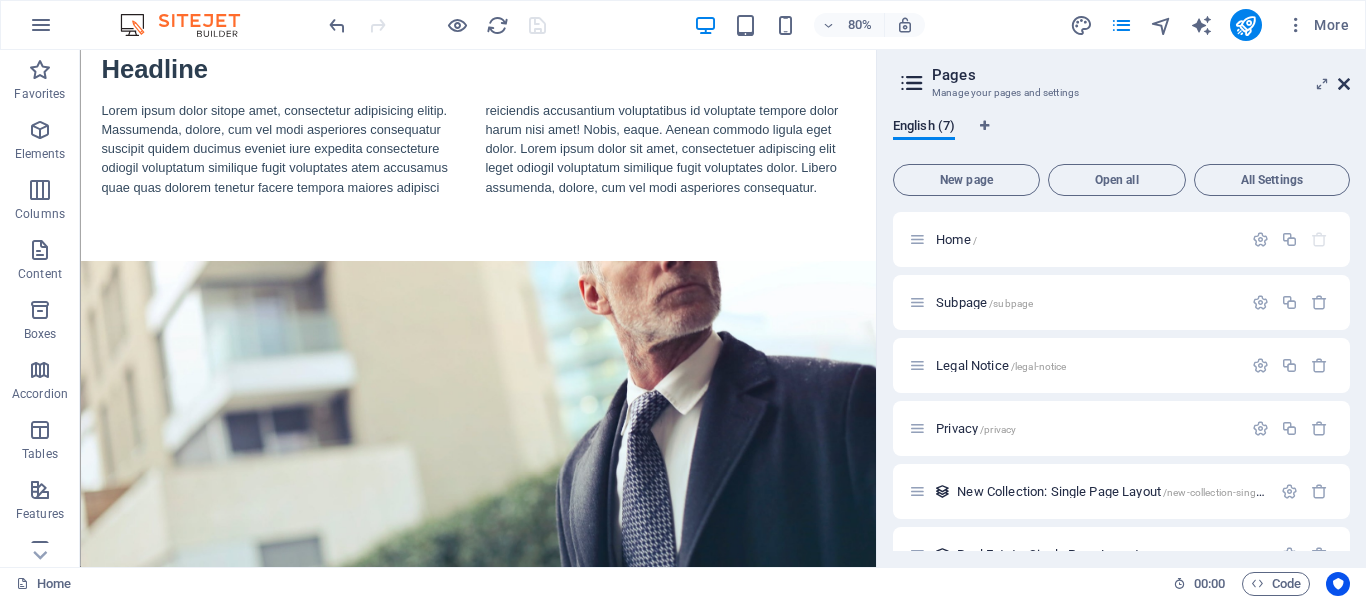 click on "Pages Manage your pages and settings" at bounding box center (1123, 76) 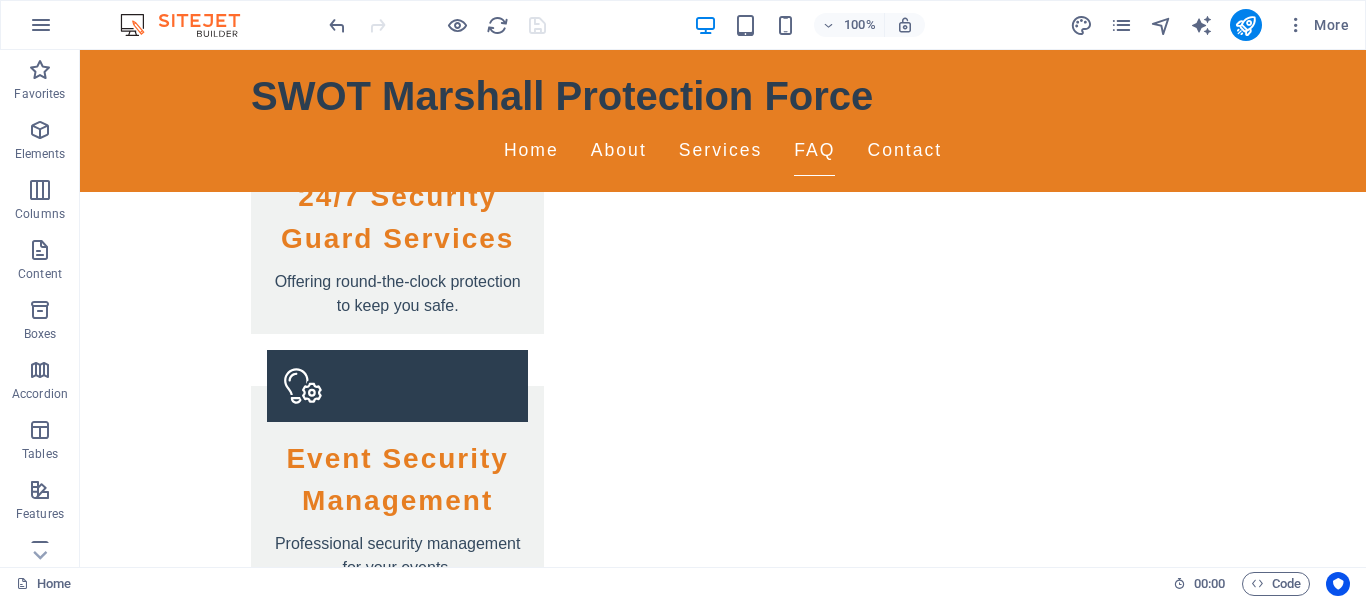 scroll, scrollTop: 2792, scrollLeft: 0, axis: vertical 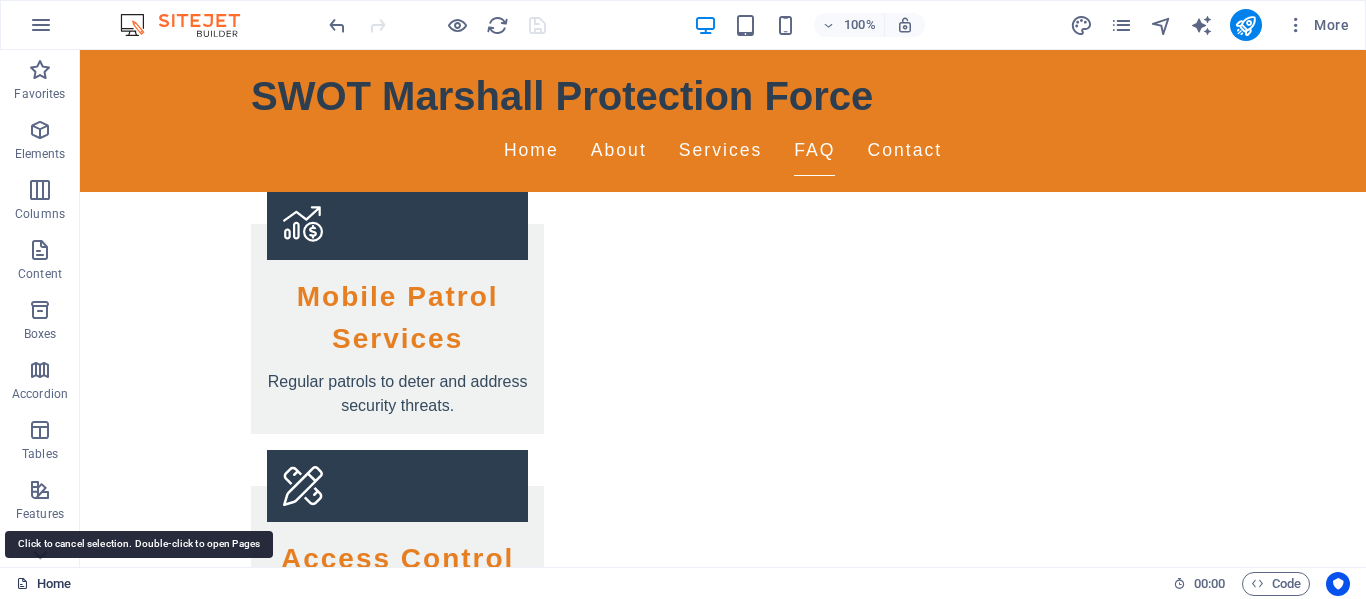 click on "Home" at bounding box center (43, 584) 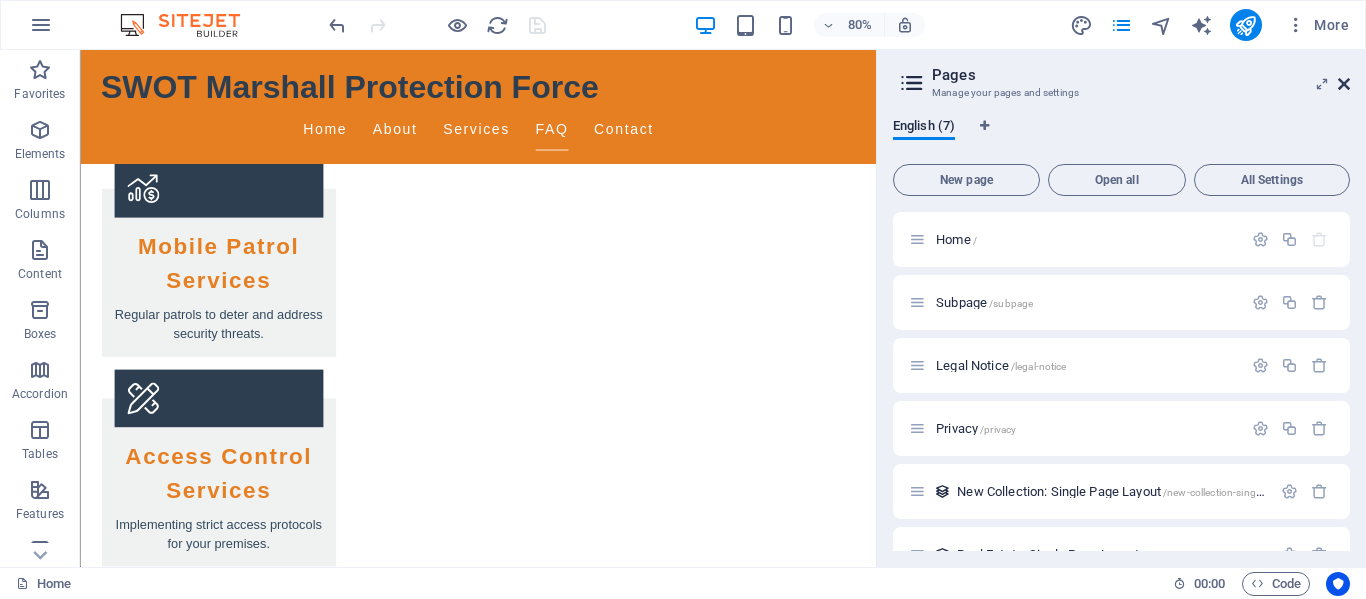 click at bounding box center [1344, 84] 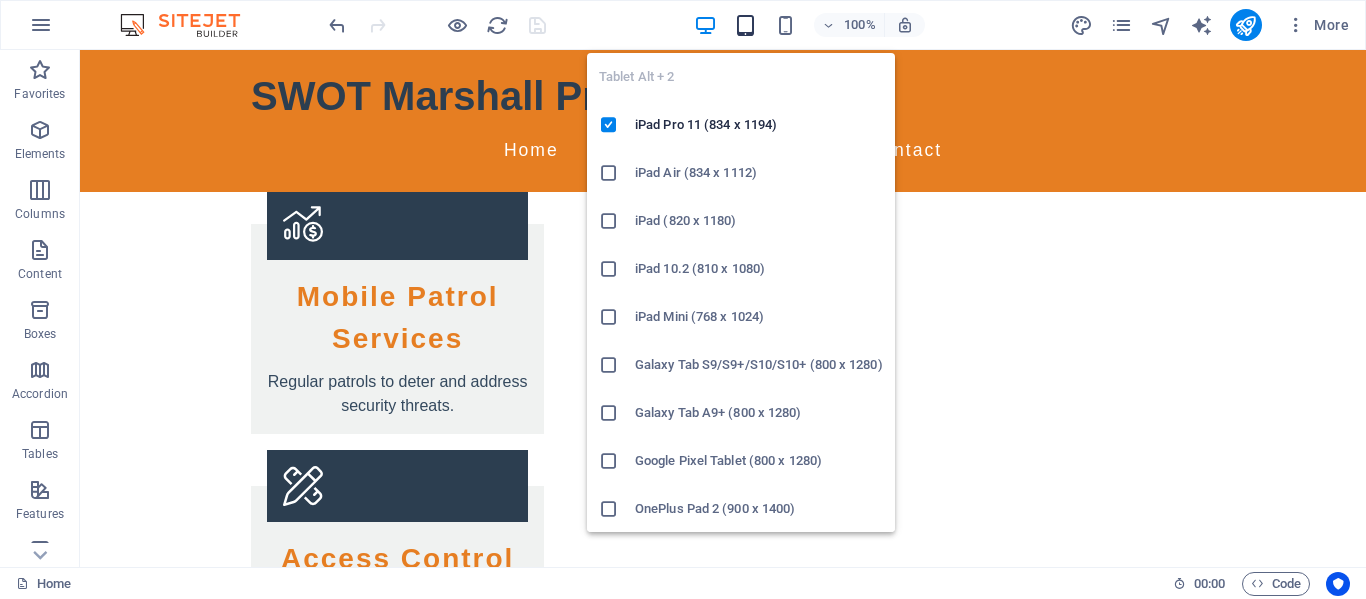 click at bounding box center [745, 25] 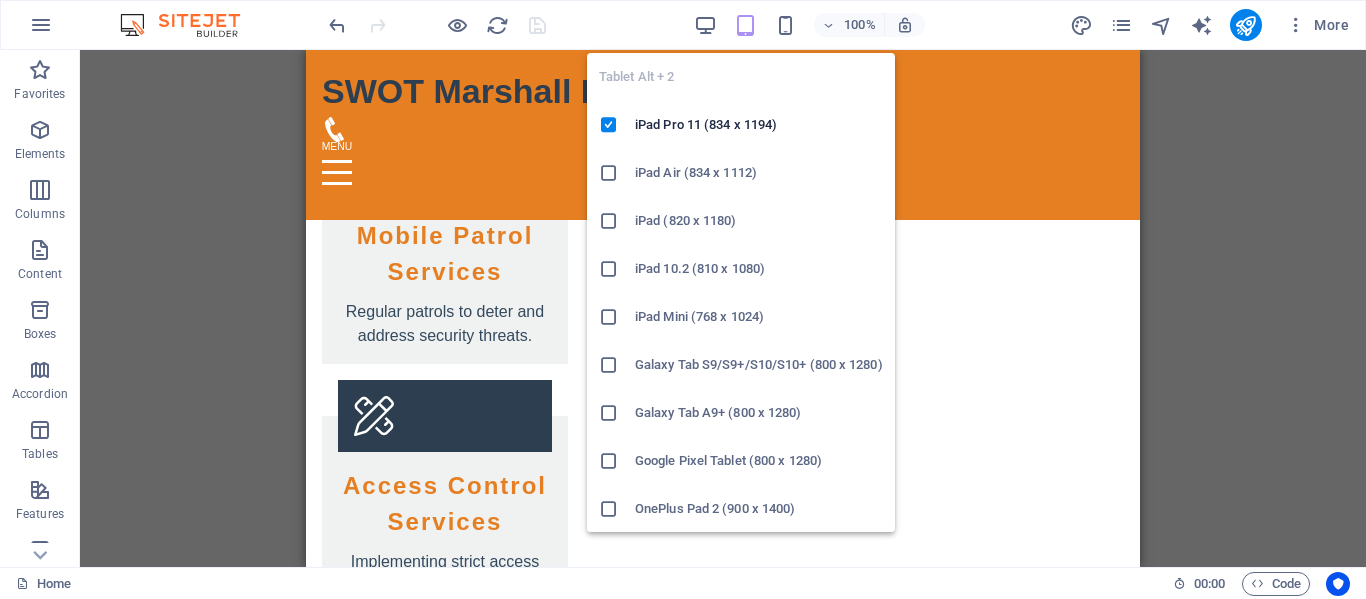 scroll, scrollTop: 2815, scrollLeft: 0, axis: vertical 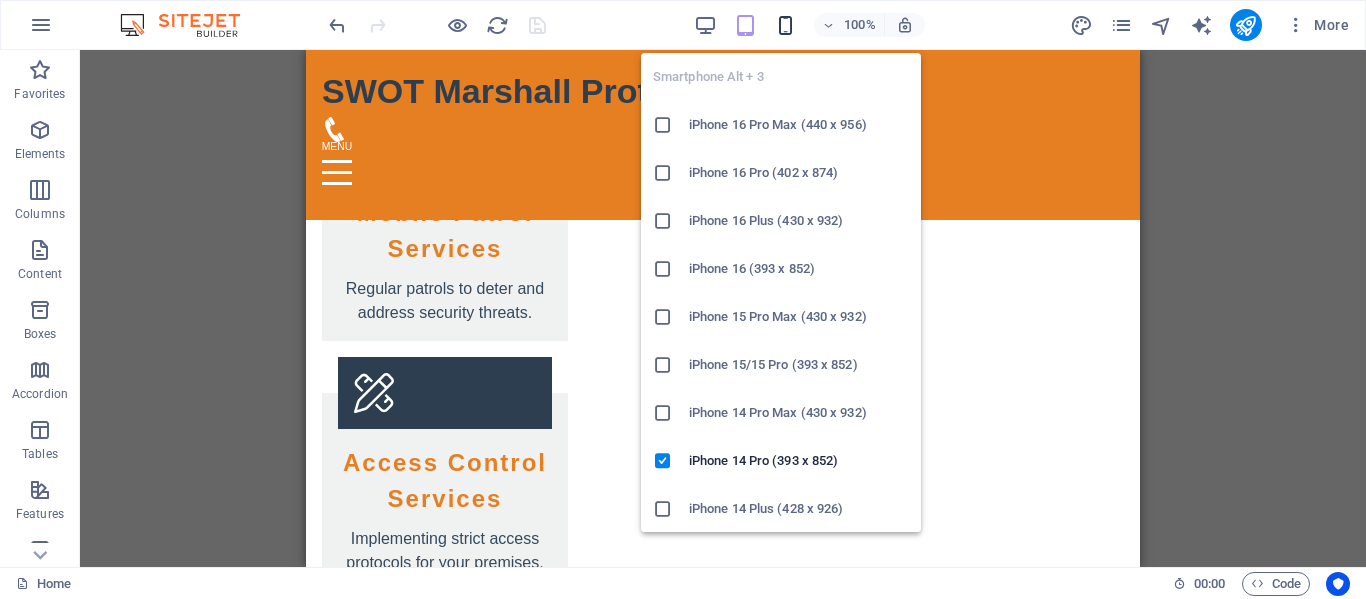 click at bounding box center (785, 25) 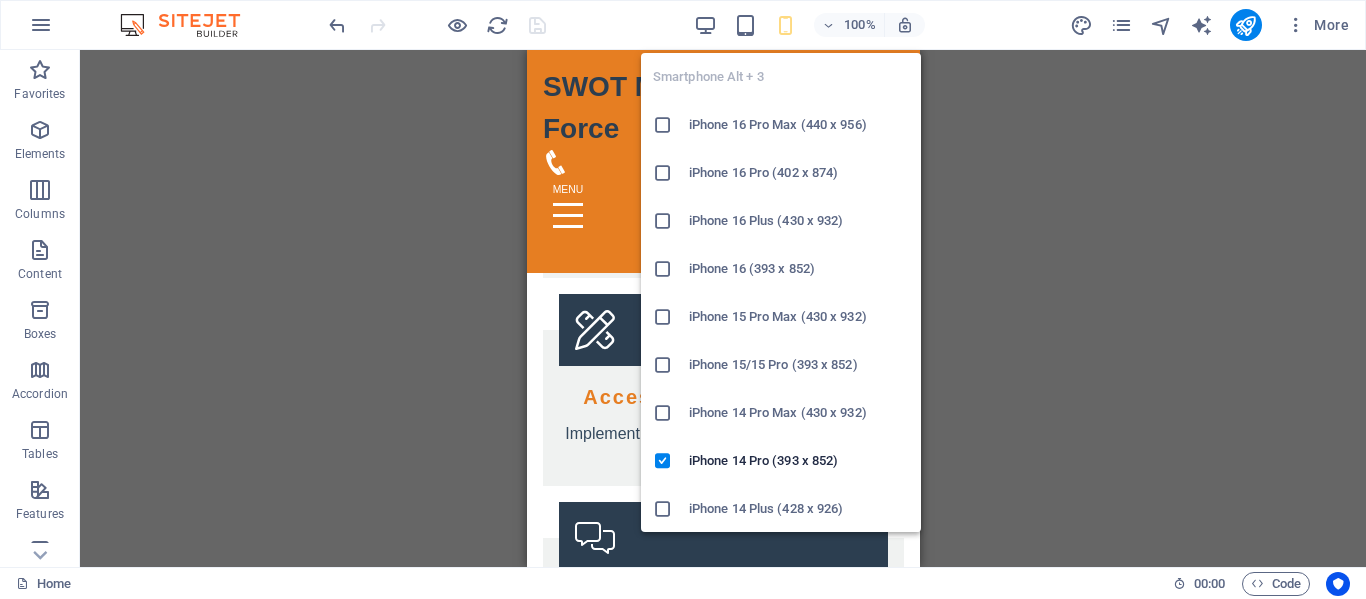 scroll, scrollTop: 2919, scrollLeft: 0, axis: vertical 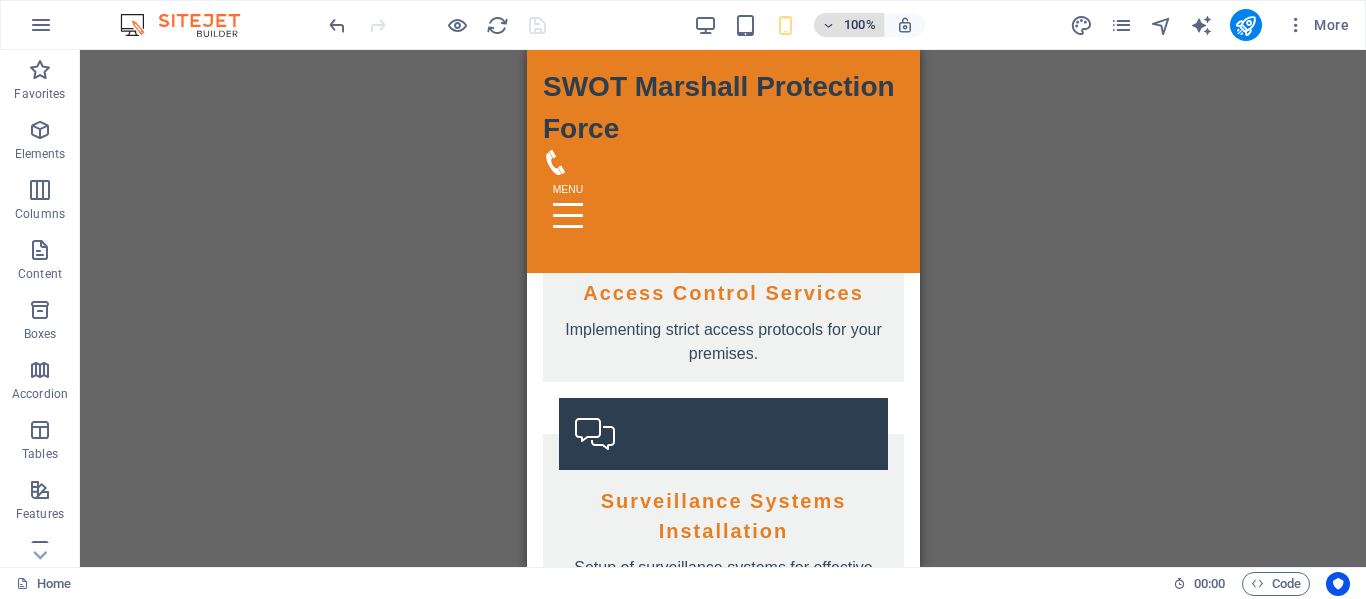 click on "100%" at bounding box center (860, 25) 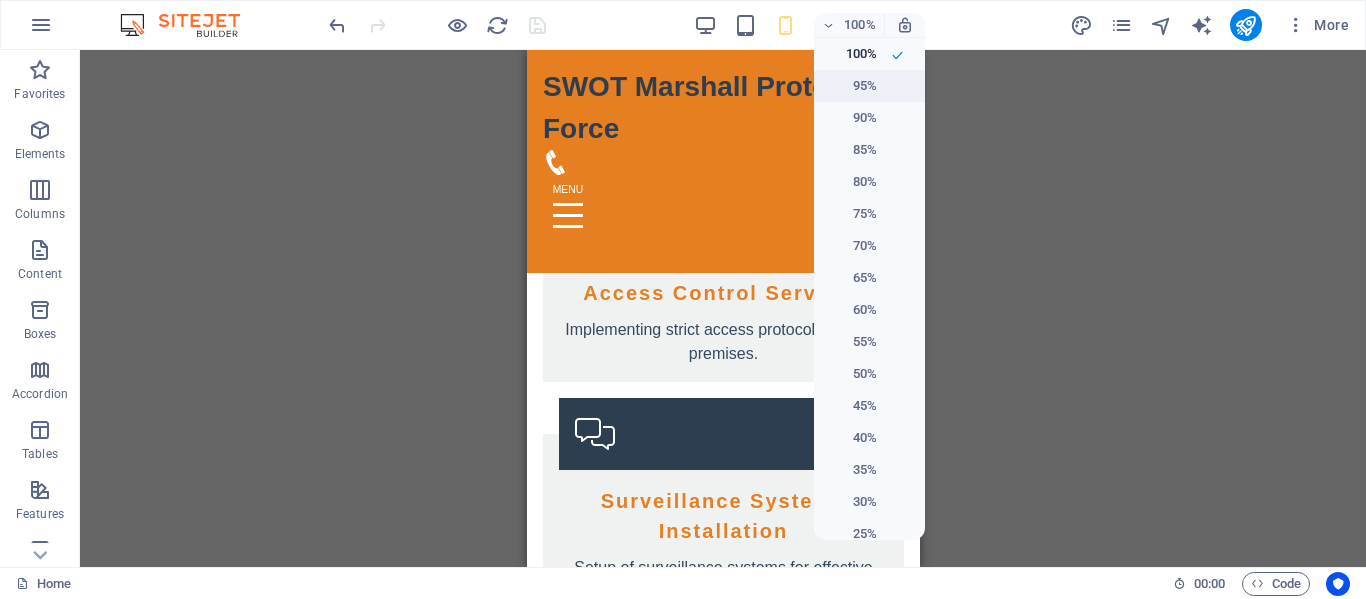 click on "95%" at bounding box center (851, 86) 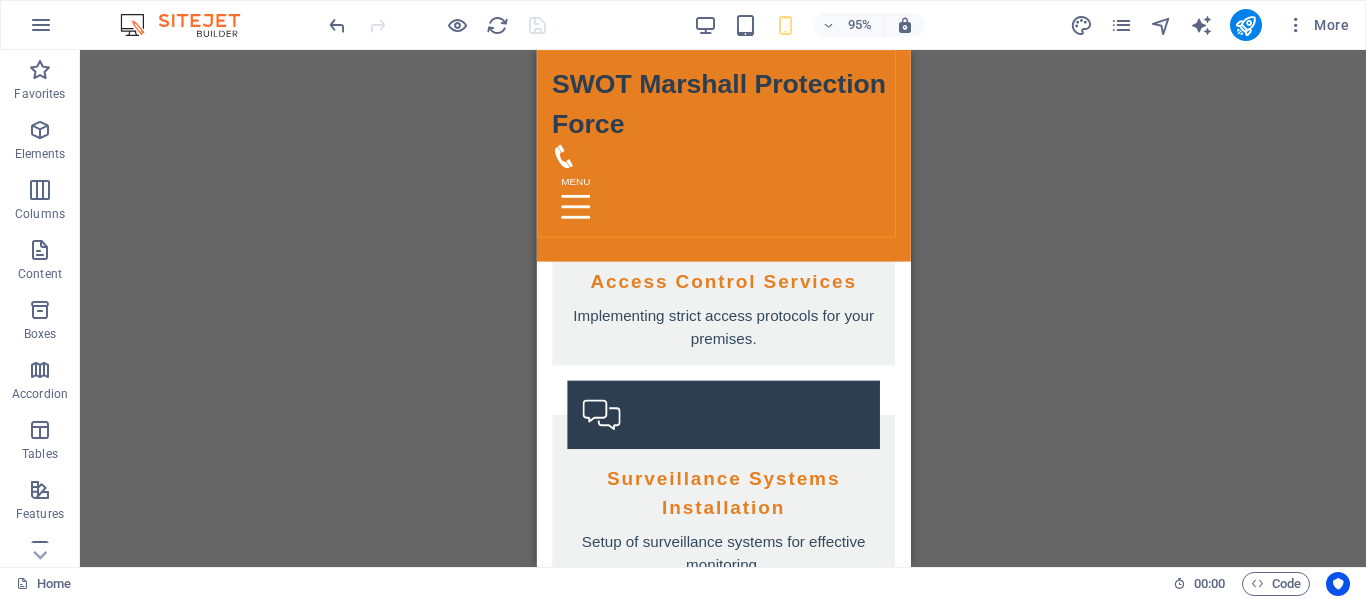click at bounding box center (190, 25) 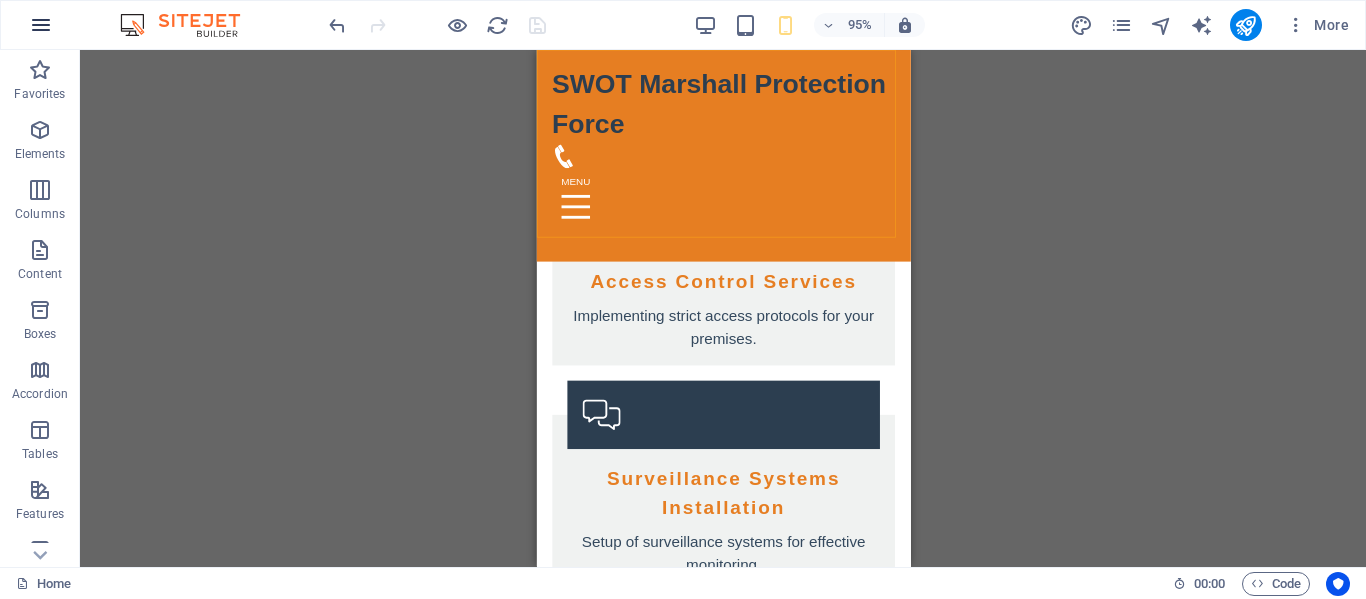 click at bounding box center [41, 25] 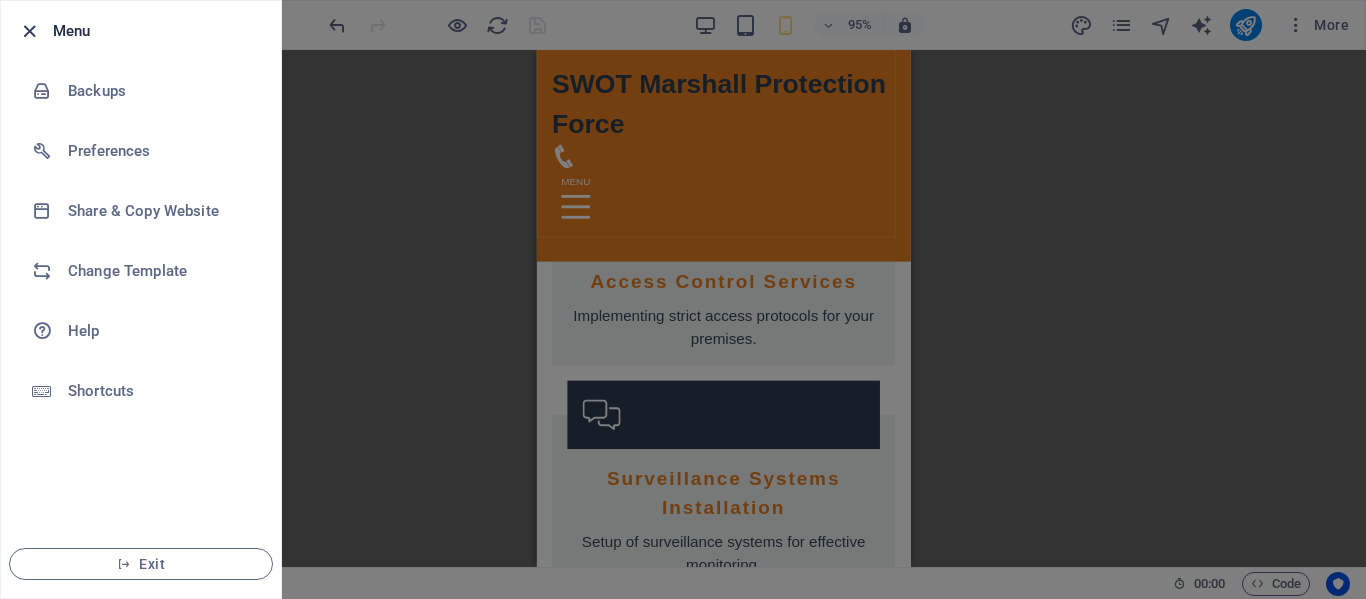 click at bounding box center [29, 31] 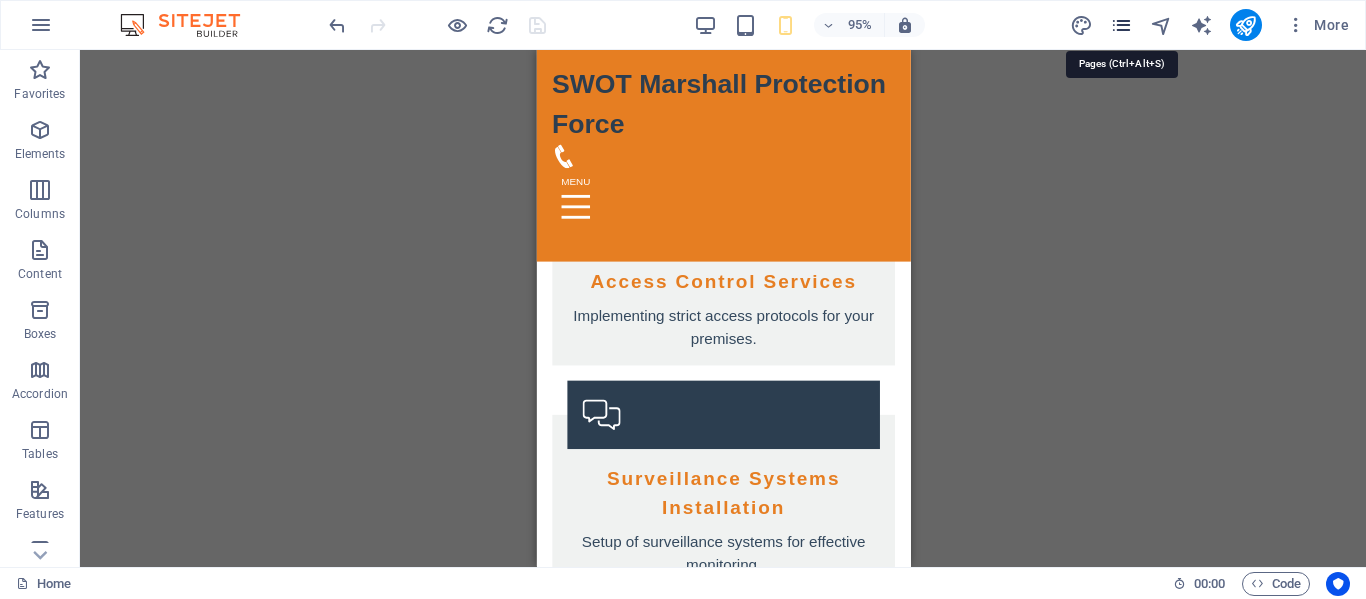 click at bounding box center (1121, 25) 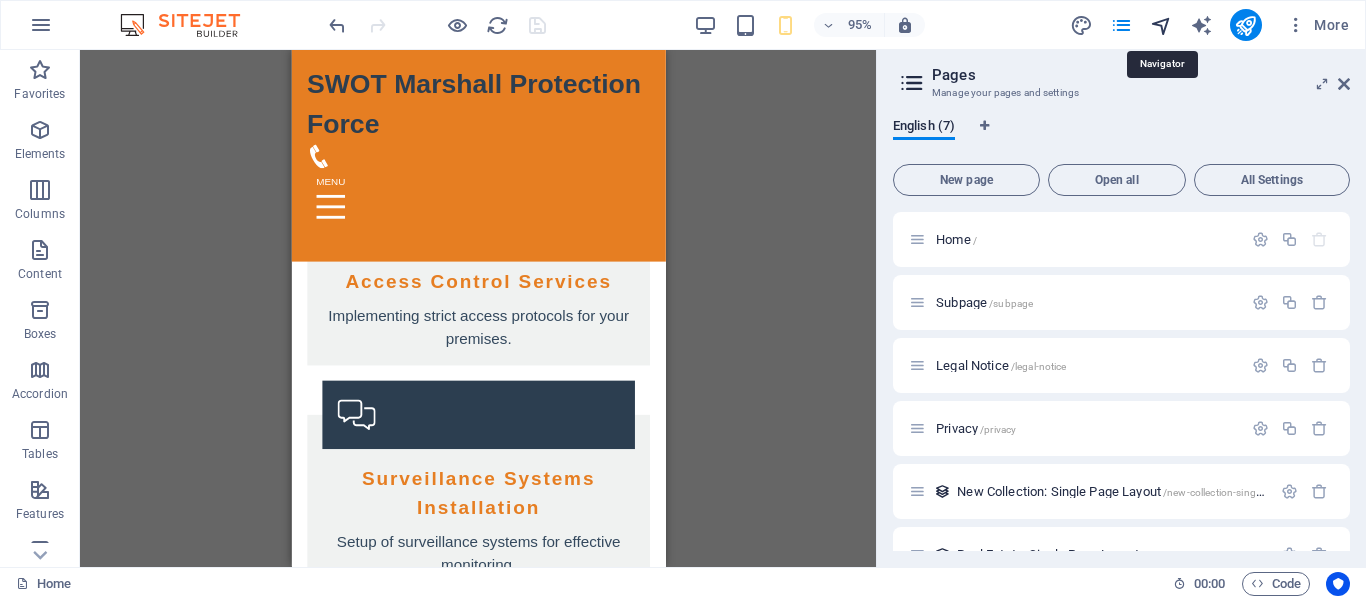 click at bounding box center [1161, 25] 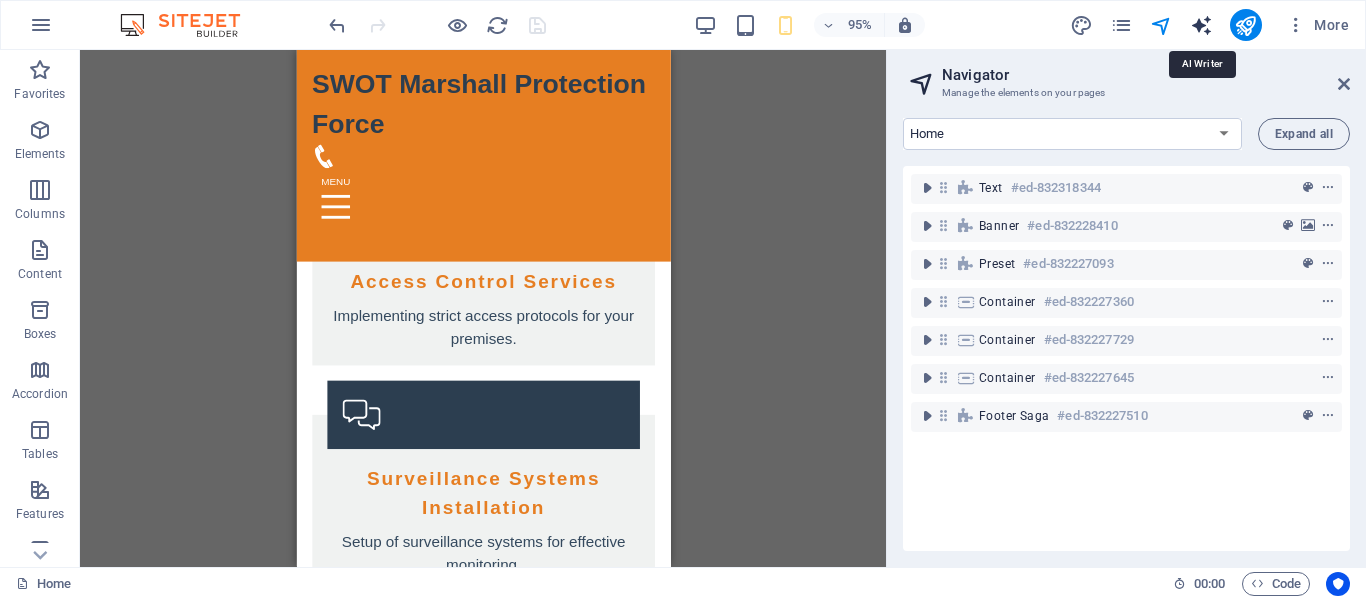 click at bounding box center [1201, 25] 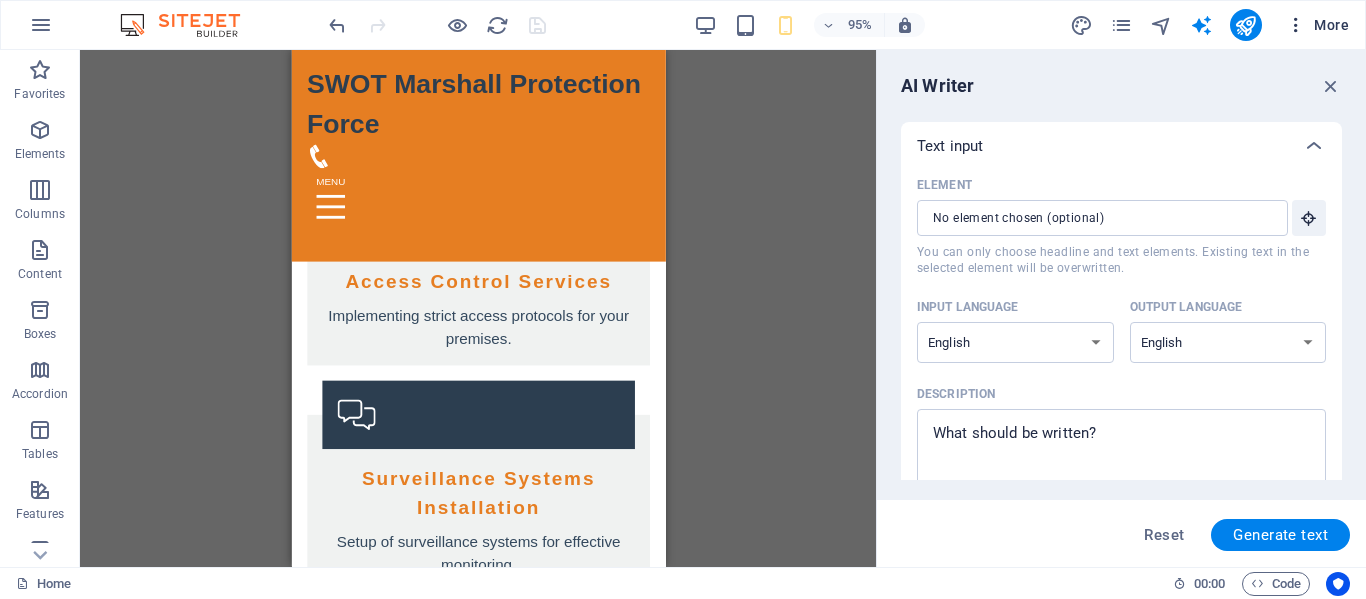 click at bounding box center (1296, 25) 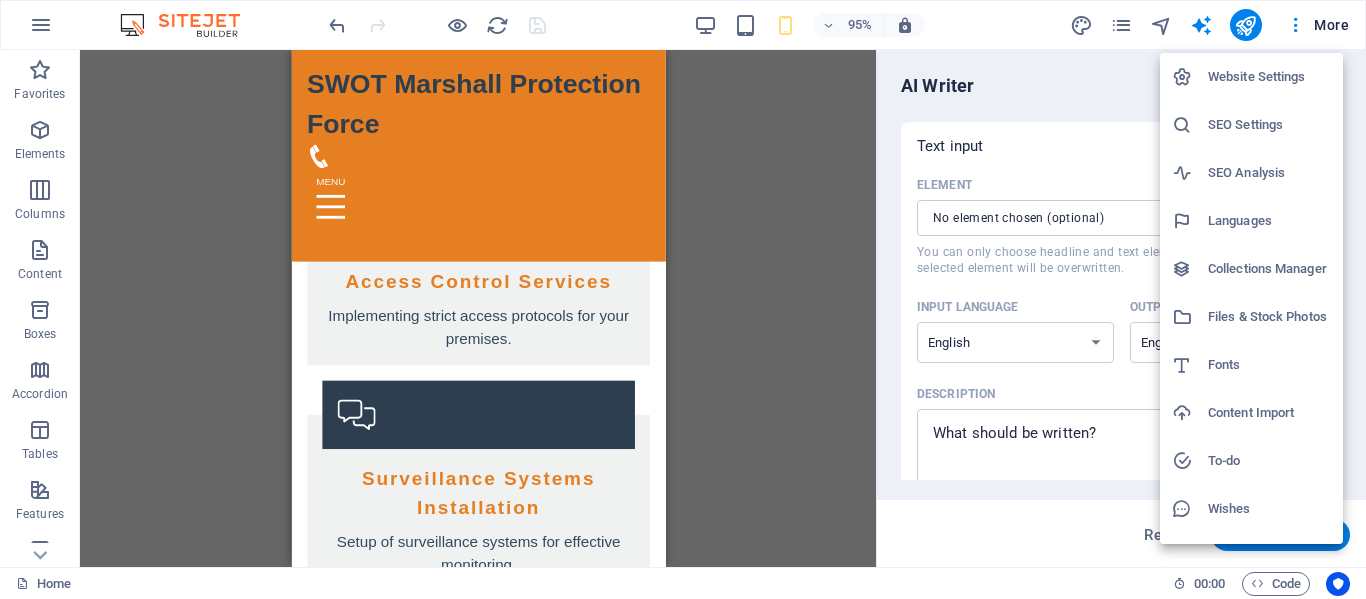 click on "Website Settings" at bounding box center [1269, 77] 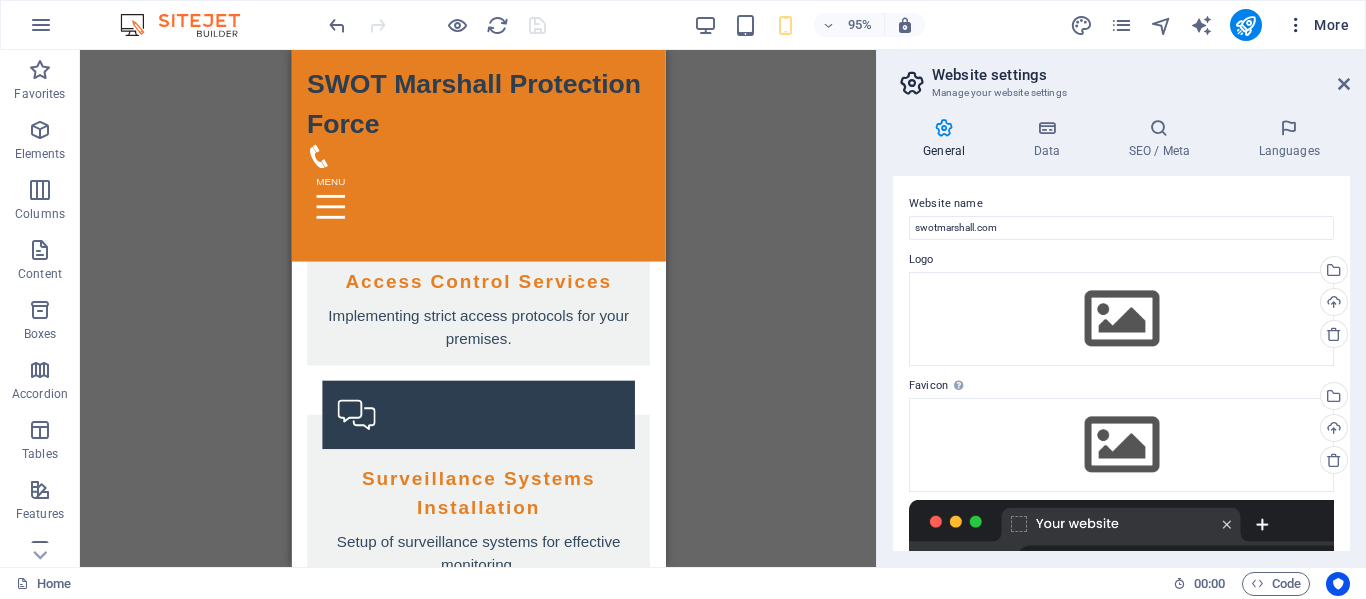click on "More" at bounding box center [1317, 25] 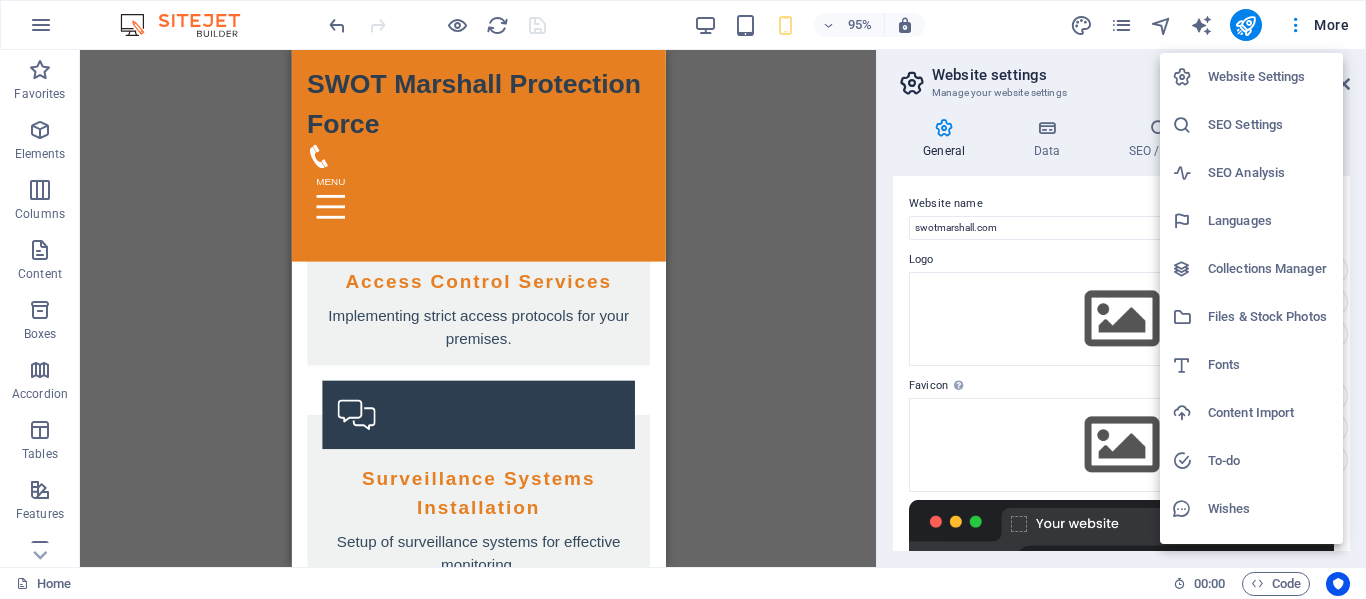 click at bounding box center (683, 299) 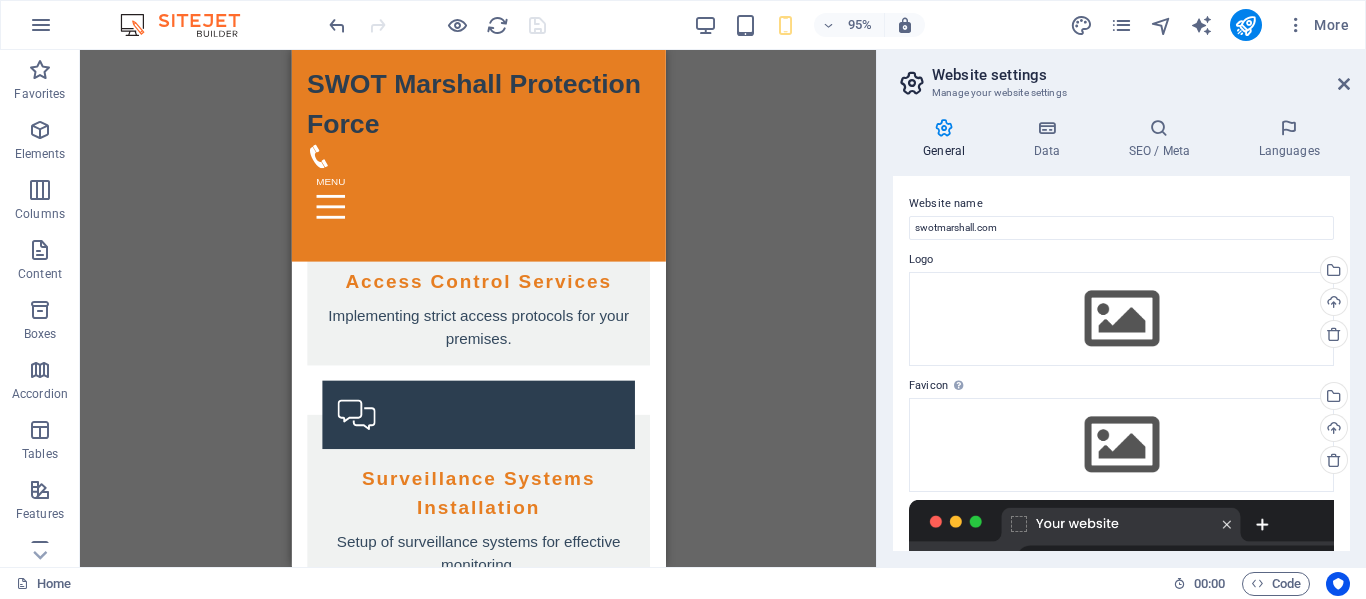 click on "General  Data  SEO / Meta  Languages Website name swotmarshall.com Logo Drag files here, click to choose files or select files from Files or our free stock photos & videos Select files from the file manager, stock photos, or upload file(s) Upload Favicon Set the favicon of your website here. A favicon is a small icon shown in the browser tab next to your website title. It helps visitors identify your website. Drag files here, click to choose files or select files from Files or our free stock photos & videos Select files from the file manager, stock photos, or upload file(s) Upload Preview Image (Open Graph) This image will be shown when the website is shared on social networks Drag files here, click to choose files or select files from Files or our free stock photos & videos Select files from the file manager, stock photos, or upload file(s) Upload Contact data for this website. This can be used everywhere on the website and will update automatically. Company SWOT Marshall Protection Force First name Street" at bounding box center (1121, 334) 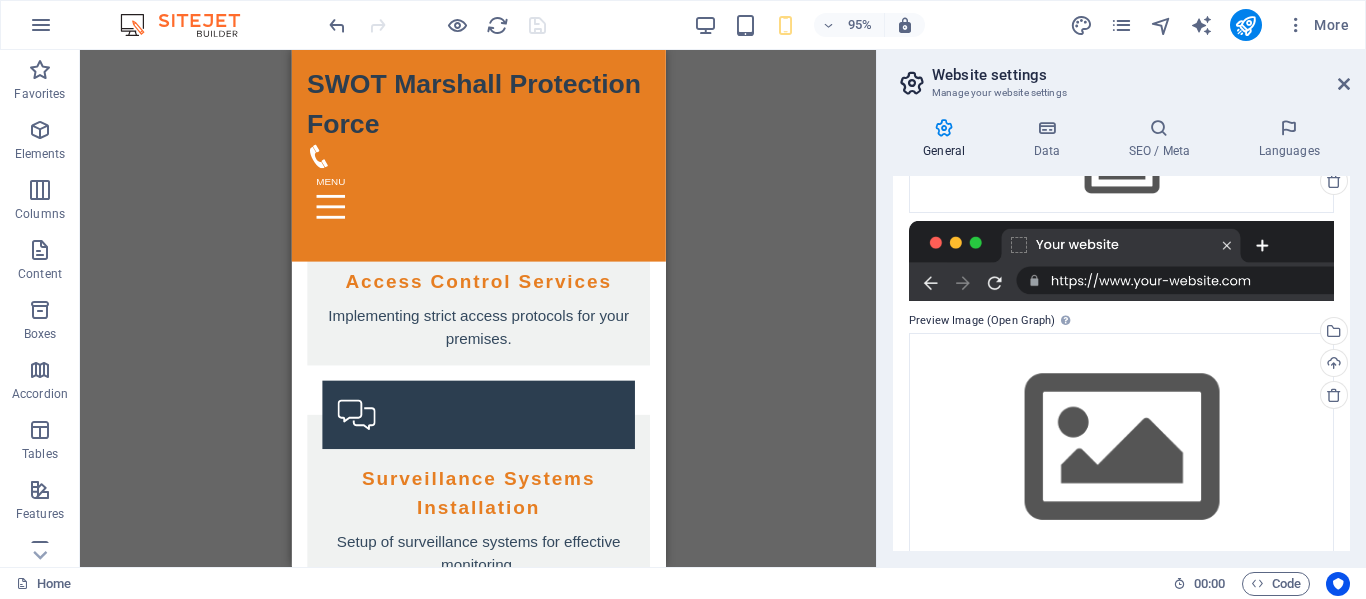 scroll, scrollTop: 307, scrollLeft: 0, axis: vertical 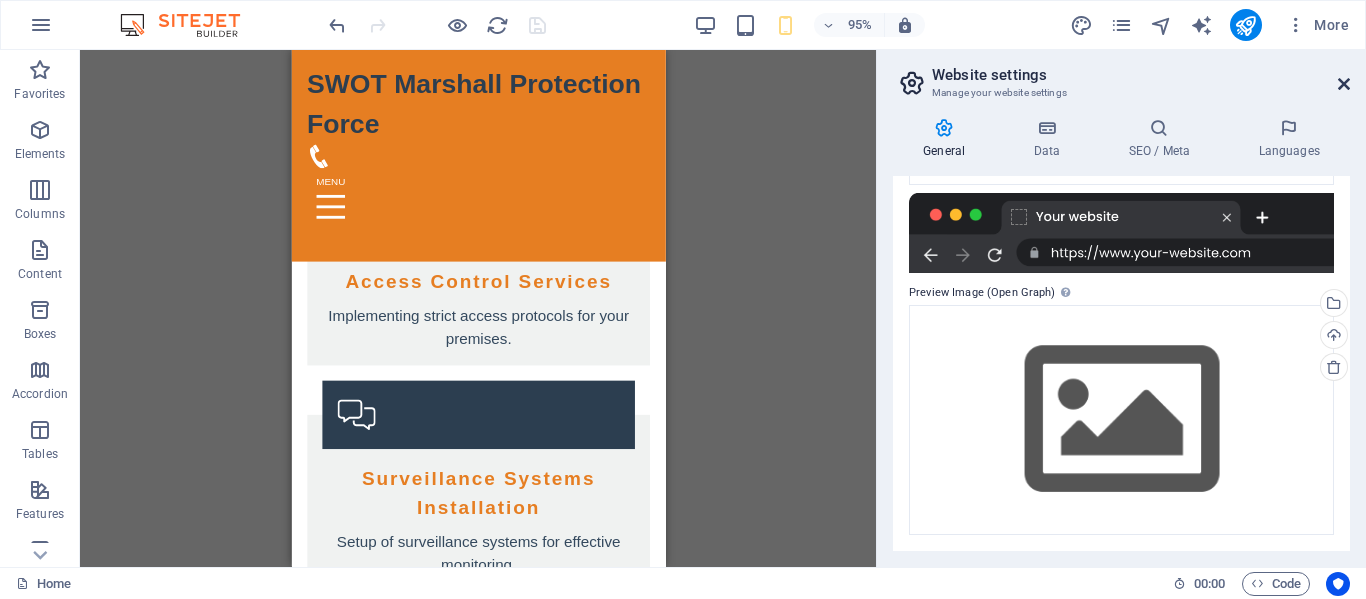 click at bounding box center (1344, 84) 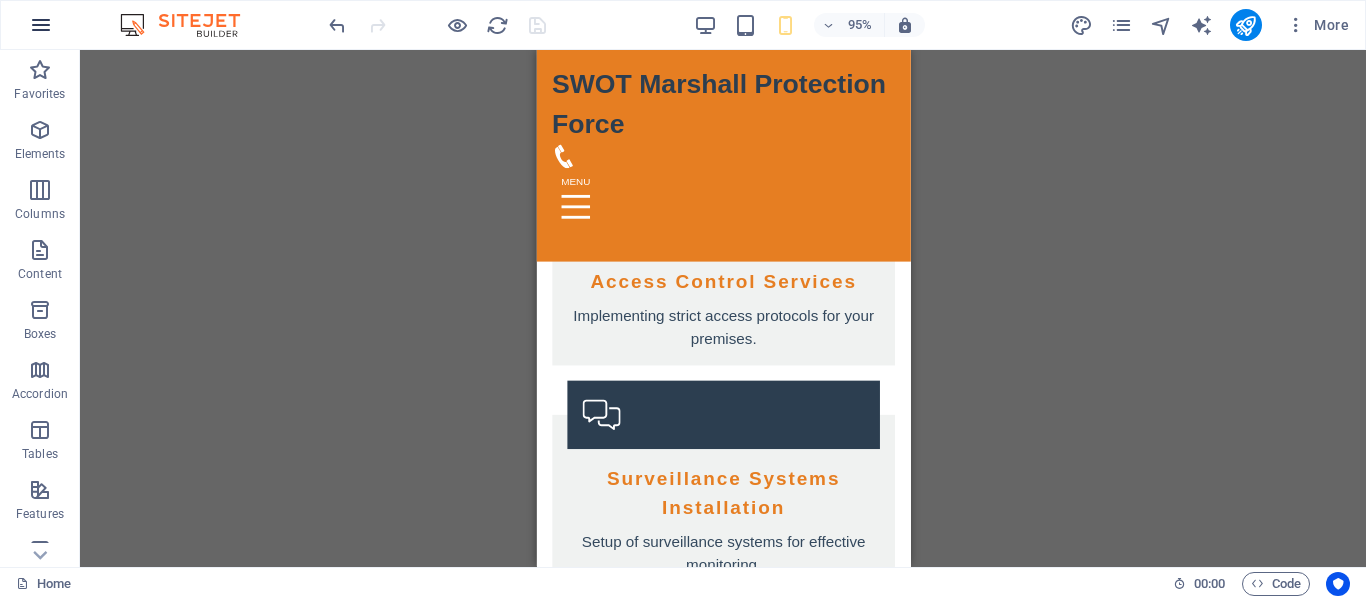 click at bounding box center (41, 25) 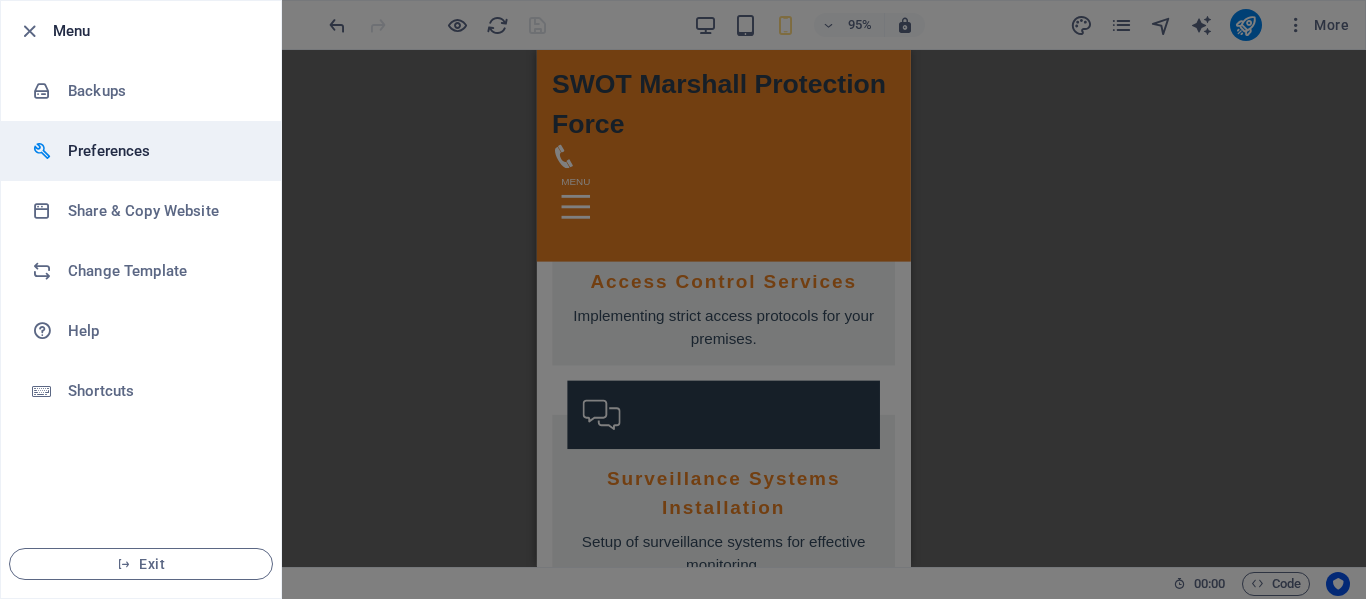 click on "Preferences" at bounding box center [160, 151] 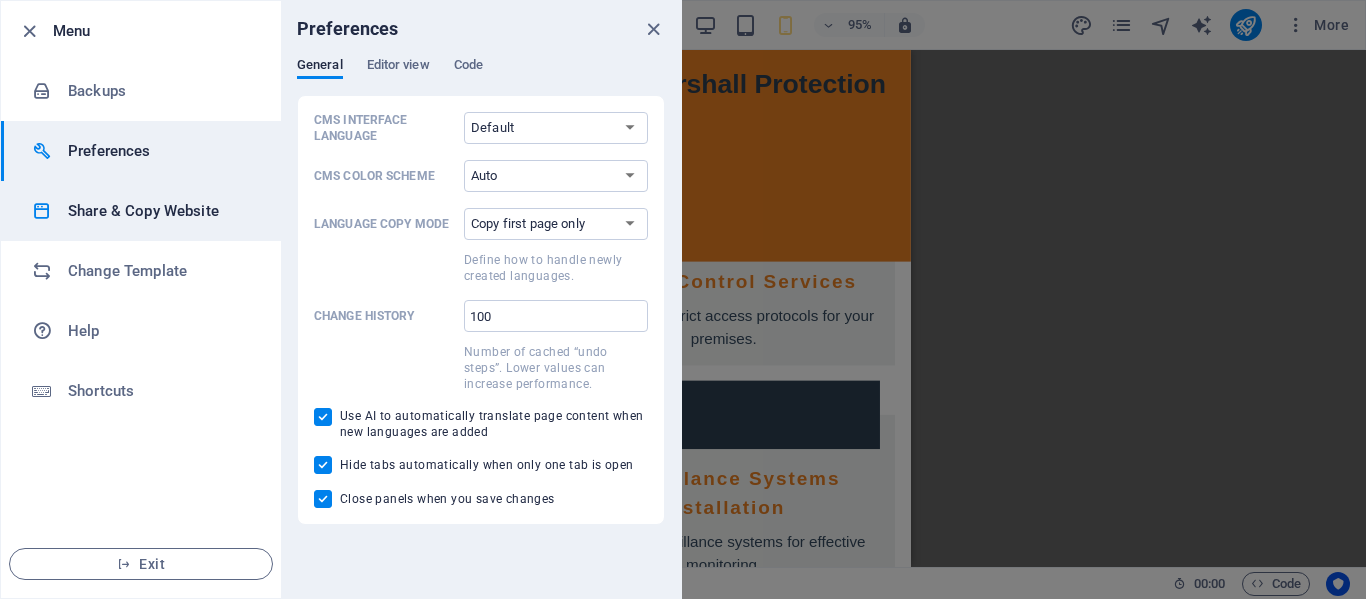 click on "Share & Copy Website" at bounding box center (160, 211) 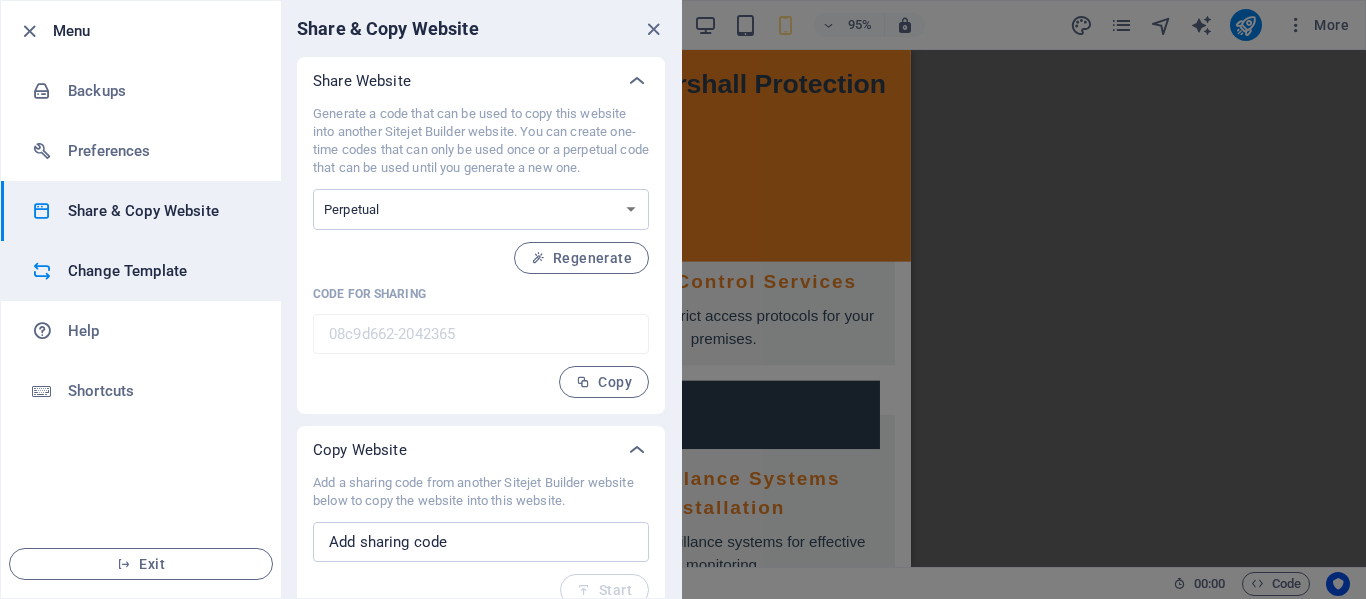 click on "Change Template" at bounding box center (160, 271) 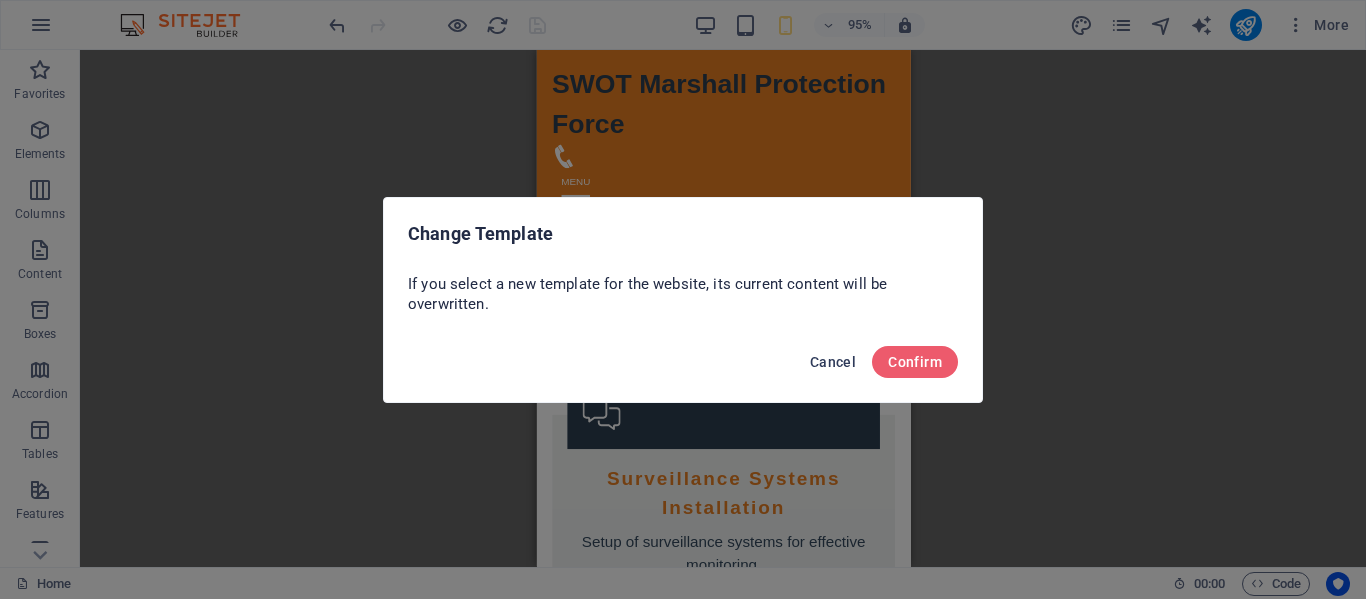 click on "Cancel" at bounding box center (833, 362) 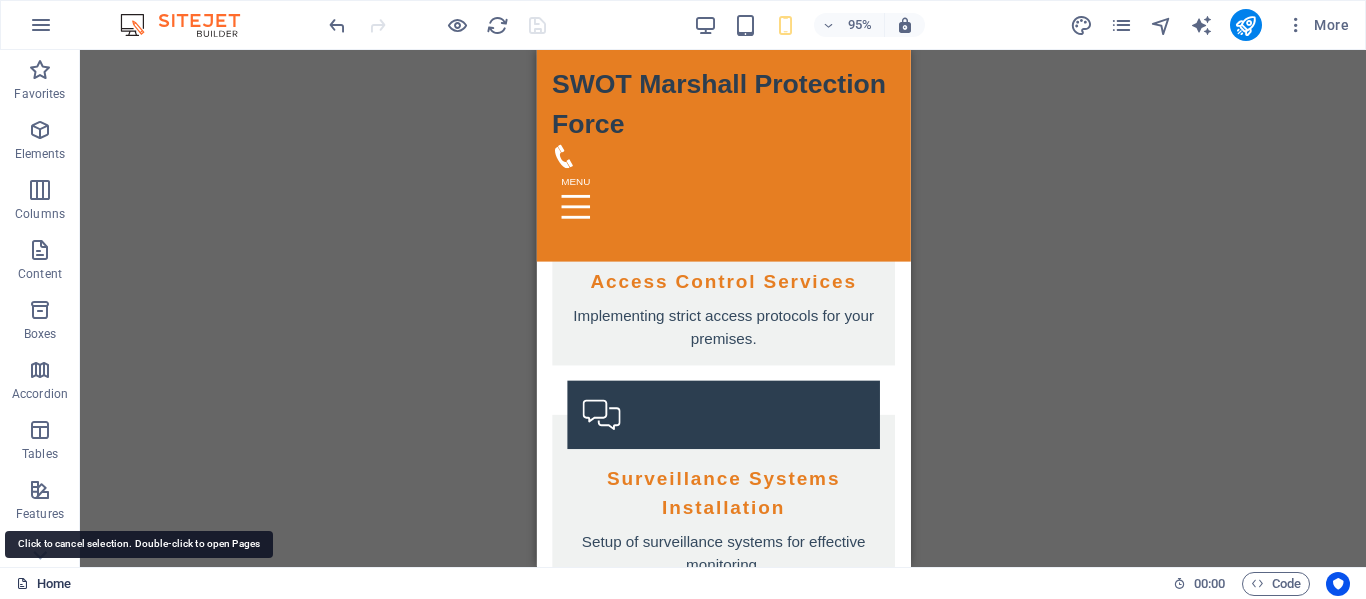 click on "Home" at bounding box center (43, 584) 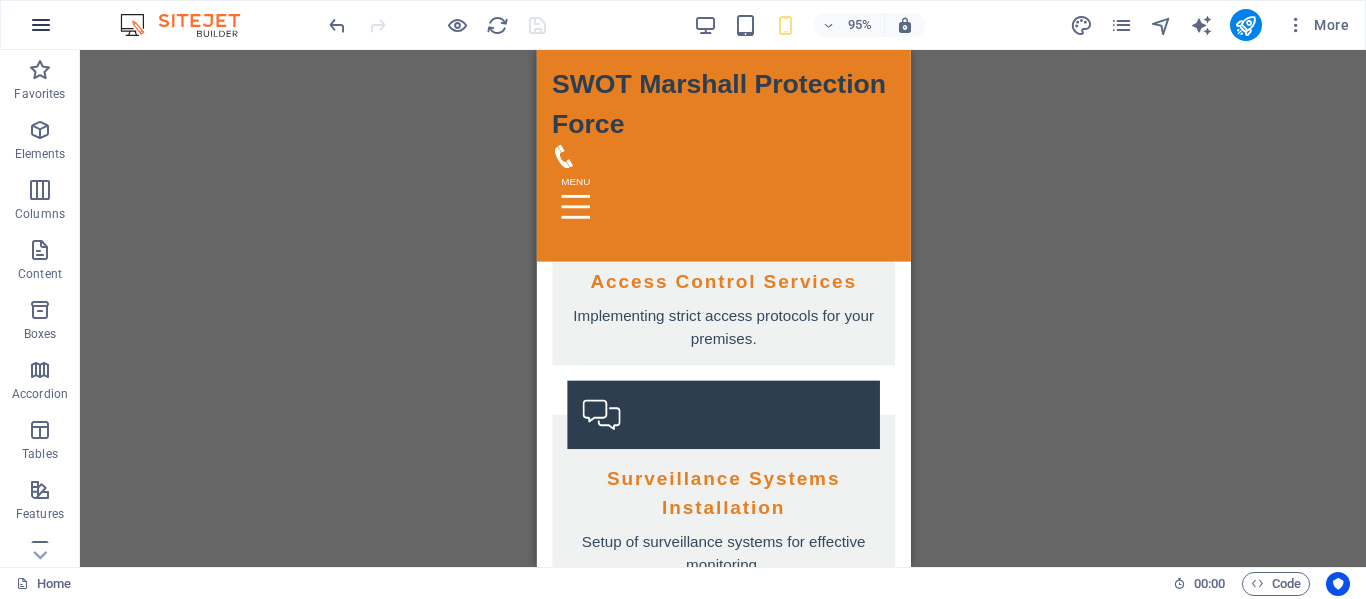 click at bounding box center [41, 25] 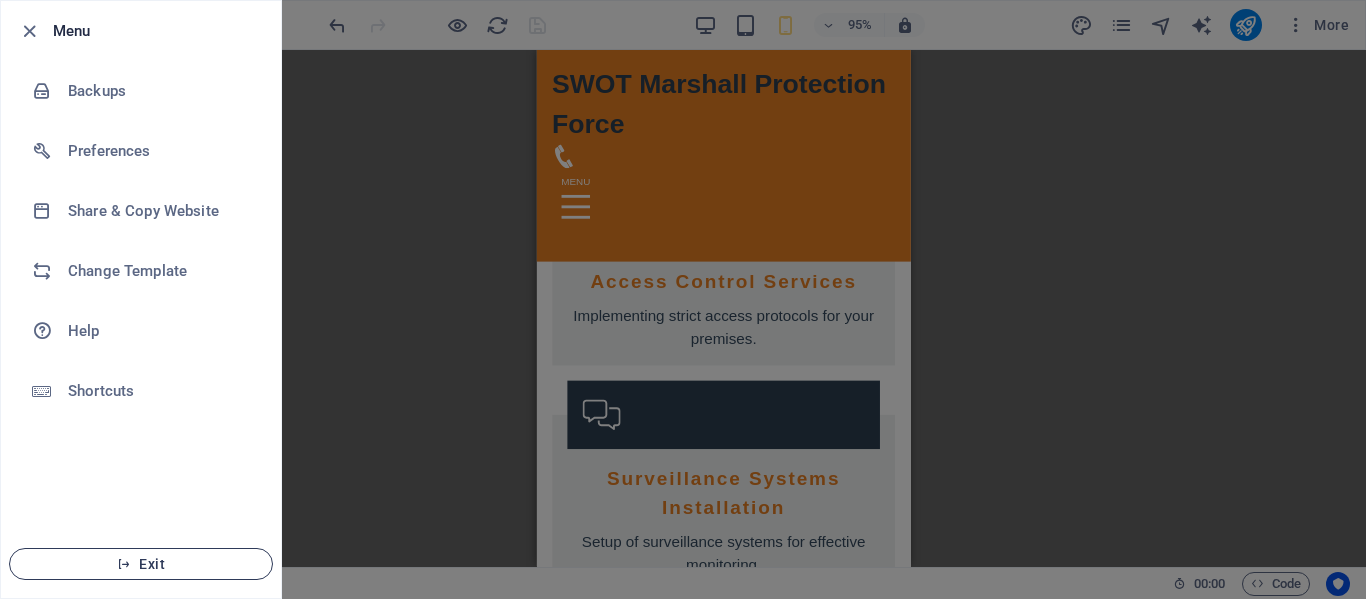 click on "Exit" at bounding box center (141, 564) 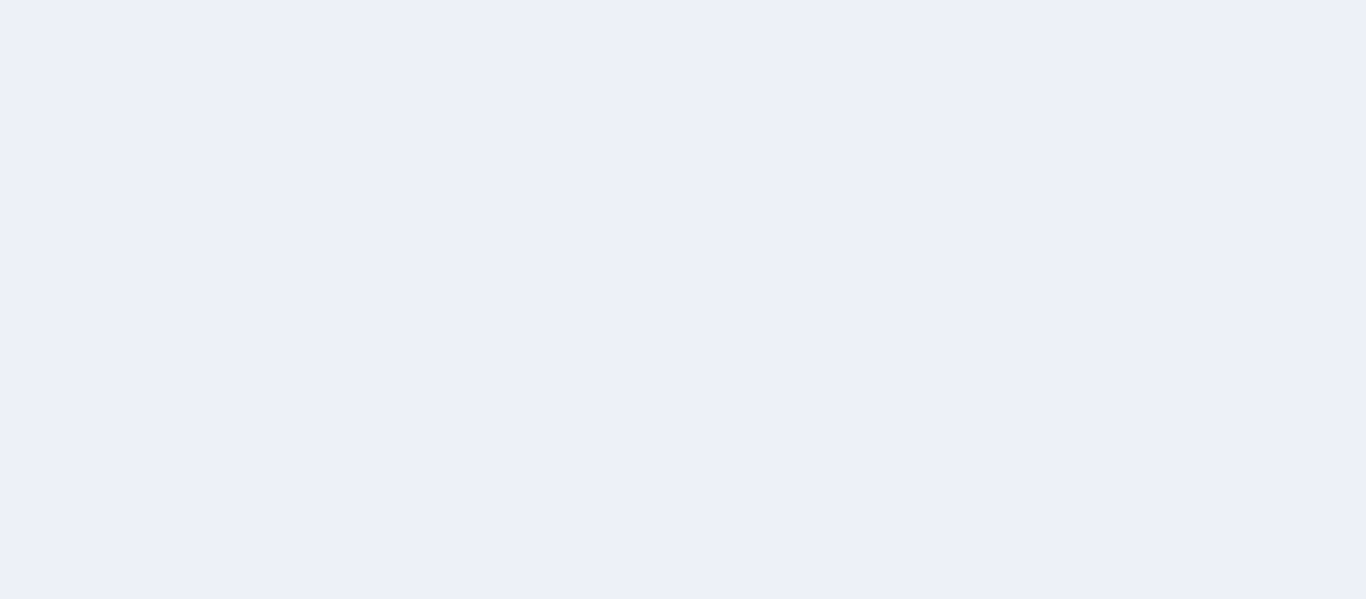 scroll, scrollTop: 0, scrollLeft: 0, axis: both 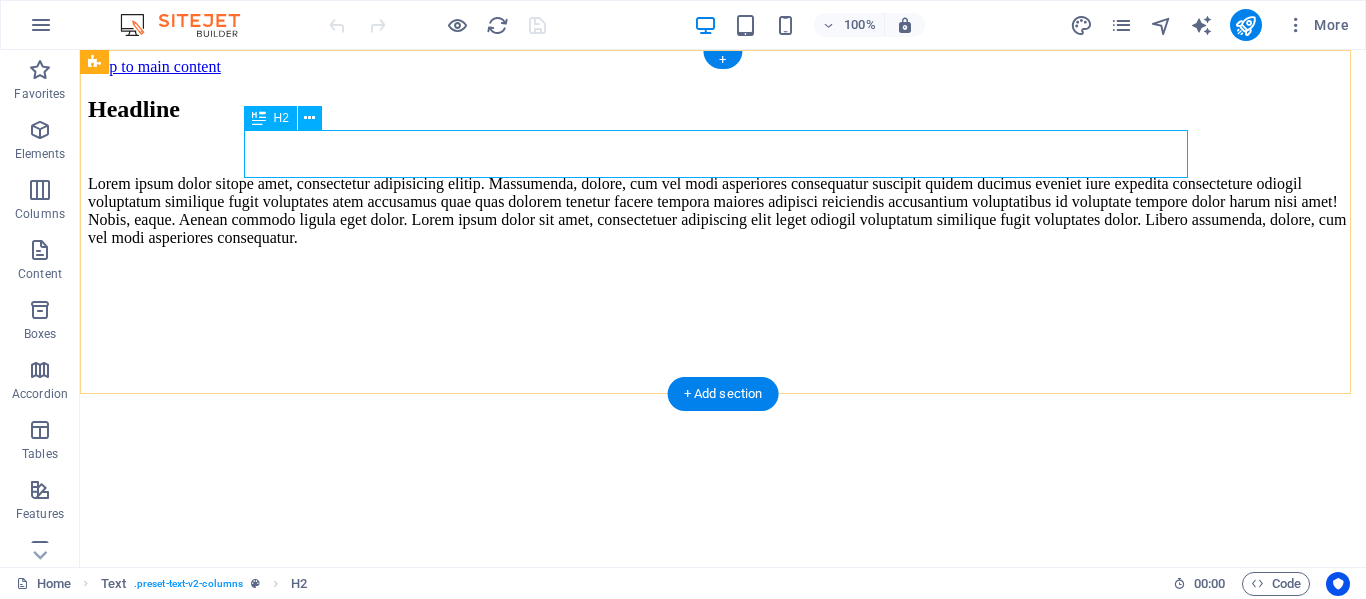 click on "Headline" at bounding box center [723, 109] 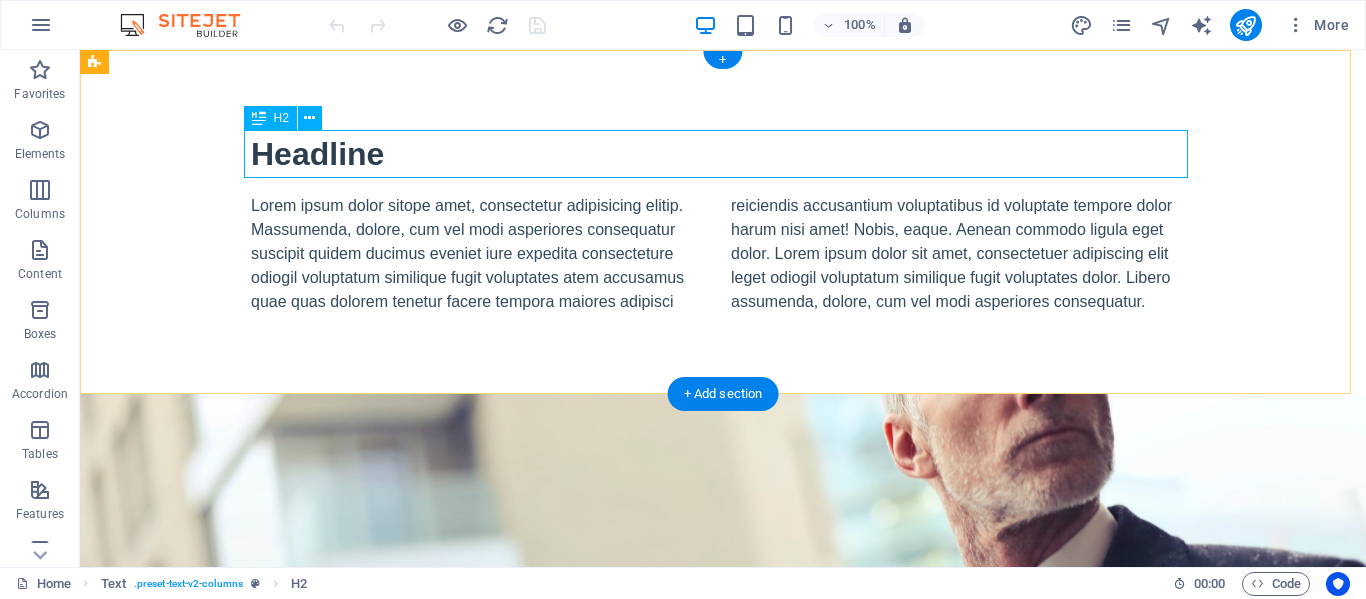 click on "Headline" at bounding box center [723, 154] 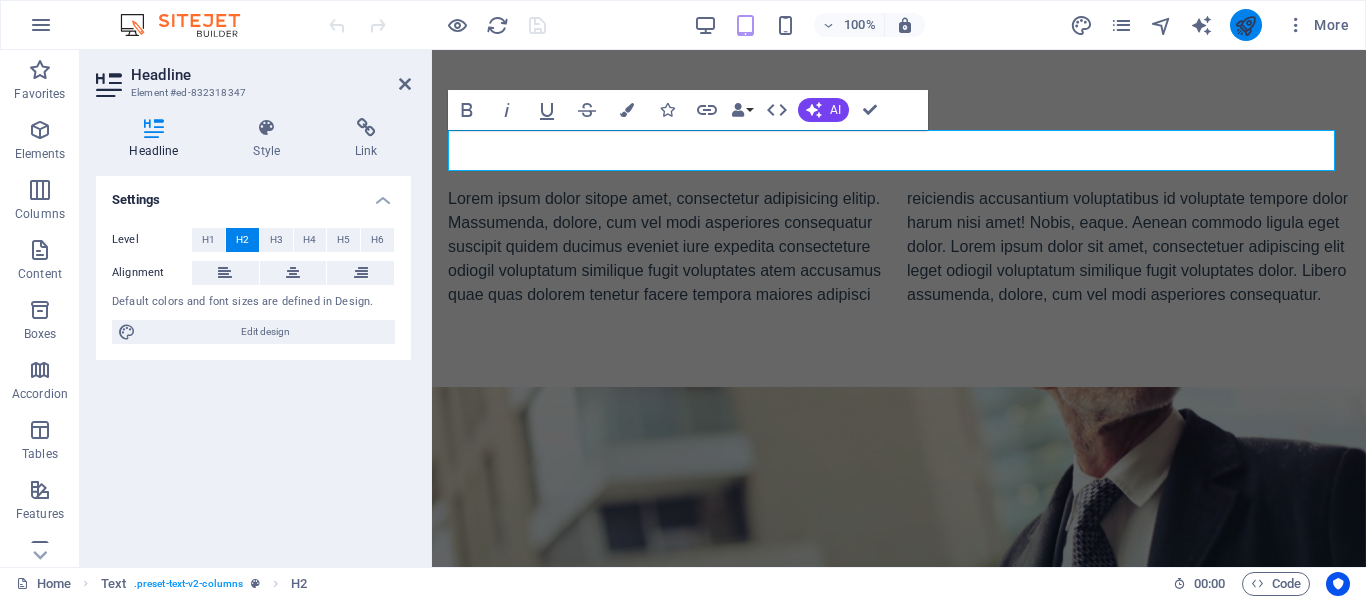 click at bounding box center (1246, 25) 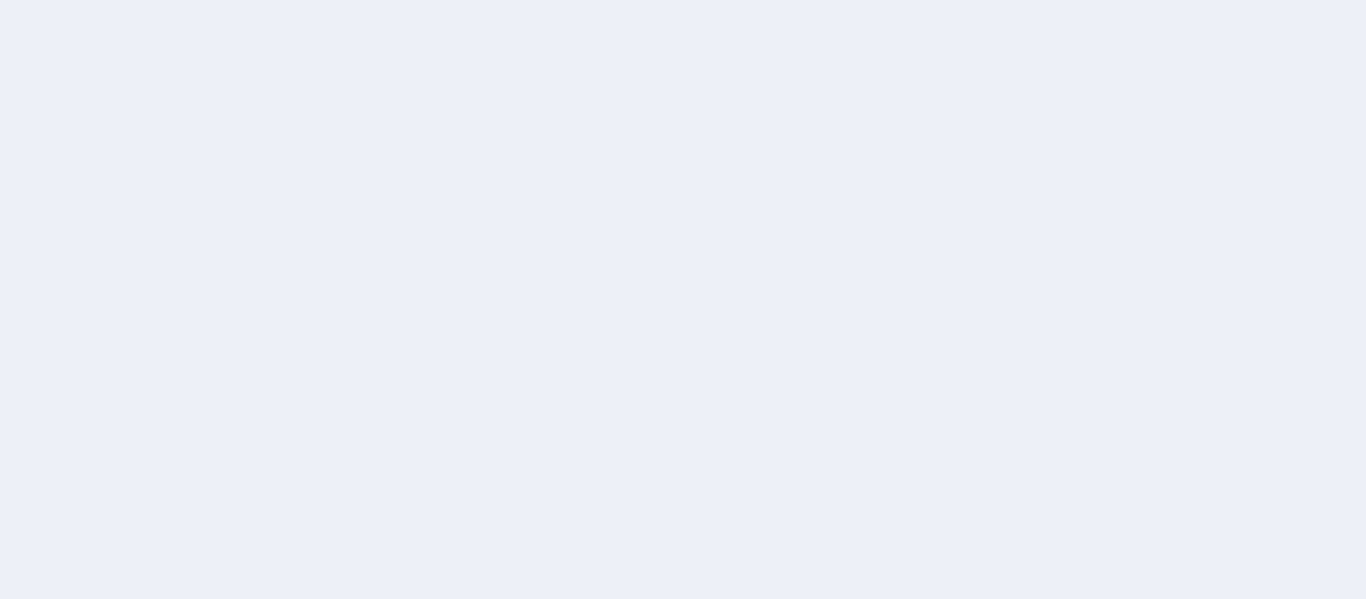 scroll, scrollTop: 0, scrollLeft: 0, axis: both 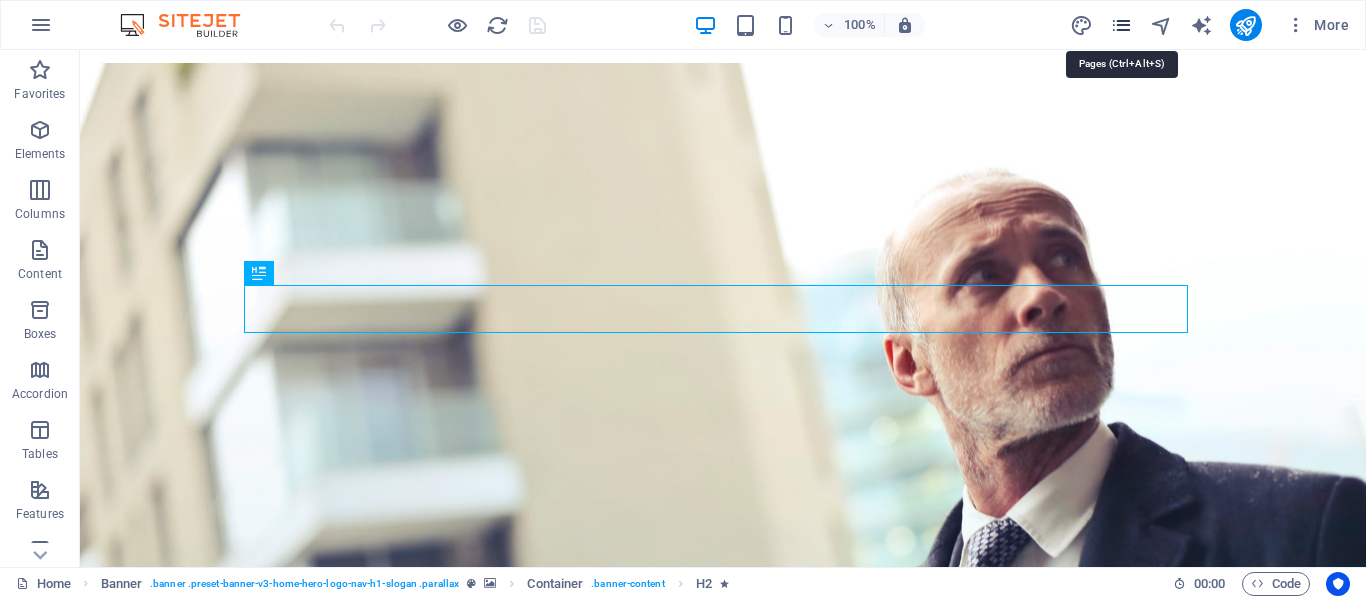 click at bounding box center [1121, 25] 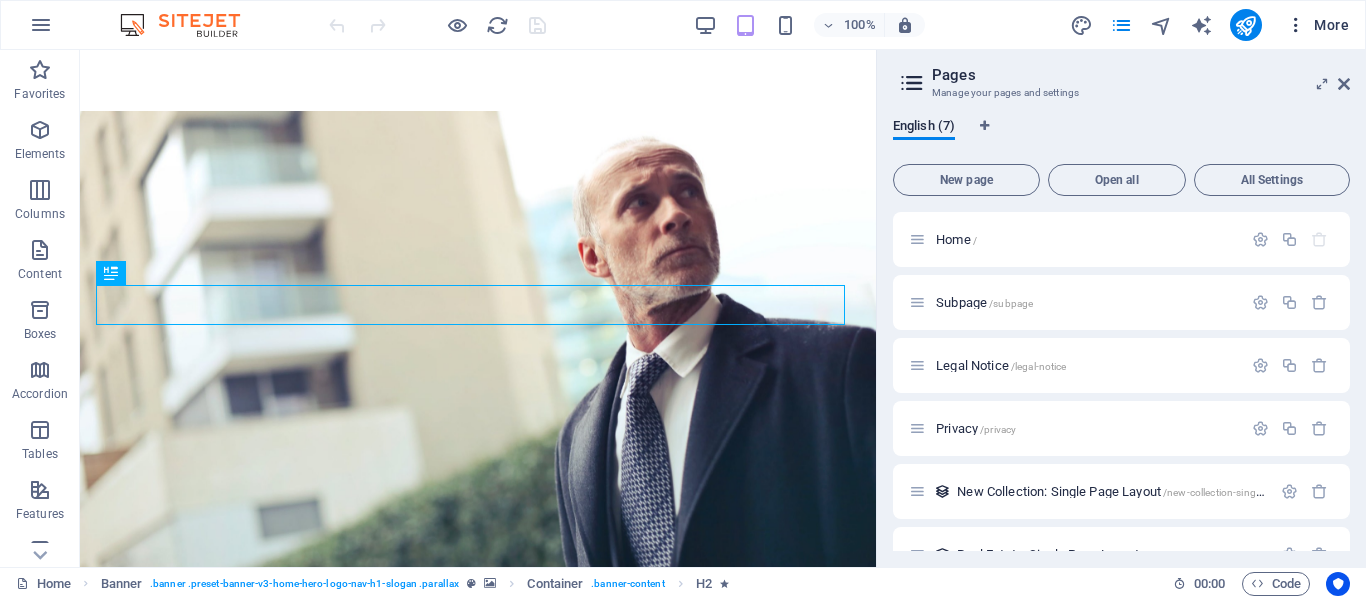 click at bounding box center (1296, 25) 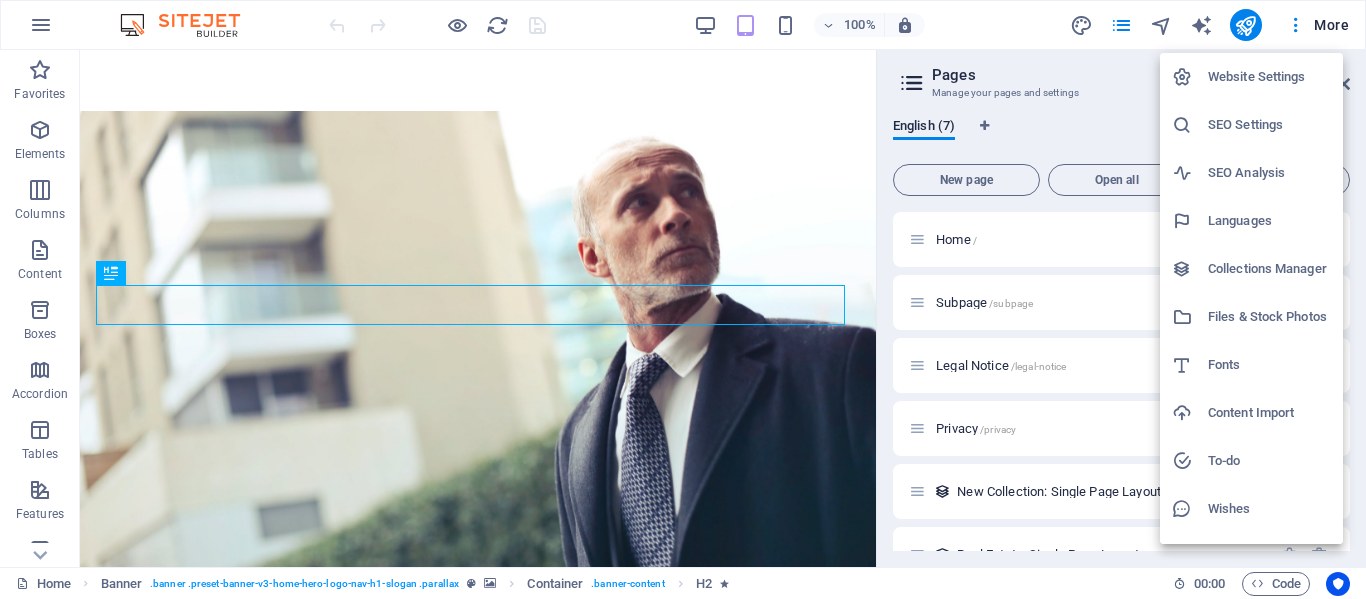 click on "SEO Settings" at bounding box center (1269, 125) 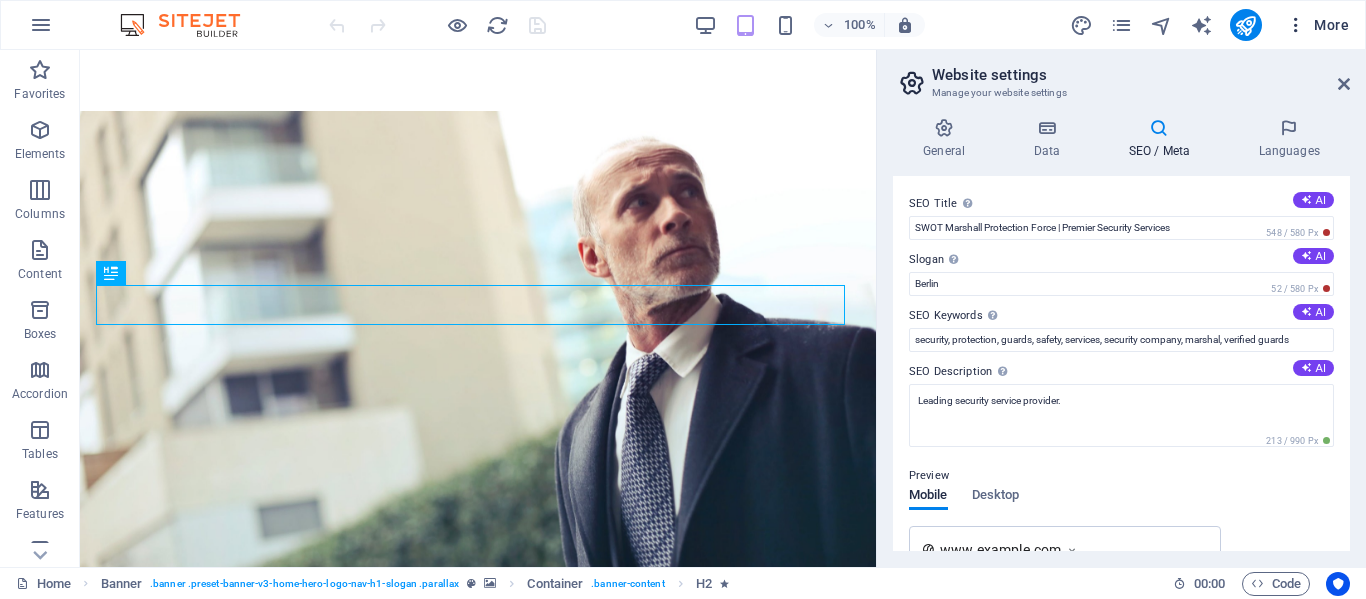 click at bounding box center (1296, 25) 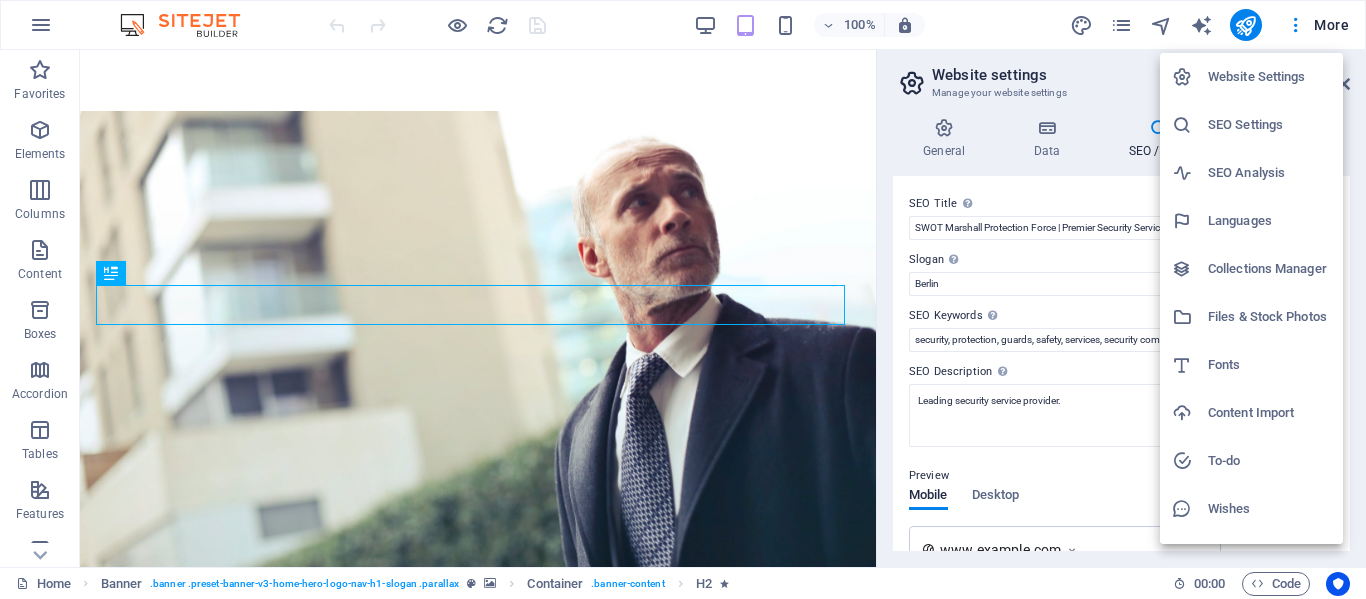 click on "Website Settings" at bounding box center [1269, 77] 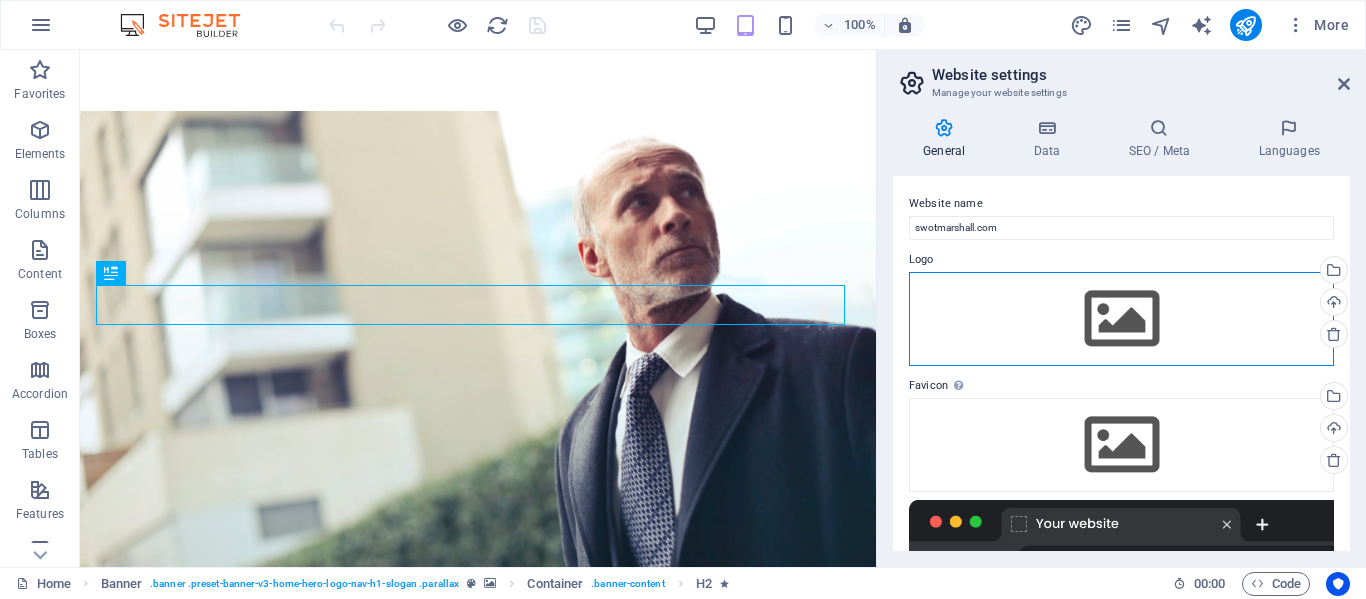 click on "Drag files here, click to choose files or select files from Files or our free stock photos & videos" at bounding box center [1121, 319] 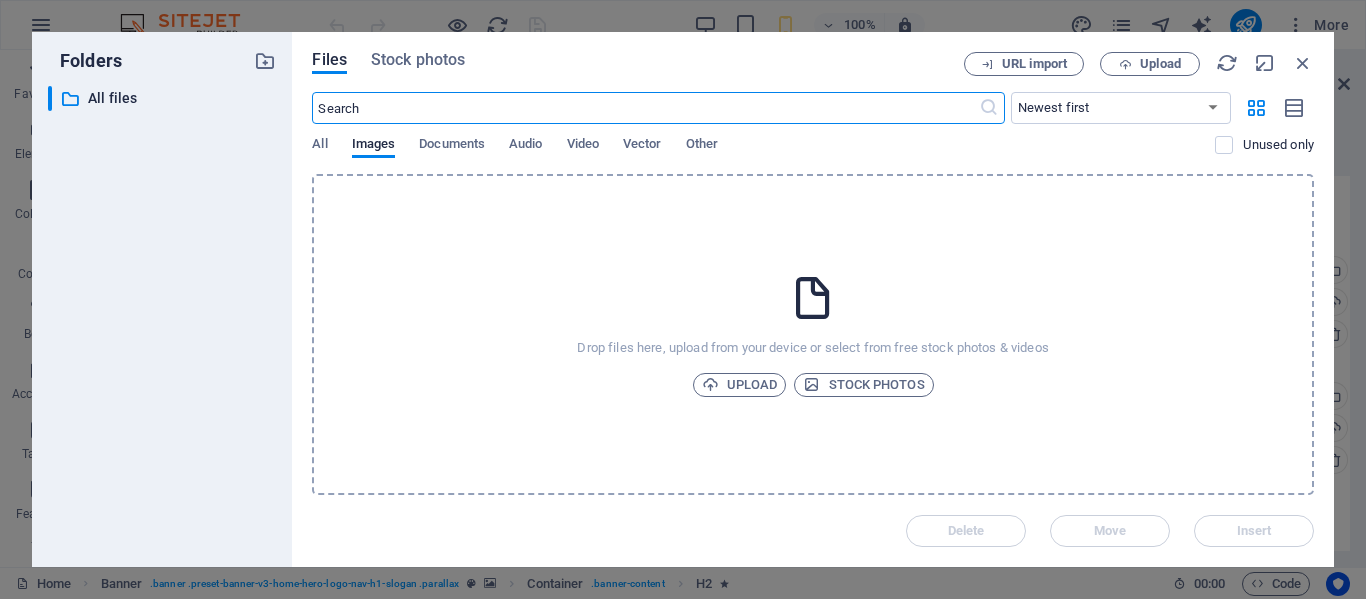 scroll, scrollTop: 677, scrollLeft: 0, axis: vertical 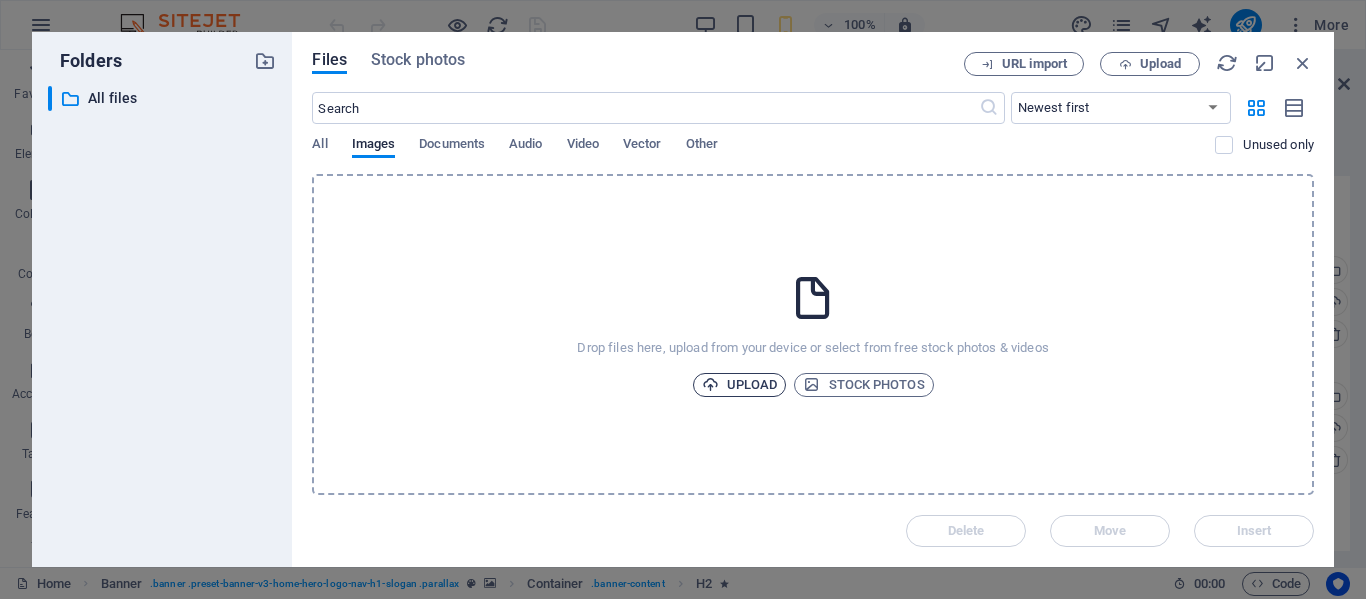 click on "Upload" at bounding box center [740, 385] 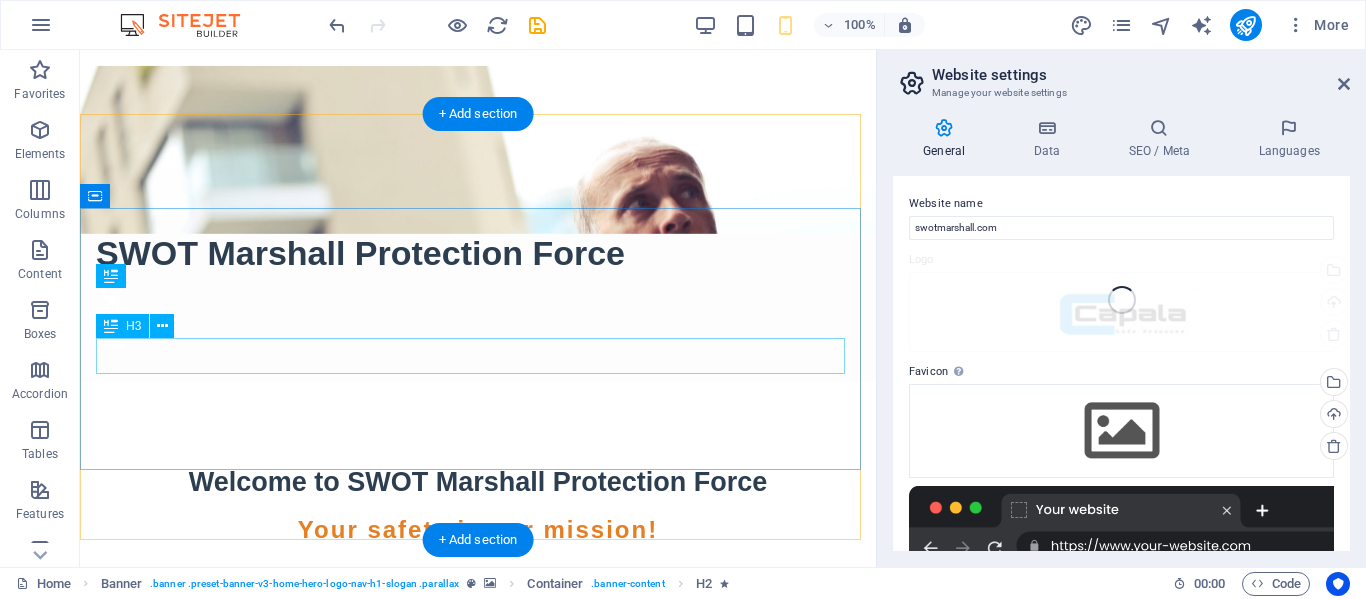 scroll, scrollTop: 280, scrollLeft: 0, axis: vertical 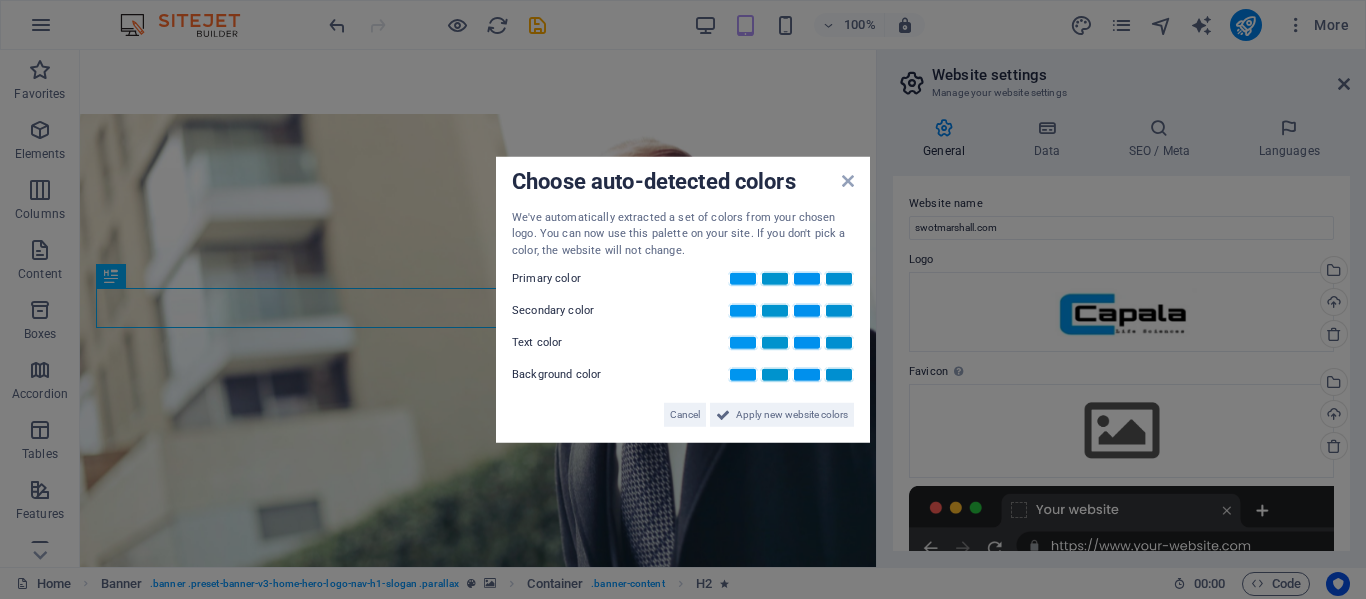 click on "Choose auto-detected colors We've automatically extracted a set of colors from your chosen logo. You can now use this palette on your site. If you don't pick a color, the website will not change.  Primary color Secondary color Text color Background color Cancel Apply new website colors" at bounding box center [683, 299] 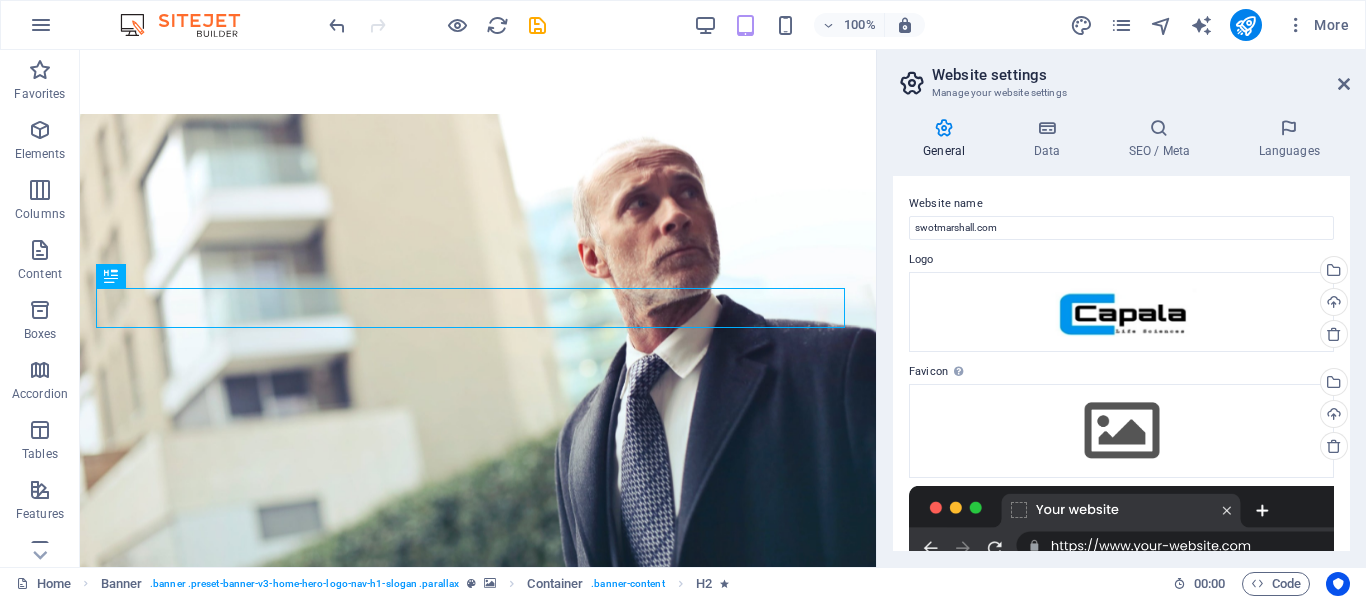 click on "General Data SEO / Meta Languages Website name [DOMAIN] Logo Drag files here, click to choose files or select files from Files or our free stock photos & videos Select files from the file manager, stock photos, or upload file(s) Upload Favicon Set the favicon of your website here. A favicon is a small icon shown in the browser tab next to your website title. It helps visitors identify your website. Drag files here, click to choose files or select files from Files or our free stock photos & videos Select files from the file manager, stock photos, or upload file(s) Upload Preview Image (Open Graph) This image will be shown when the website is shared on social networks Drag files here, click to choose files or select files from Files or our free stock photos & videos Select files from the file manager, stock photos, or upload file(s) Upload Contact data for this website. This can be used everywhere on the website and will update automatically. Company SWOT Marshall Protection Force First name [STREET]" at bounding box center (1121, 334) 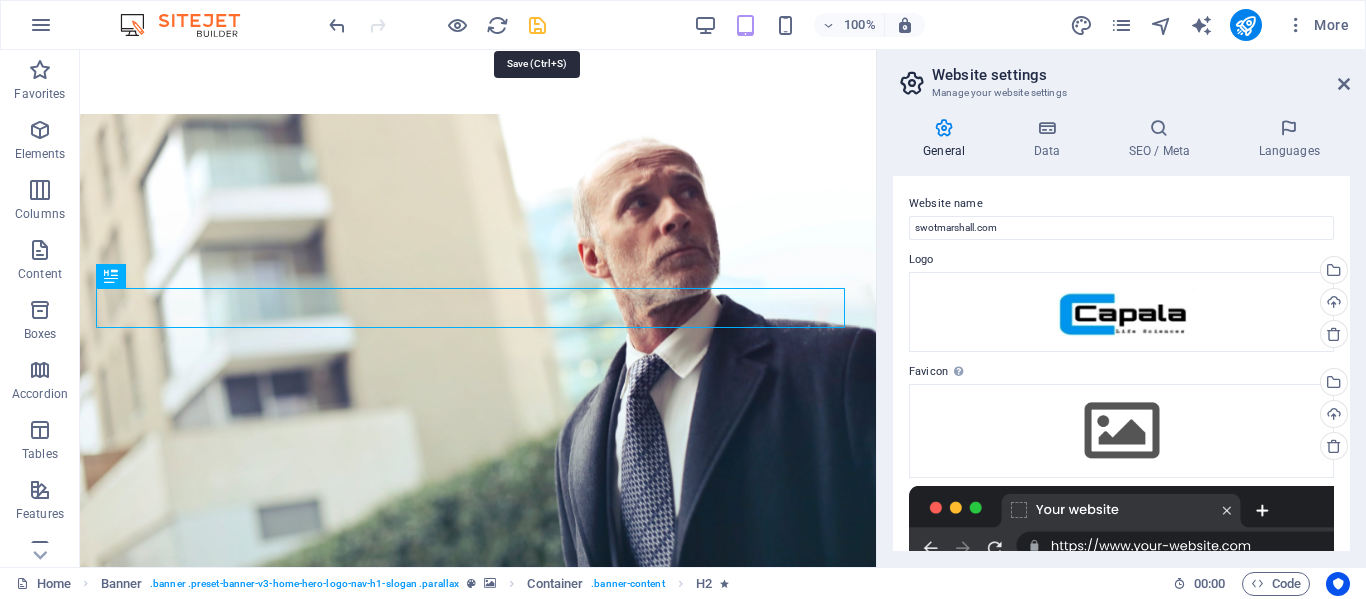 click at bounding box center [537, 25] 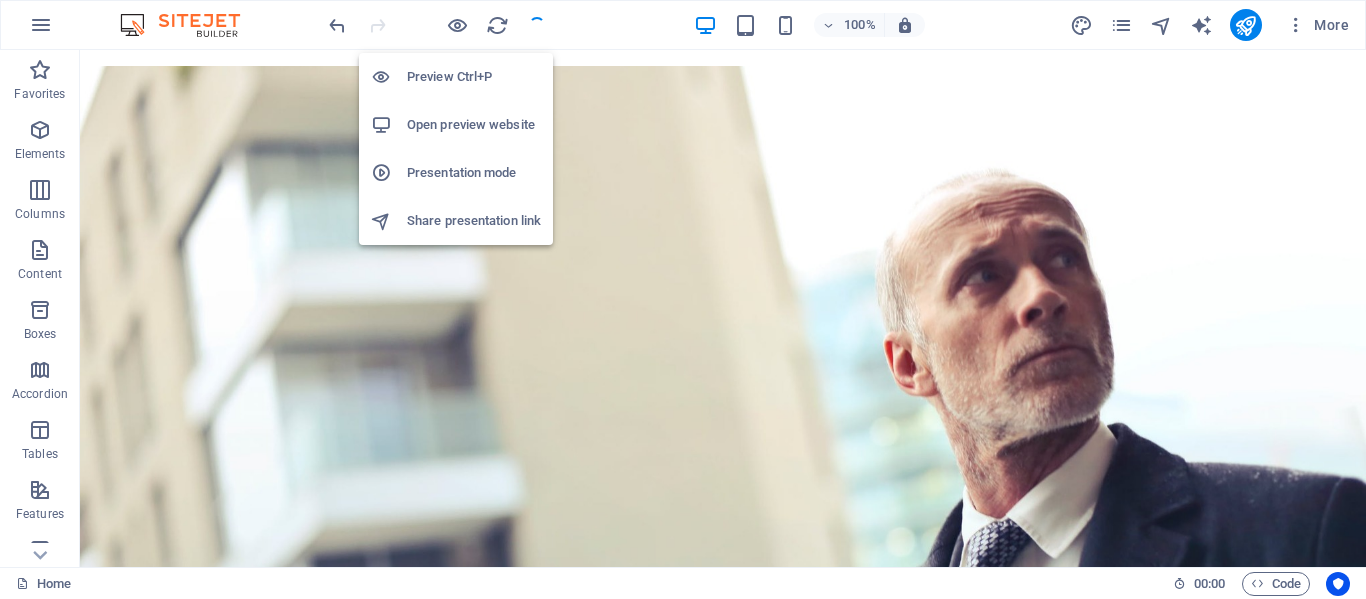 click on "Preview Ctrl+P" at bounding box center (474, 77) 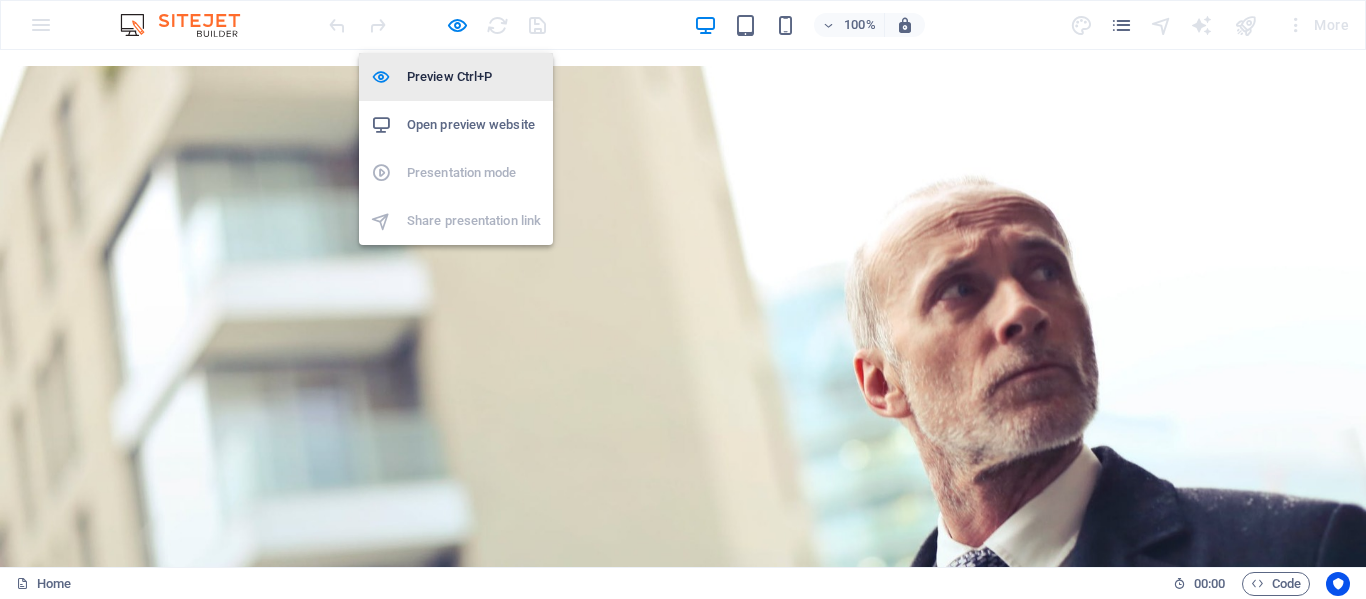click on "Preview Ctrl+P" at bounding box center [474, 77] 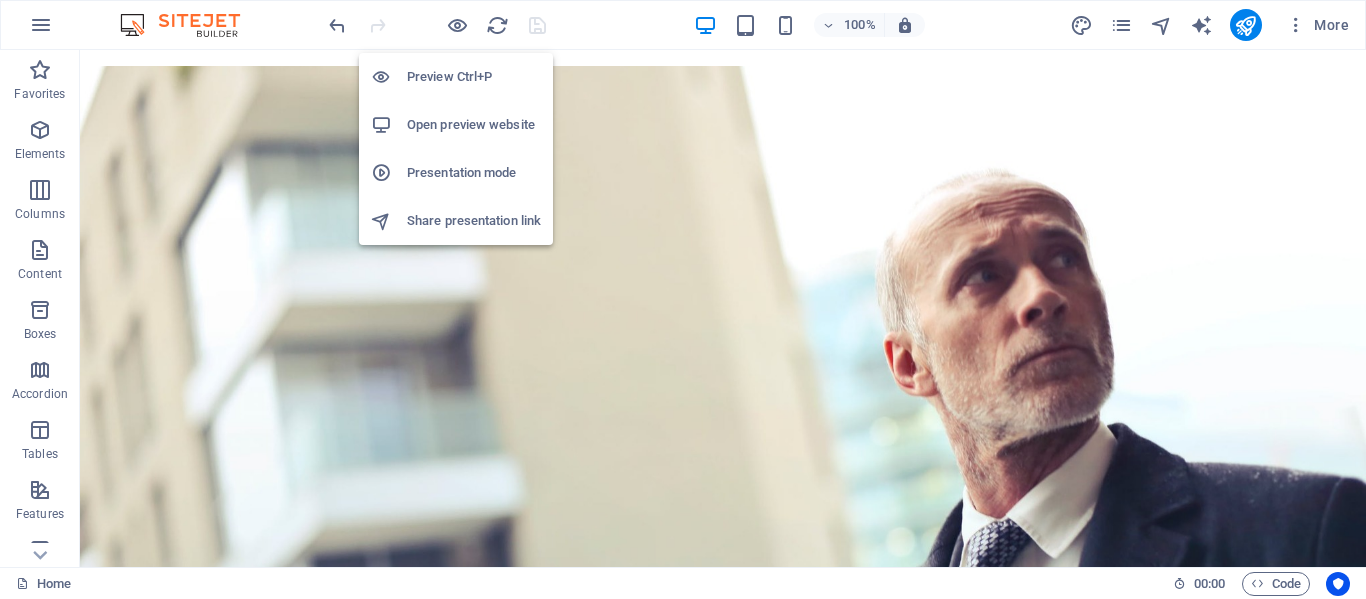 click on "Open preview website" at bounding box center [474, 125] 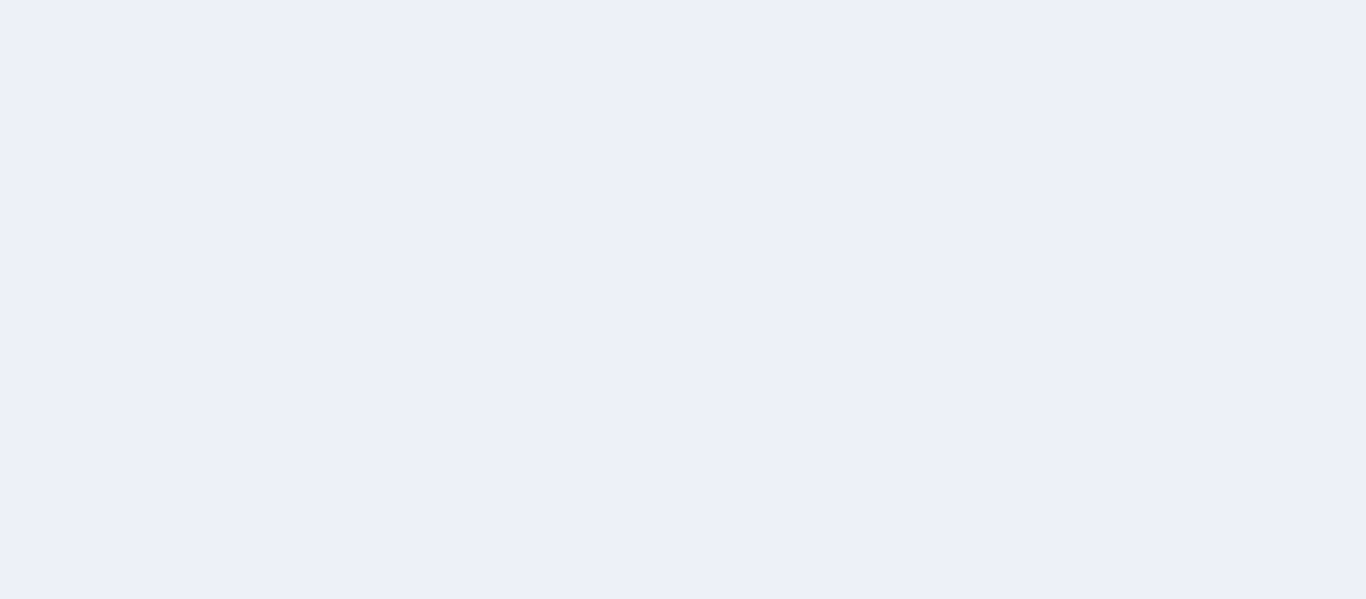 scroll, scrollTop: 0, scrollLeft: 0, axis: both 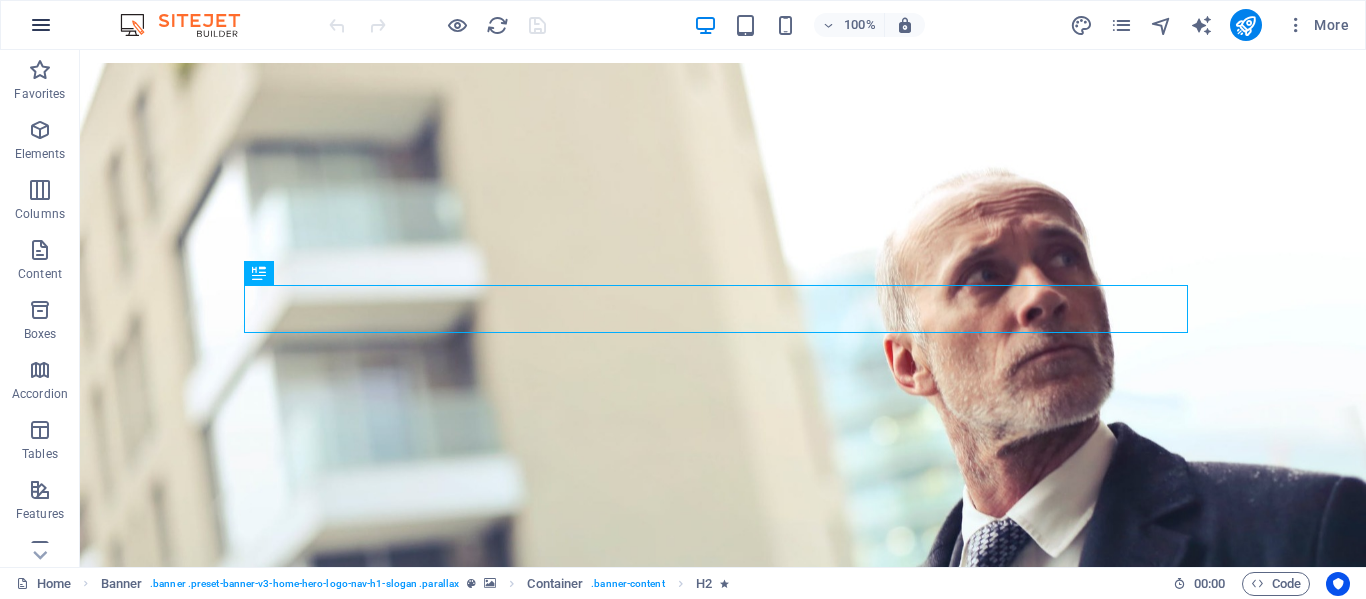 click at bounding box center [41, 25] 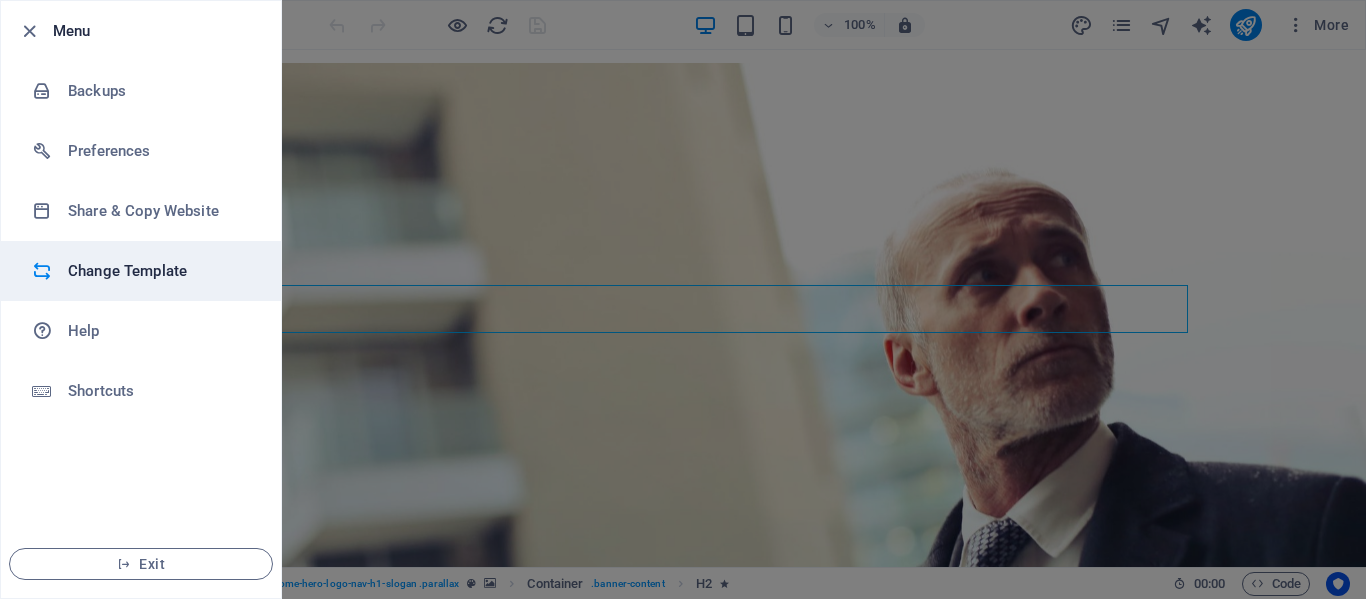 click on "Change Template" at bounding box center (160, 271) 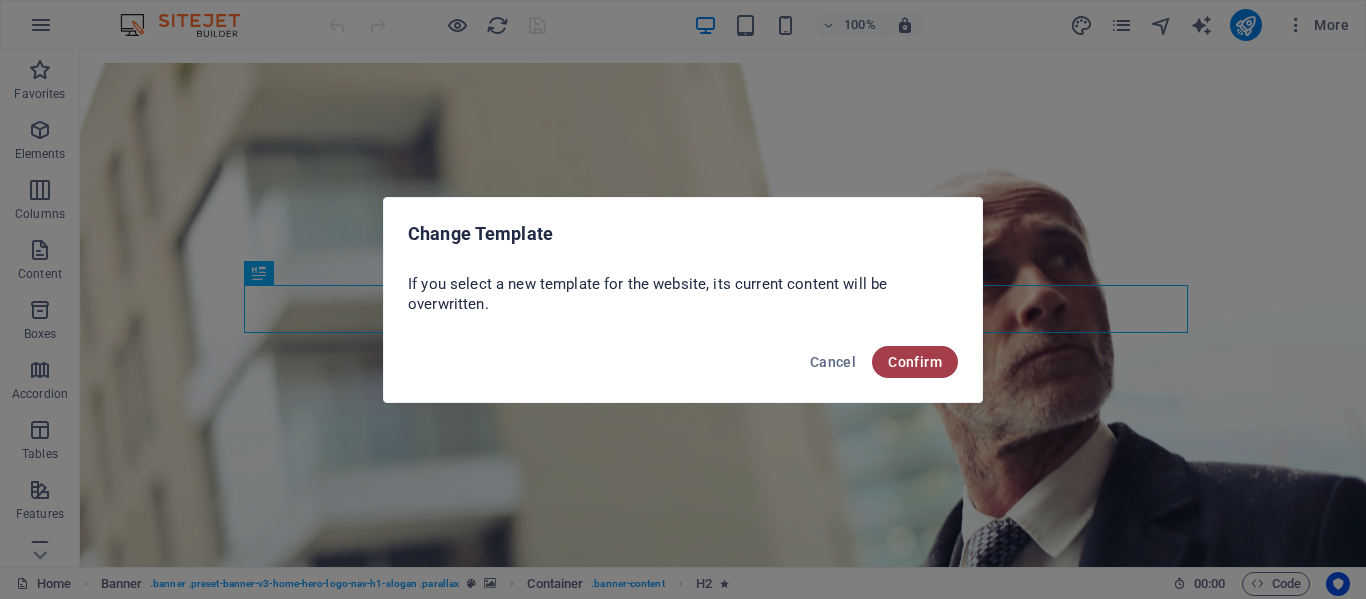 click on "Confirm" at bounding box center (915, 362) 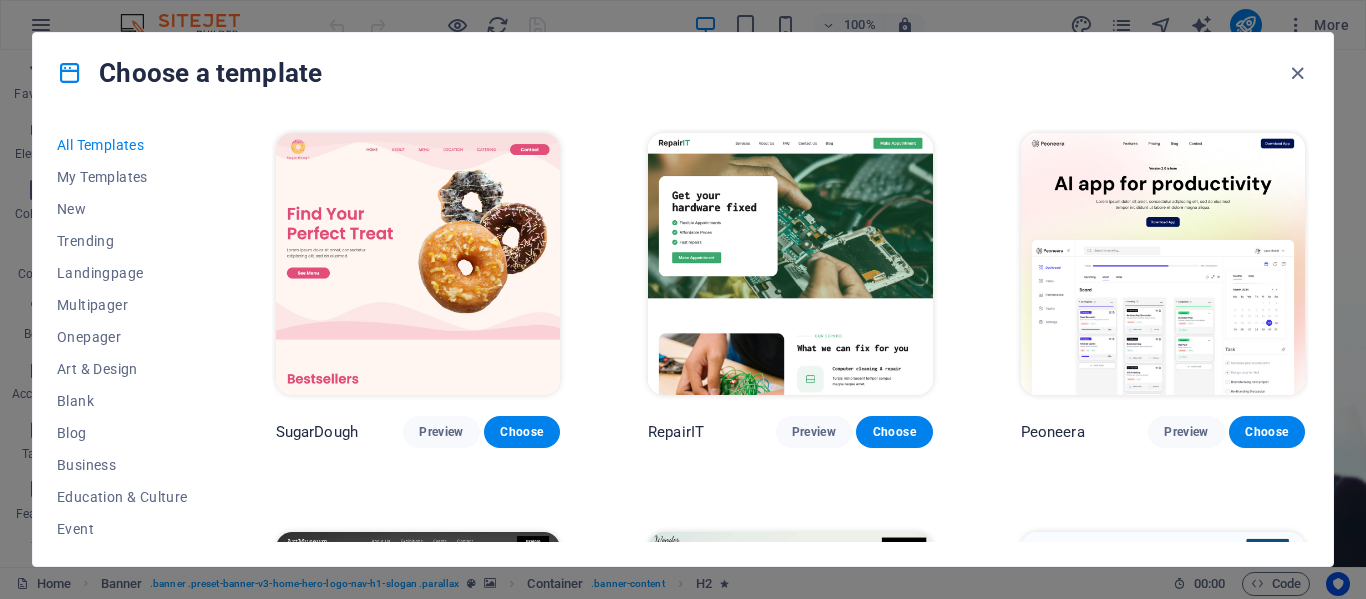 click on "All Templates My Templates New Trending Landingpage Multipager Onepager Art & Design Blank Blog Business Education & Culture Event Gastronomy Health IT & Media Legal & Finance Non-Profit Performance Portfolio Services Sports & Beauty Trades Travel Wireframe SugarDough Preview Choose RepairIT Preview Choose Peoneera Preview Choose Art Museum Preview Choose Wonder Planner Preview Choose Transportable Preview Choose S&L Preview Choose WePaint Preview Choose Eco-Con Preview Choose MeetUp Preview Choose Help & Care Preview Choose Podcaster Preview Choose Academix Preview Choose BIG Barber Shop Preview Choose Health & Food Preview Choose UrbanNest Interiors Preview Choose Green Change Preview Choose The Beauty Temple Preview Choose WeTrain Preview Choose Cleaner Preview Choose Johanna James Preview Choose Delicioso Preview Choose Dream Garden Preview Choose LumeDeAqua Preview Choose Pets Care Preview Choose SafeSpace Preview Choose Midnight Rain Bar Preview Choose Drive Preview Choose Estator Preview Choose Preview" at bounding box center [683, 339] 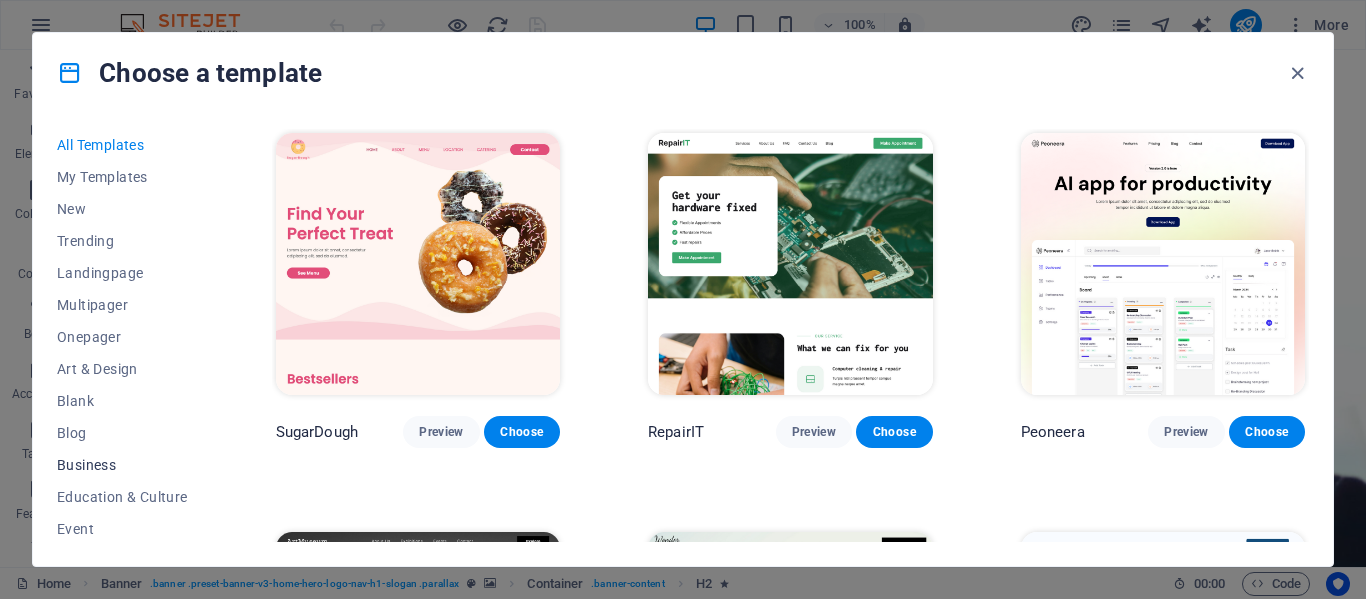click on "Business" at bounding box center (122, 465) 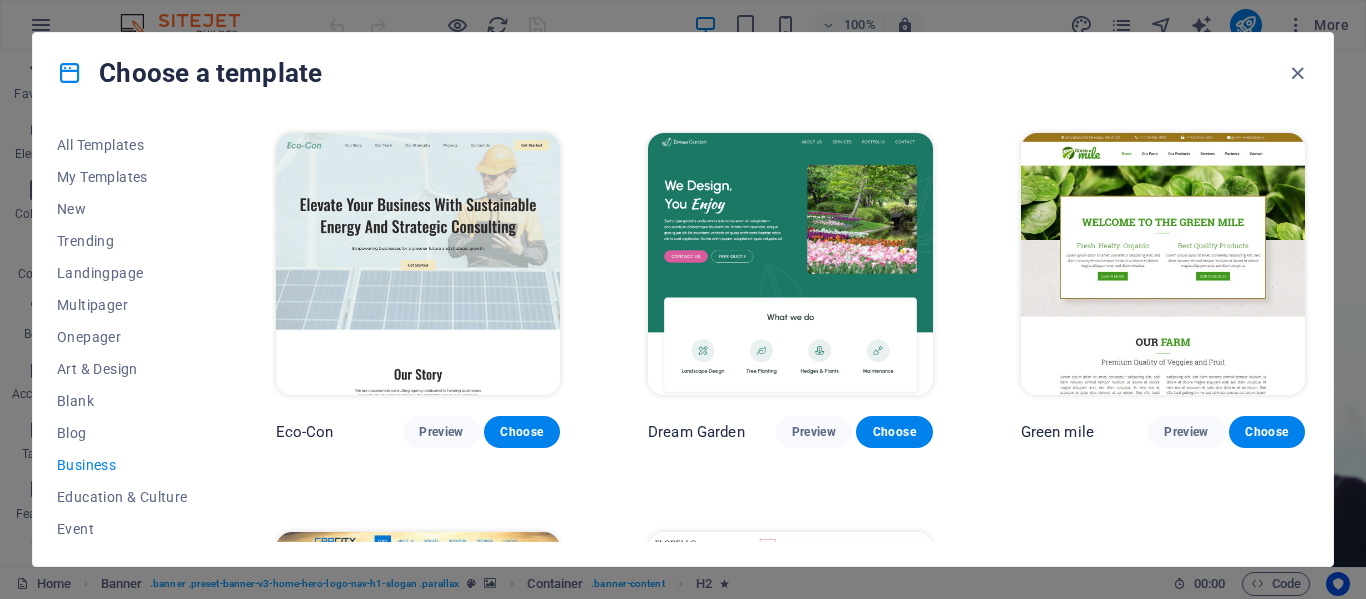 click on "All Templates My Templates New Trending Landingpage Multipager Onepager Art & Design Blank Blog Business Education & Culture Event Gastronomy Health IT & Media Legal & Finance Non-Profit Performance Portfolio Services Sports & Beauty Trades Travel Wireframe Eco-Con Preview Choose Dream Garden Preview Choose Green mile Preview Choose CarCity Preview Choose Florello Preview Choose" at bounding box center [683, 339] 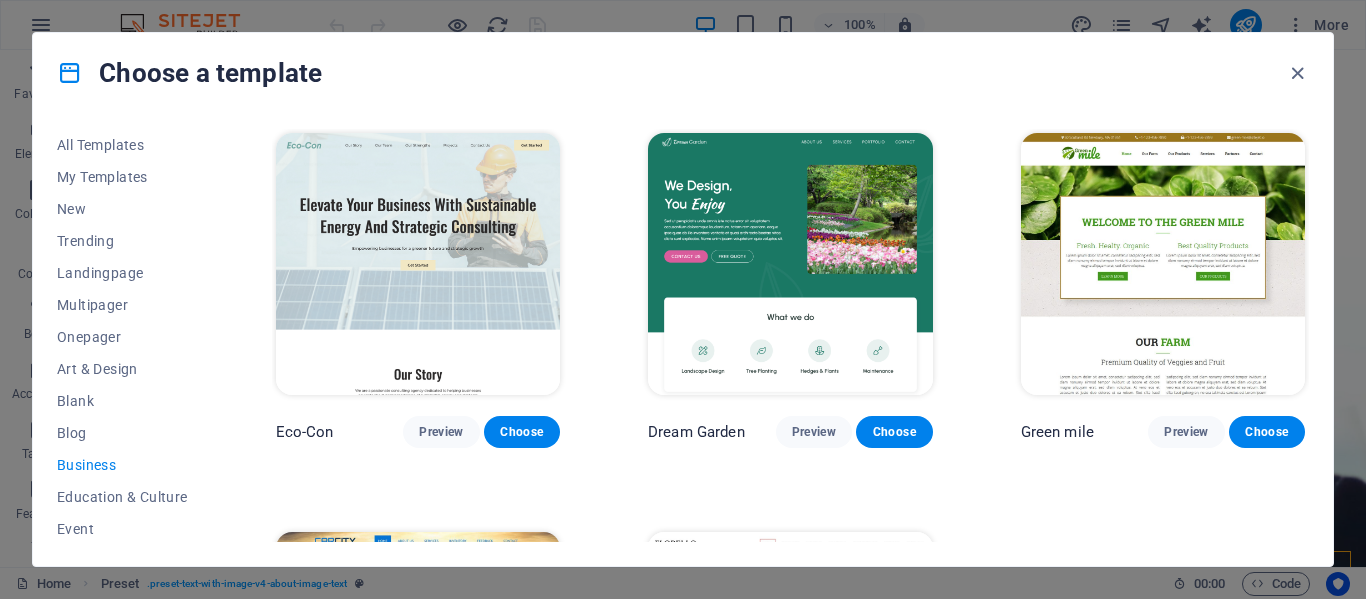 click on "Eco-Con Preview Choose Dream Garden Preview Choose Green mile Preview Choose CarCity Preview Choose Florello Preview Choose" at bounding box center [790, 488] 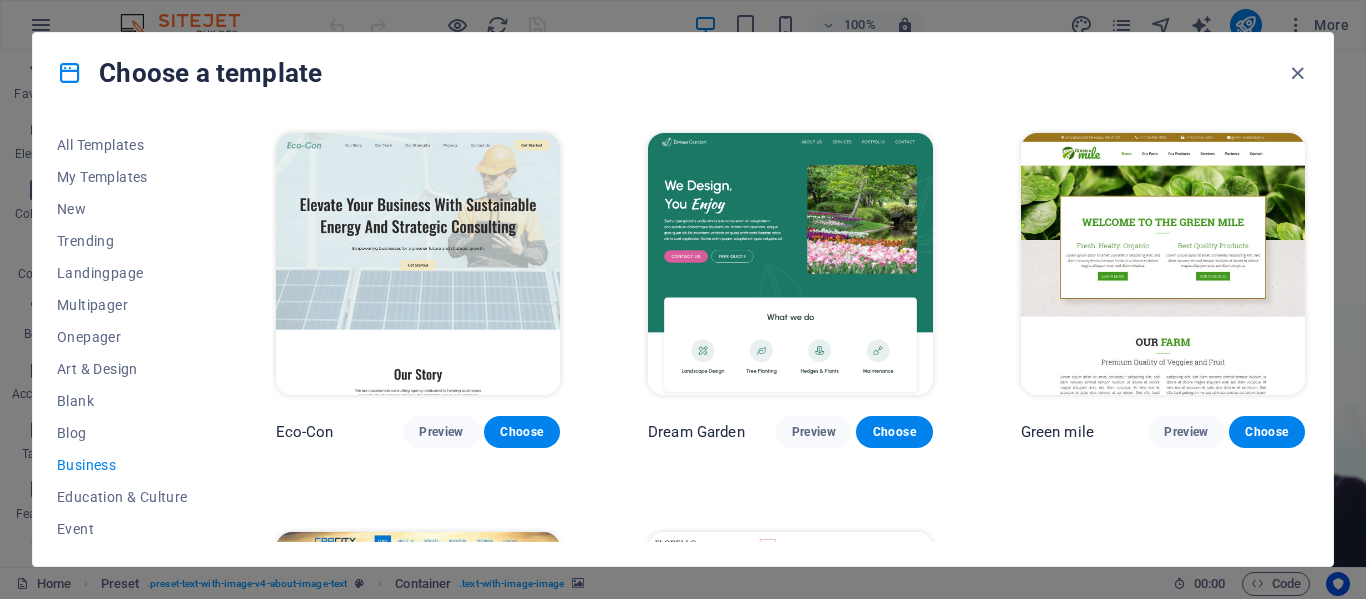 scroll, scrollTop: 301, scrollLeft: 0, axis: vertical 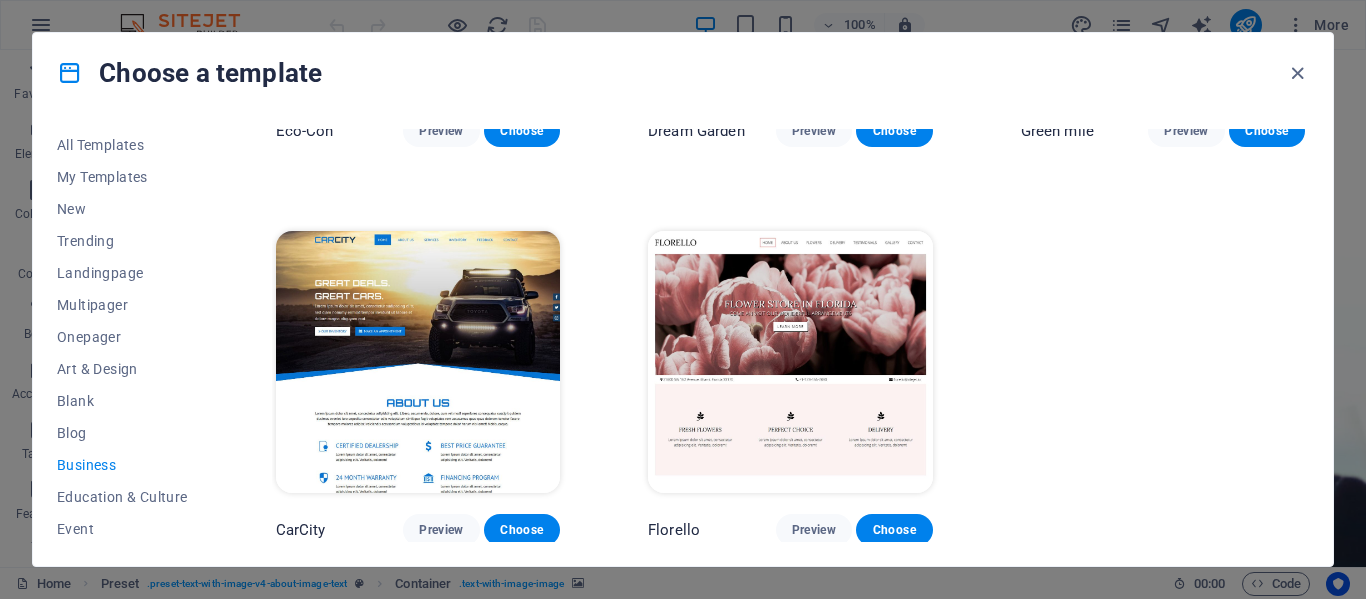 click on "Eco-Con Preview Choose Dream Garden Preview Choose Green mile Preview Choose CarCity Preview Choose Florello Preview Choose" at bounding box center [790, 187] 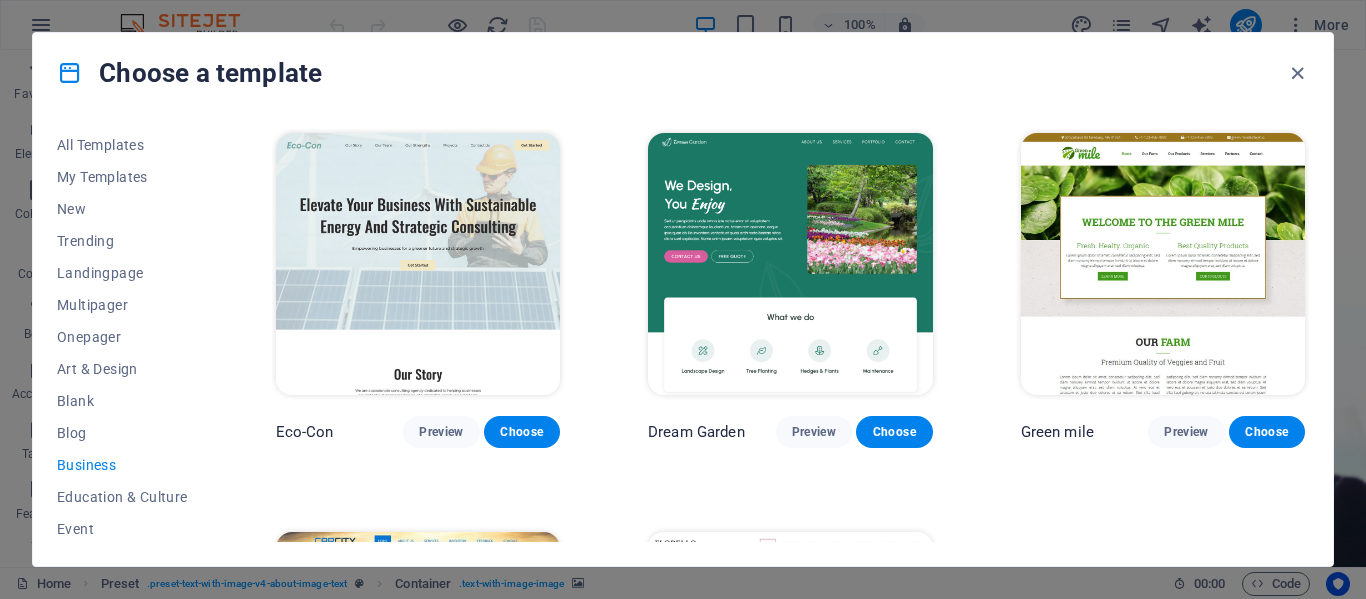 scroll, scrollTop: 301, scrollLeft: 0, axis: vertical 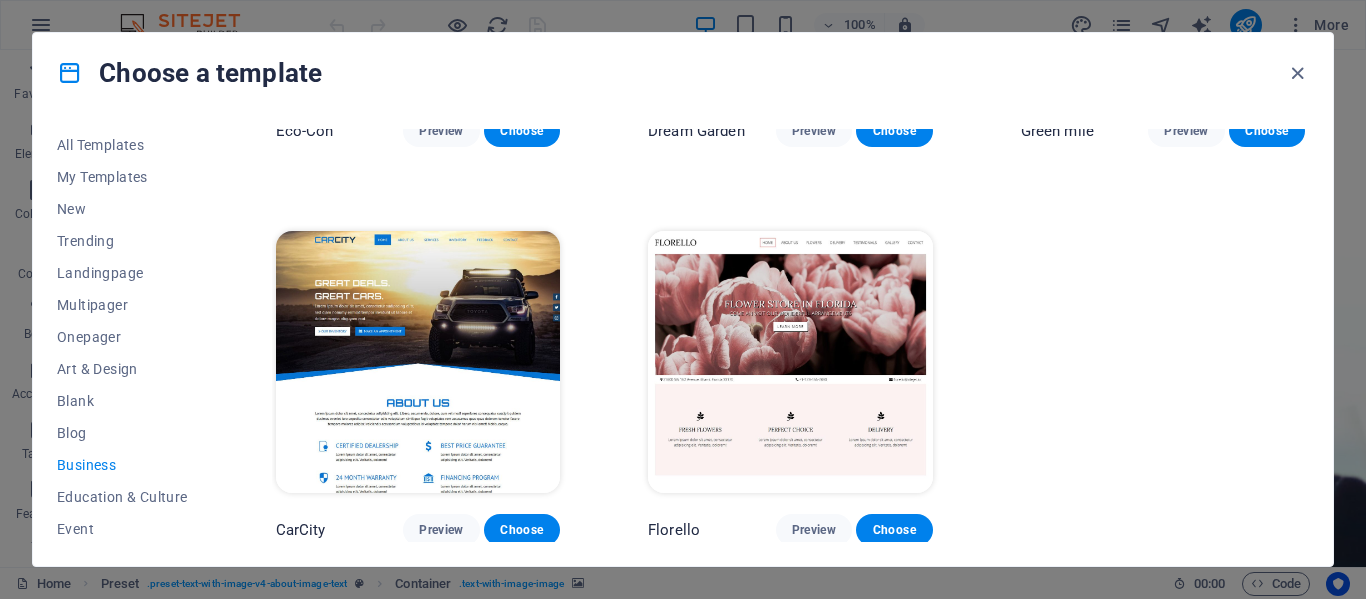 click on "All Templates My Templates New Trending Landingpage Multipager Onepager Art & Design Blank Blog Business Education & Culture Event Gastronomy Health IT & Media Legal & Finance Non-Profit Performance Portfolio Services Sports & Beauty Trades Travel Wireframe" at bounding box center (134, 335) 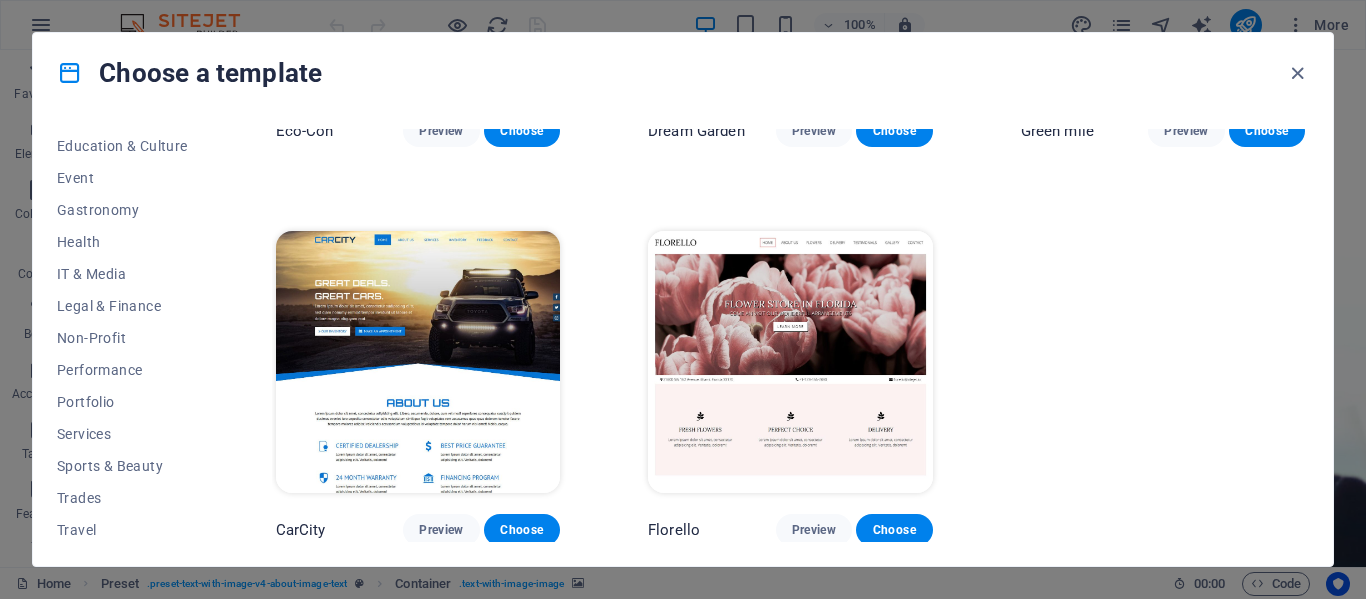 scroll, scrollTop: 361, scrollLeft: 0, axis: vertical 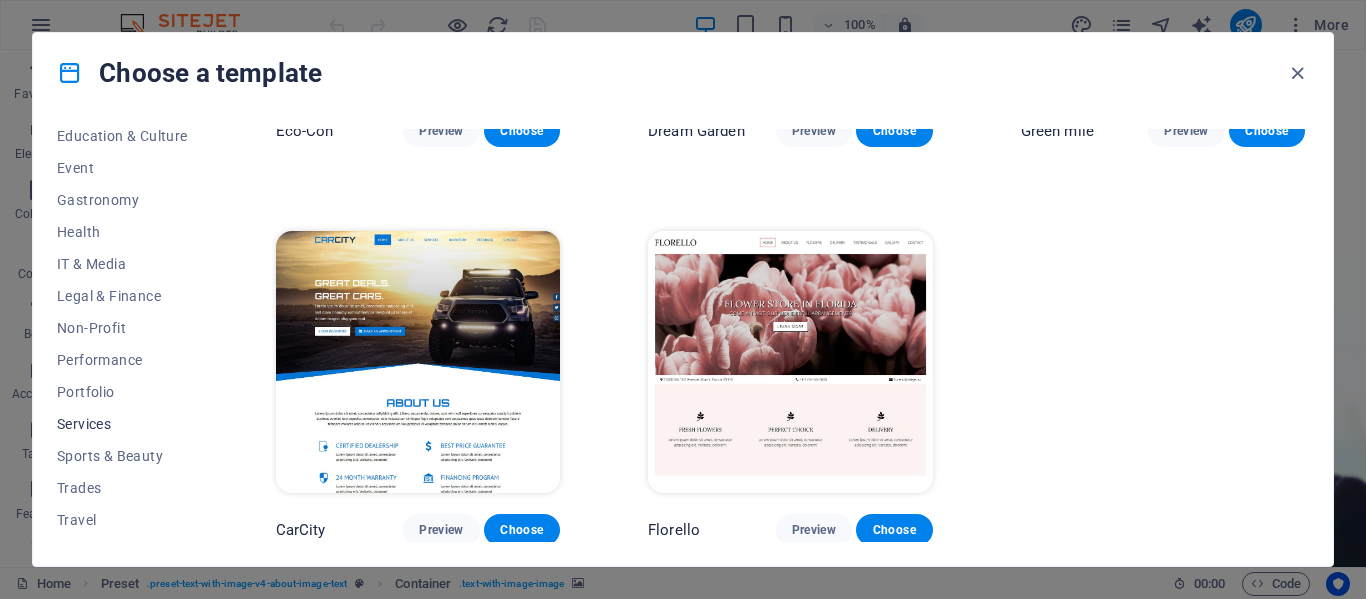click on "Services" at bounding box center [122, 424] 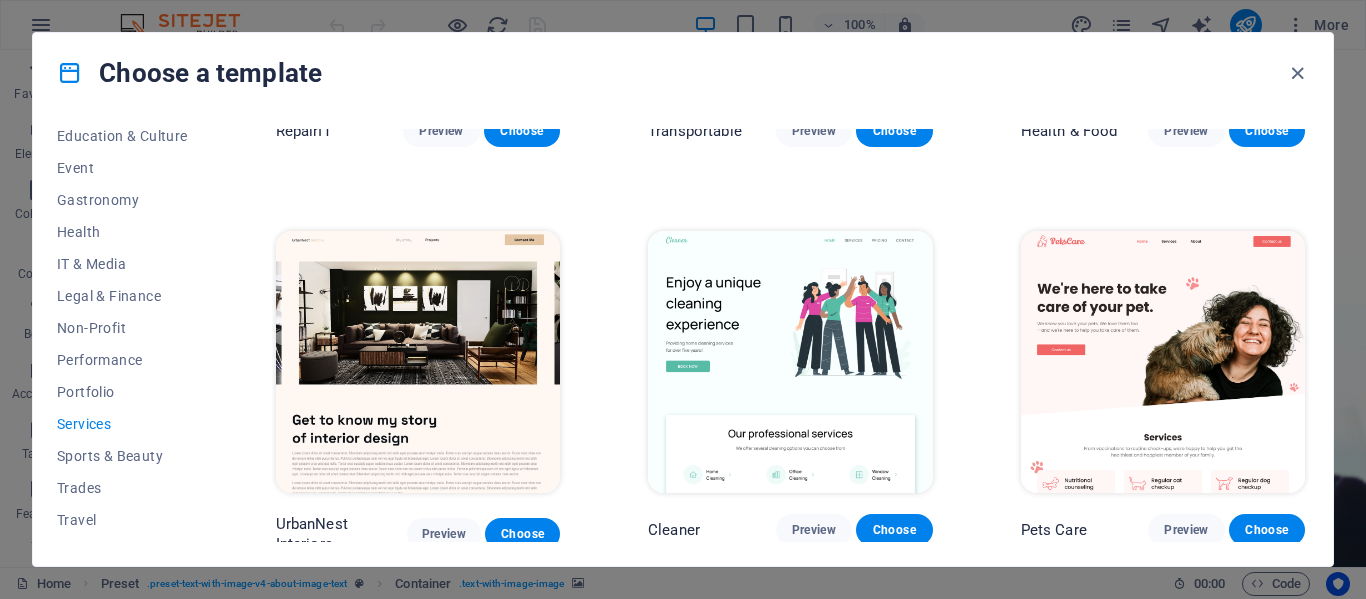 scroll, scrollTop: 662, scrollLeft: 0, axis: vertical 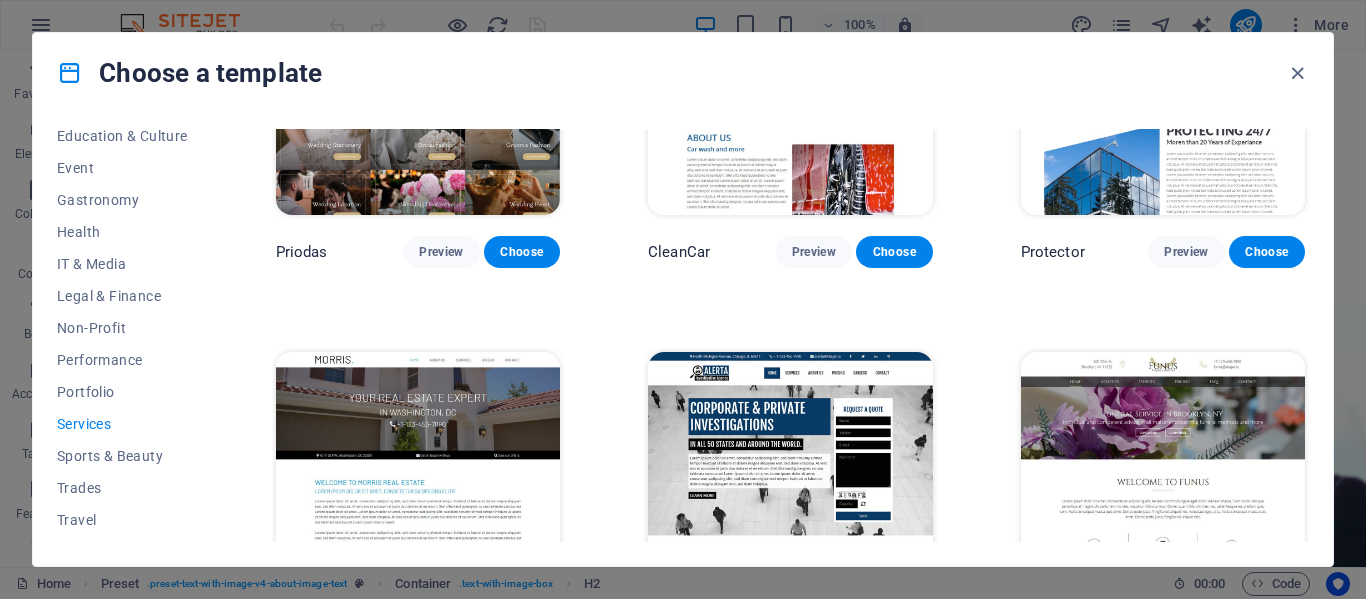click on "All Templates My Templates New Trending Landingpage Multipager Onepager Art & Design Blank Blog Business Education & Culture Event Gastronomy Health IT & Media Legal & Finance Non-Profit Performance Portfolio Services Sports & Beauty Trades Travel Wireframe RepairIT Preview Choose Transportable Preview Choose Health & Food Preview Choose UrbanNest Interiors Preview Choose Cleaner Preview Choose Pets Care Preview Choose Drive Preview Choose Estator Preview Choose CoachLife Preview Choose Priodas Preview Choose CleanCar Preview Choose Protector Preview Choose Morris Real Estate Preview Choose Alerta Preview Choose Funus Preview Choose Fresh&Clean Preview Choose Opus Preview Choose Transaway Preview Choose Vita Preview Choose Residence Preview Choose" at bounding box center [683, 339] 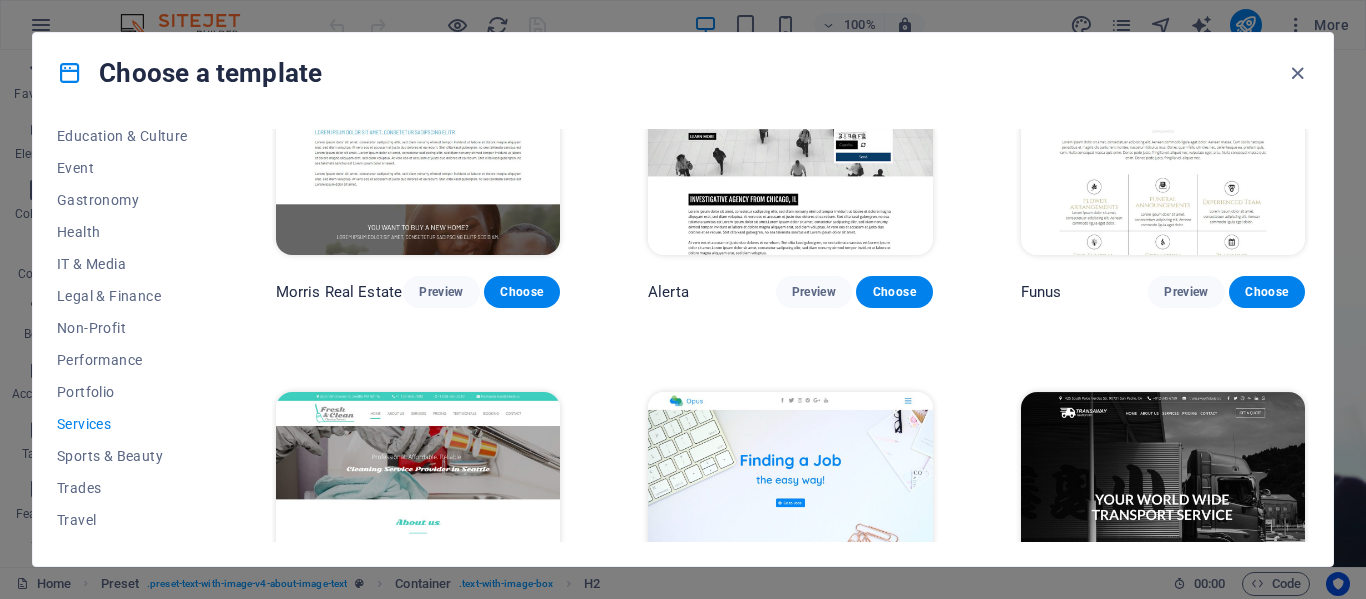 scroll, scrollTop: 1747, scrollLeft: 0, axis: vertical 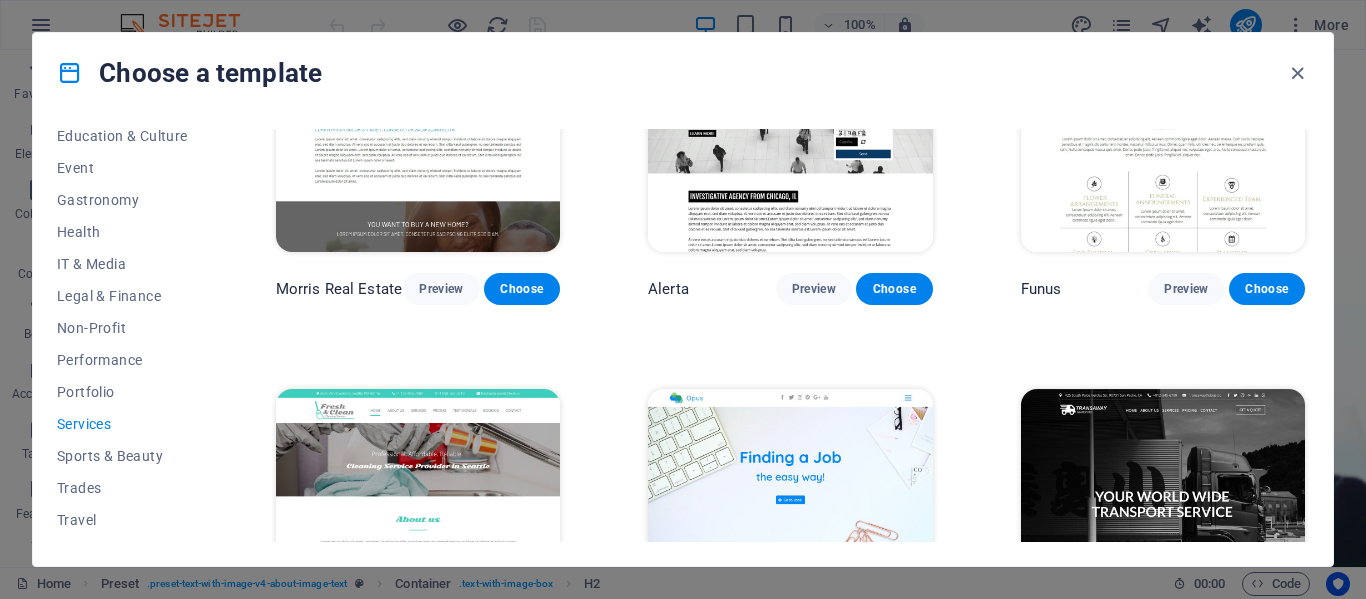 click on "All Templates My Templates New Trending Landingpage Multipager Onepager Art & Design Blank Blog Business Education & Culture Event Gastronomy Health IT & Media Legal & Finance Non-Profit Performance Portfolio Services Sports & Beauty Trades Travel Wireframe RepairIT Preview Choose Transportable Preview Choose Health & Food Preview Choose UrbanNest Interiors Preview Choose Cleaner Preview Choose Pets Care Preview Choose Drive Preview Choose Estator Preview Choose CoachLife Preview Choose Priodas Preview Choose CleanCar Preview Choose Protector Preview Choose Morris Real Estate Preview Choose Alerta Preview Choose Funus Preview Choose Fresh&Clean Preview Choose Opus Preview Choose Transaway Preview Choose Vita Preview Choose Residence Preview Choose" at bounding box center [683, 339] 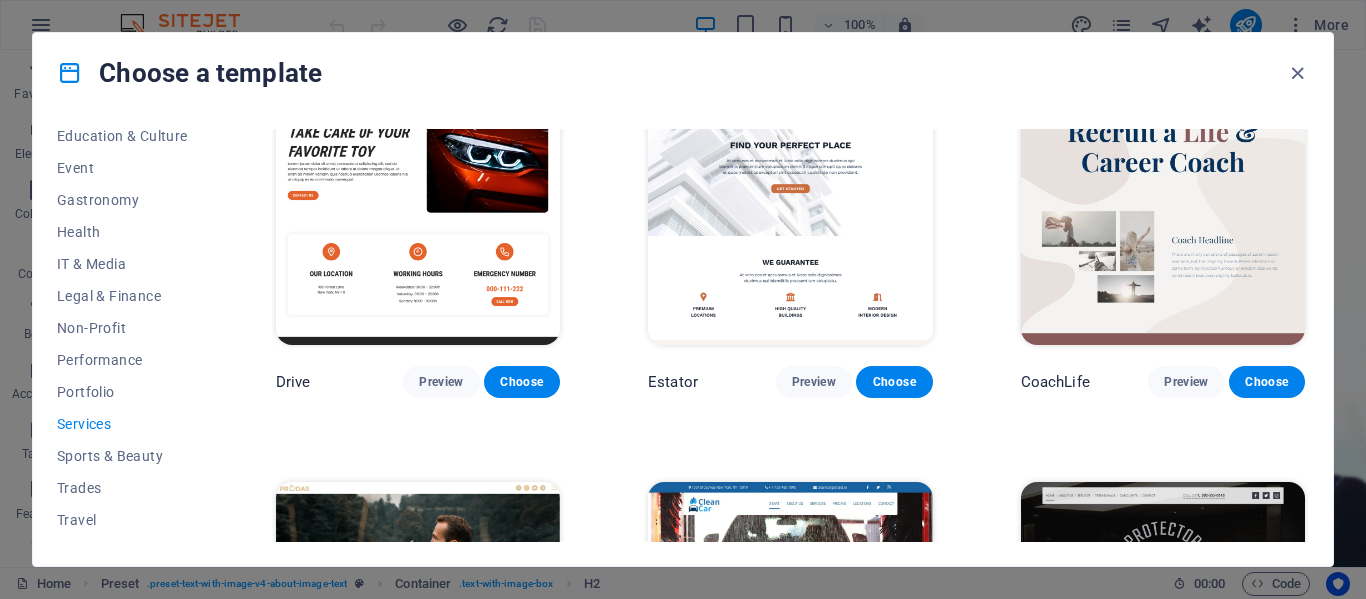 scroll, scrollTop: 494, scrollLeft: 0, axis: vertical 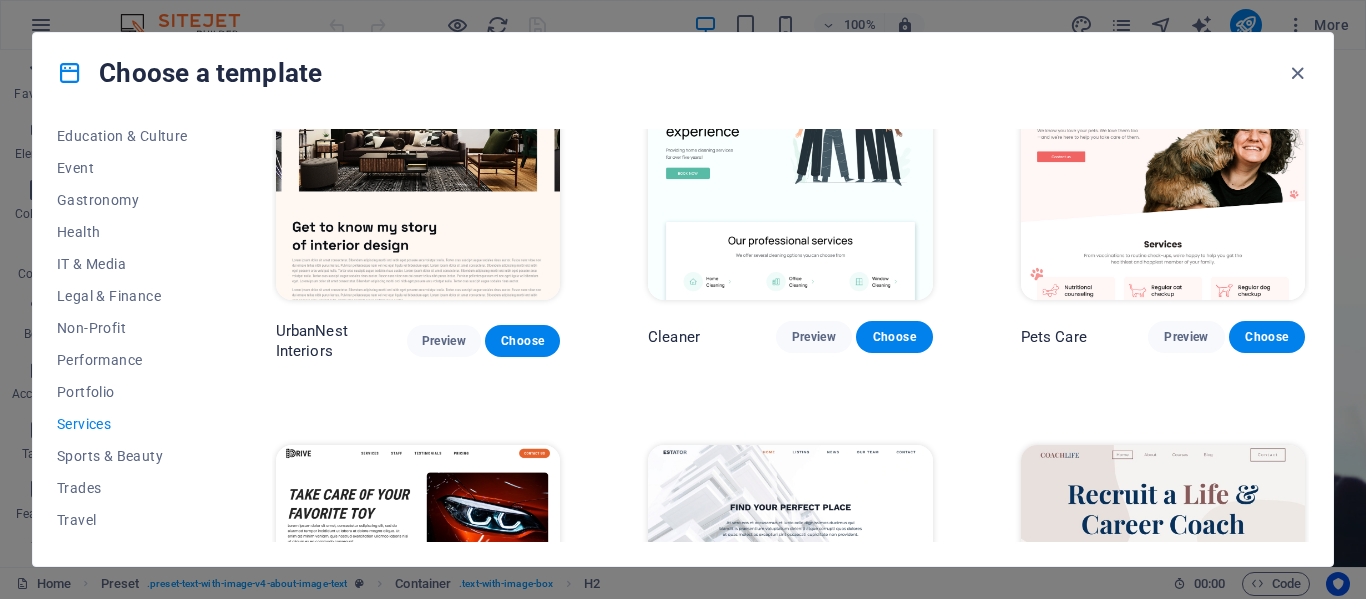 drag, startPoint x: 1309, startPoint y: 175, endPoint x: 1298, endPoint y: 177, distance: 11.18034 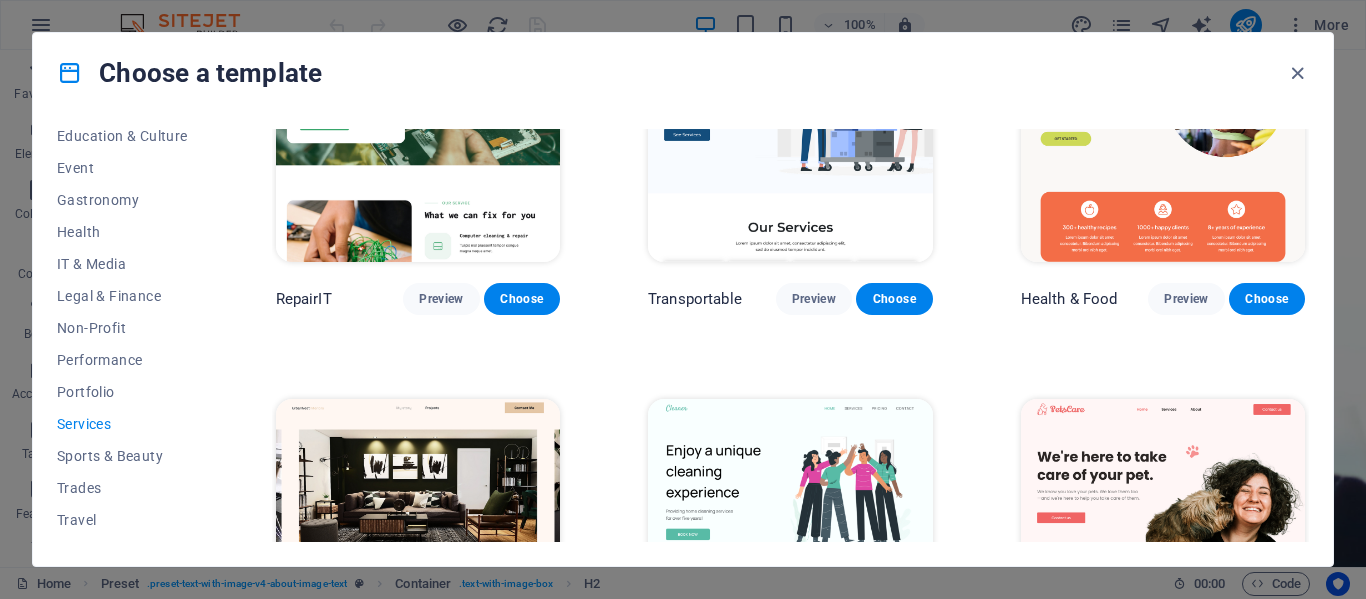 scroll, scrollTop: 0, scrollLeft: 0, axis: both 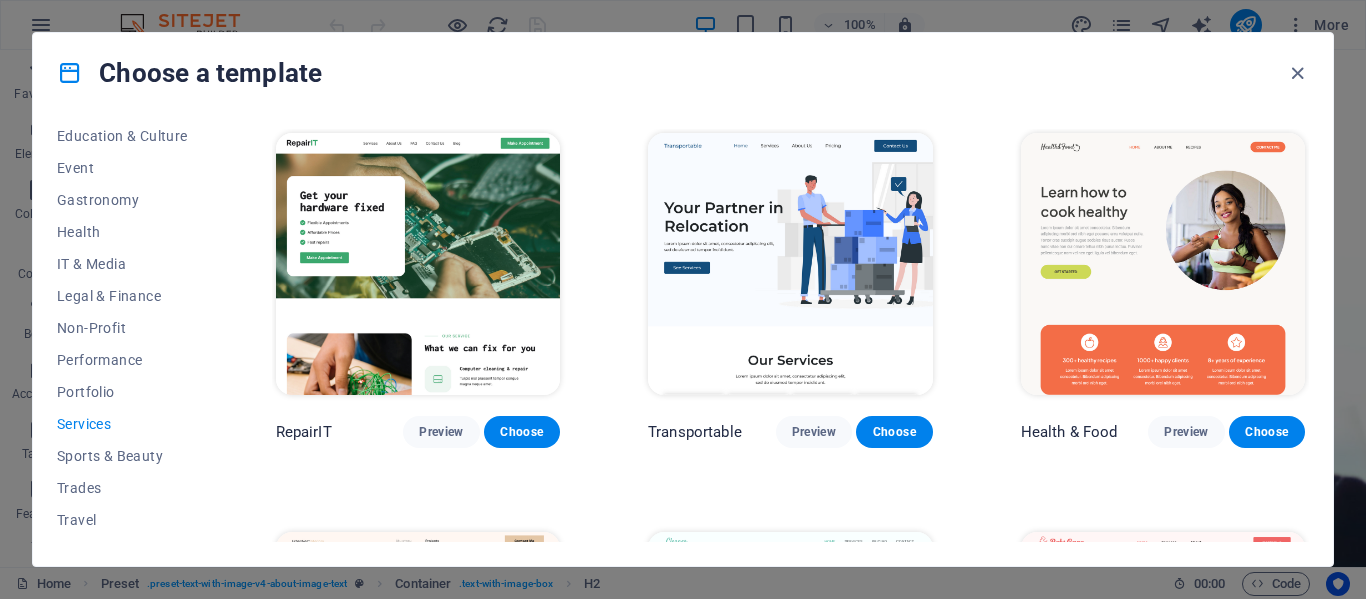 click on "All Templates My Templates New Trending Landingpage Multipager Onepager Art & Design Blank Blog Business Education & Culture Event Gastronomy Health IT & Media Legal & Finance Non-Profit Performance Portfolio Services Sports & Beauty Trades Travel Wireframe RepairIT Preview Choose Transportable Preview Choose Health & Food Preview Choose UrbanNest Interiors Preview Choose Cleaner Preview Choose Pets Care Preview Choose Drive Preview Choose Estator Preview Choose CoachLife Preview Choose Priodas Preview Choose CleanCar Preview Choose Protector Preview Choose Morris Real Estate Preview Choose Alerta Preview Choose Funus Preview Choose Fresh&Clean Preview Choose Opus Preview Choose Transaway Preview Choose Vita Preview Choose Residence Preview Choose" at bounding box center (683, 339) 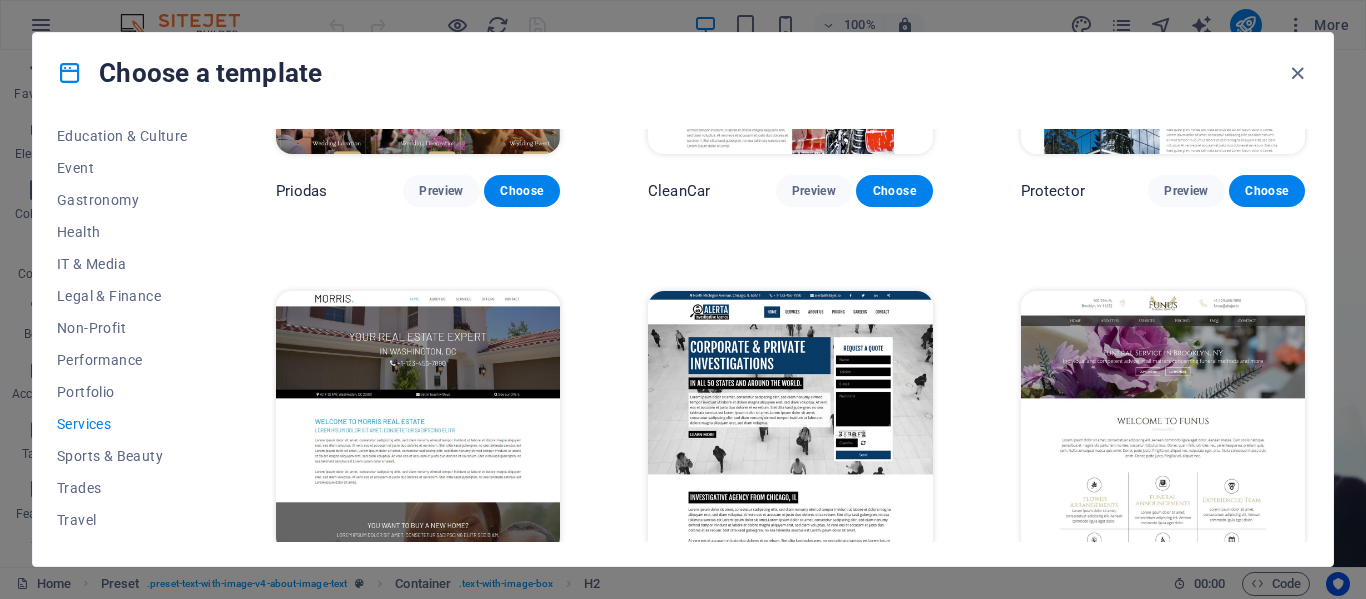 scroll, scrollTop: 1807, scrollLeft: 0, axis: vertical 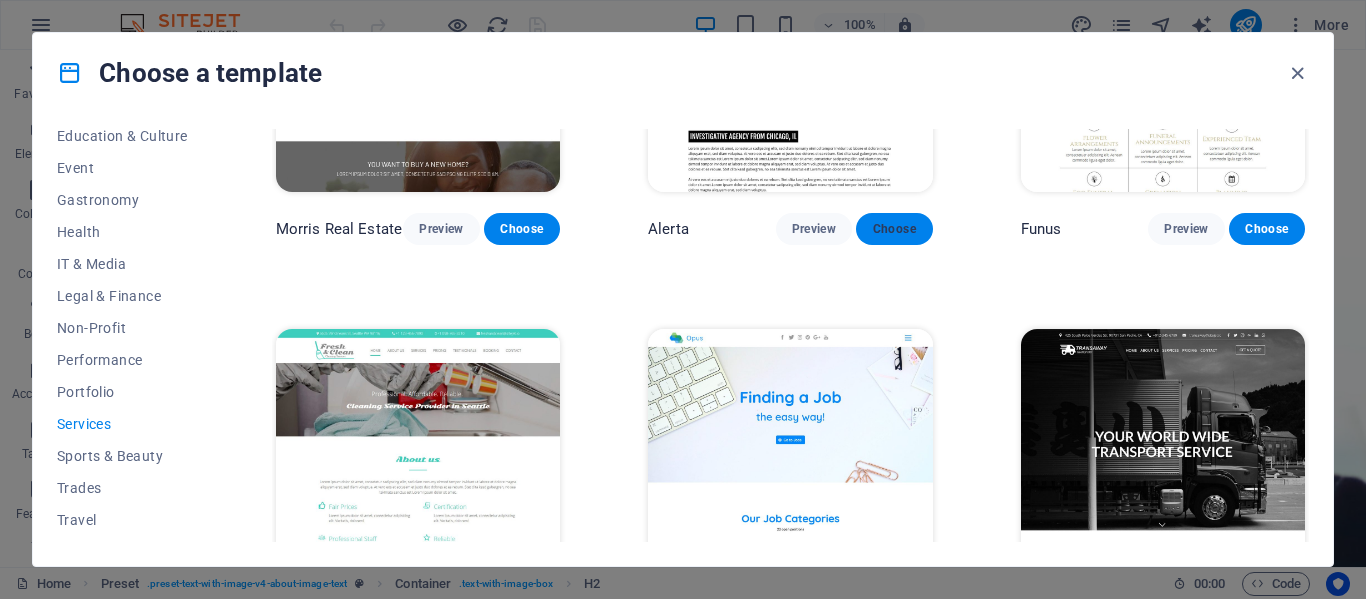click on "Choose" at bounding box center (894, 229) 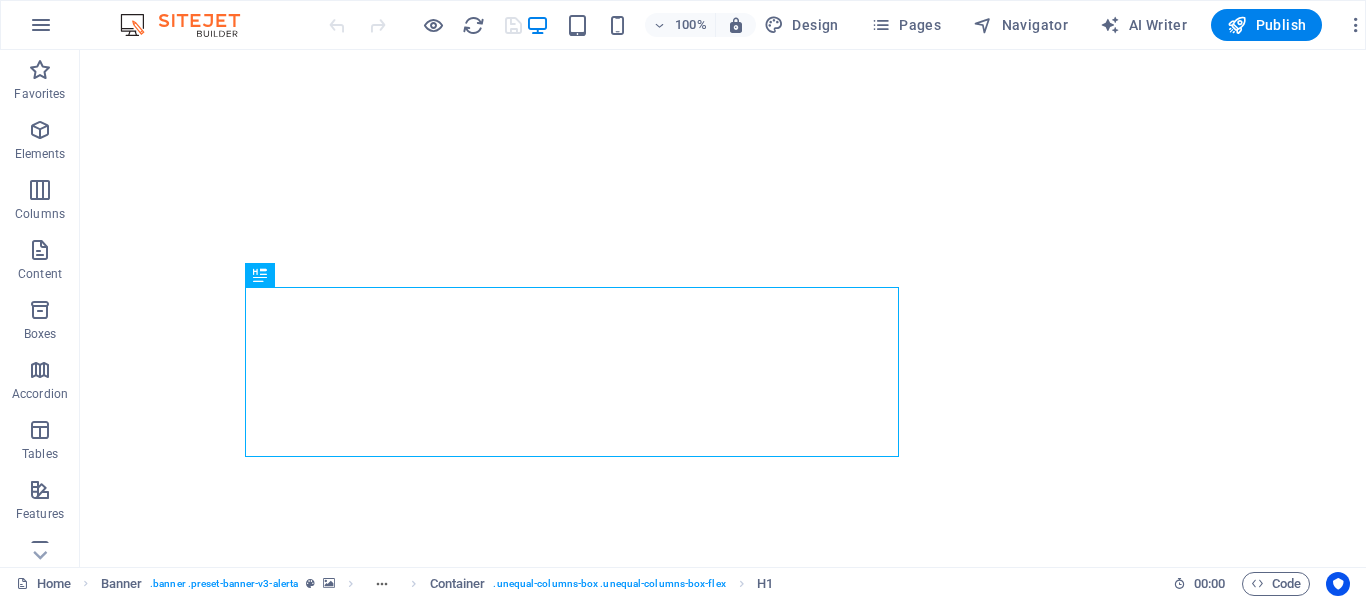 scroll, scrollTop: 0, scrollLeft: 0, axis: both 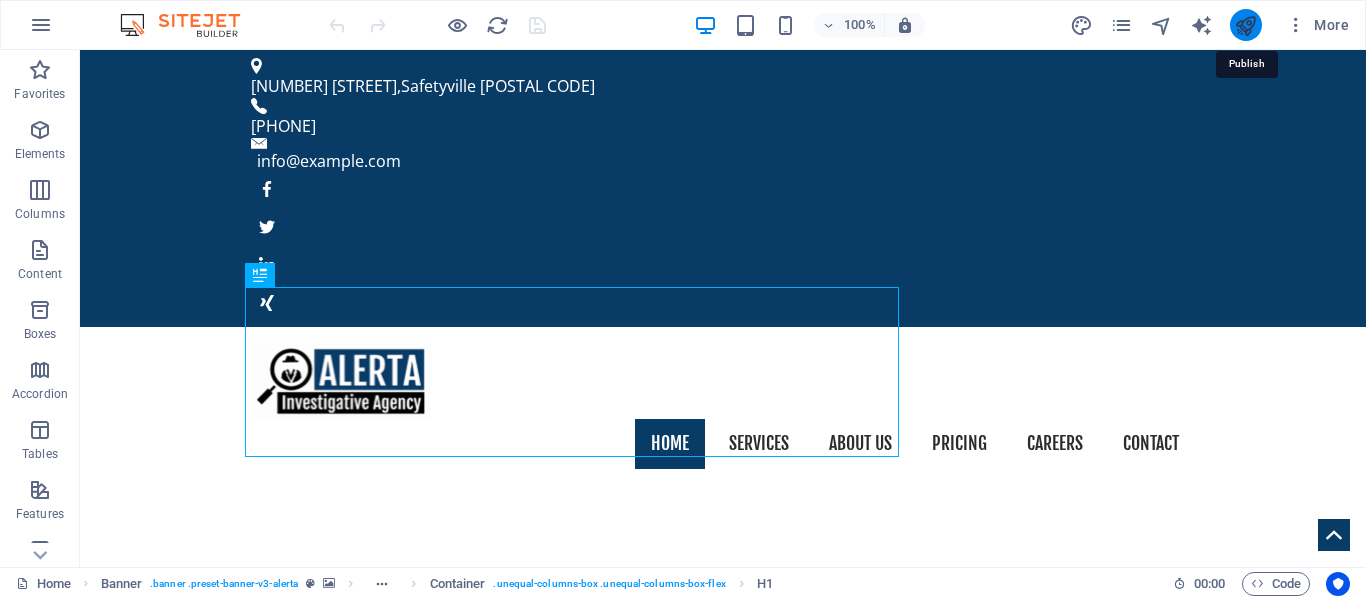 click at bounding box center (1245, 25) 